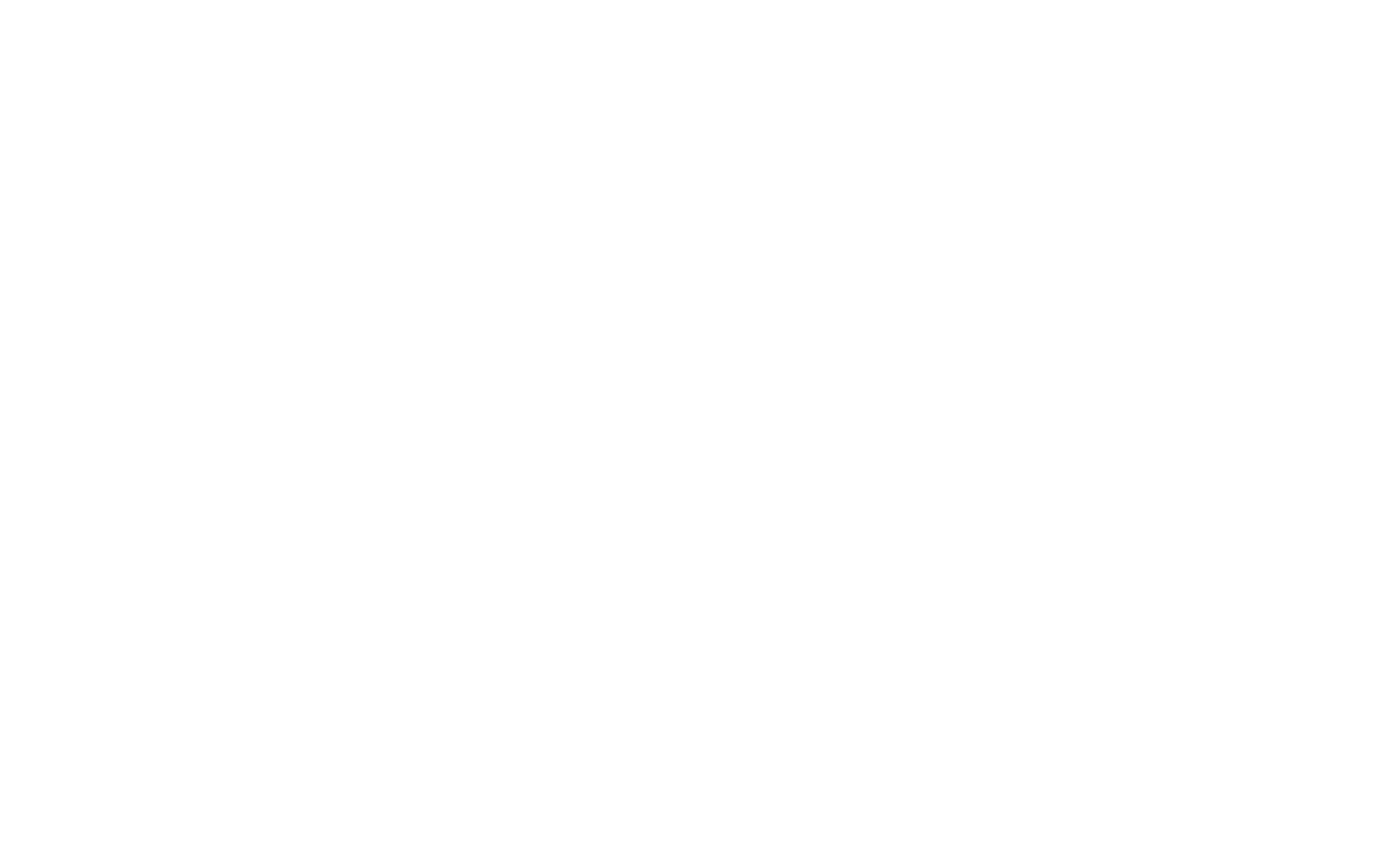 scroll, scrollTop: 0, scrollLeft: 0, axis: both 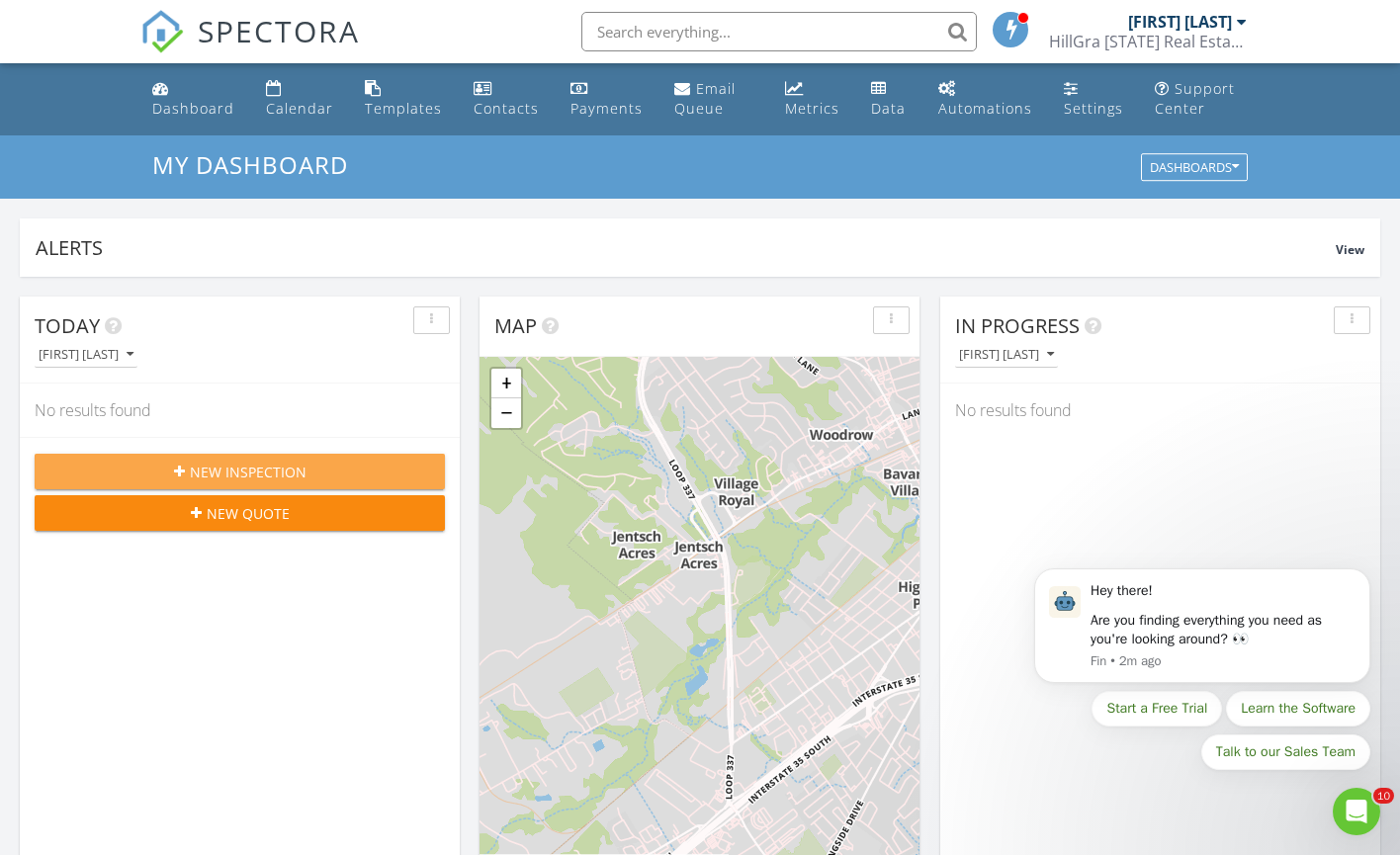 click at bounding box center (179, 471) 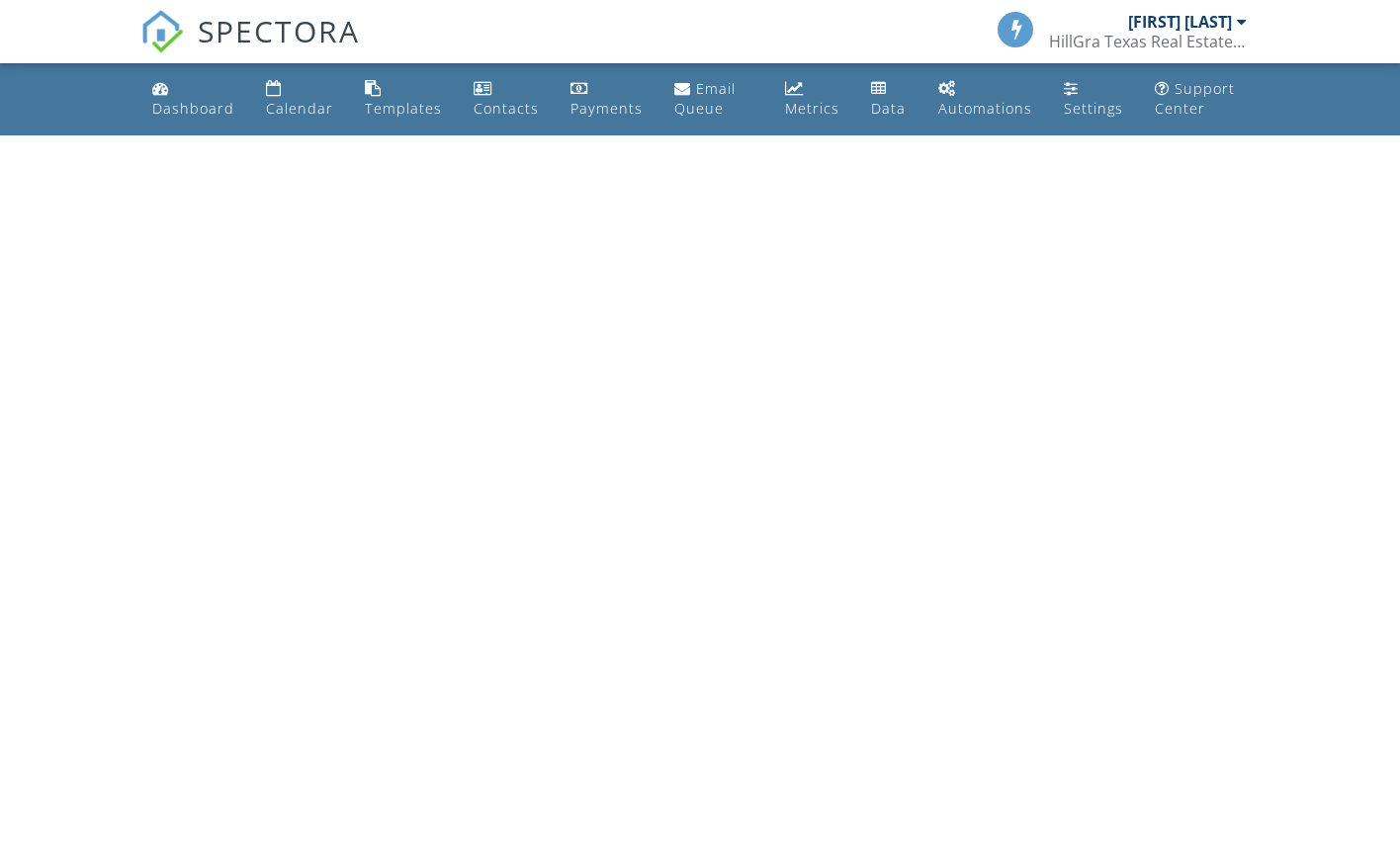 scroll, scrollTop: 0, scrollLeft: 0, axis: both 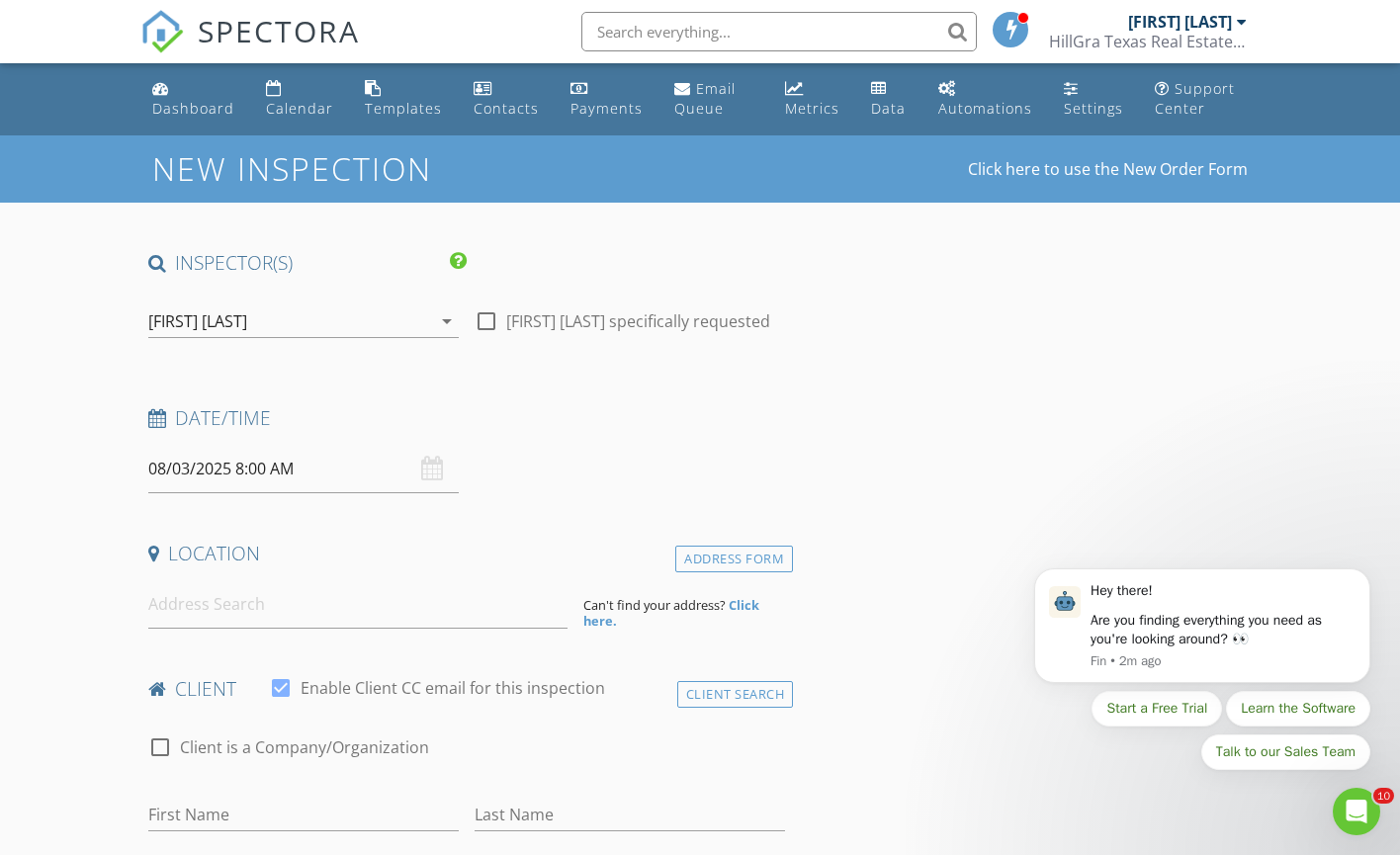 click on "08/03/2025 8:00 AM" at bounding box center [304, 469] 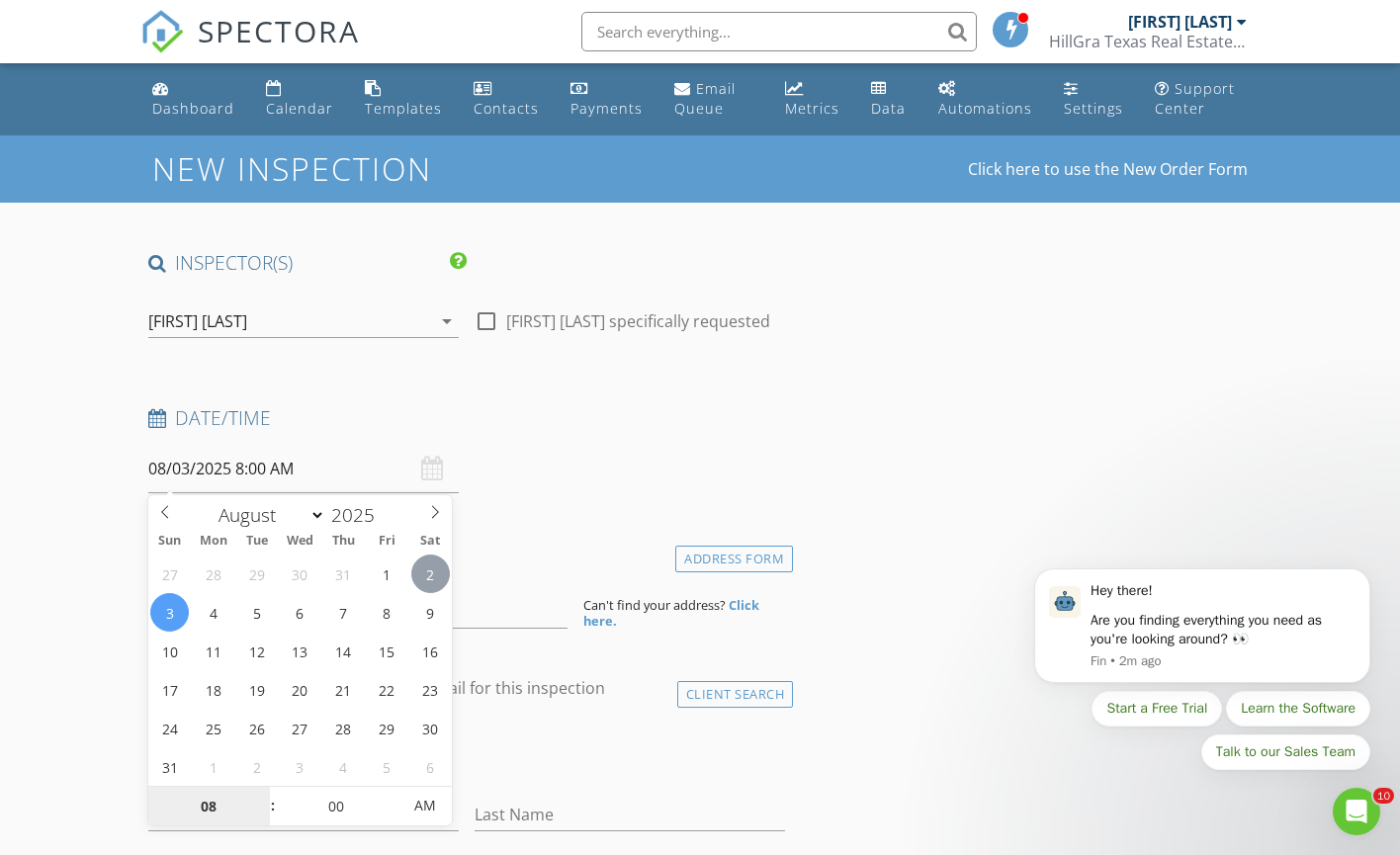 type on "08/02/2025 8:00 AM" 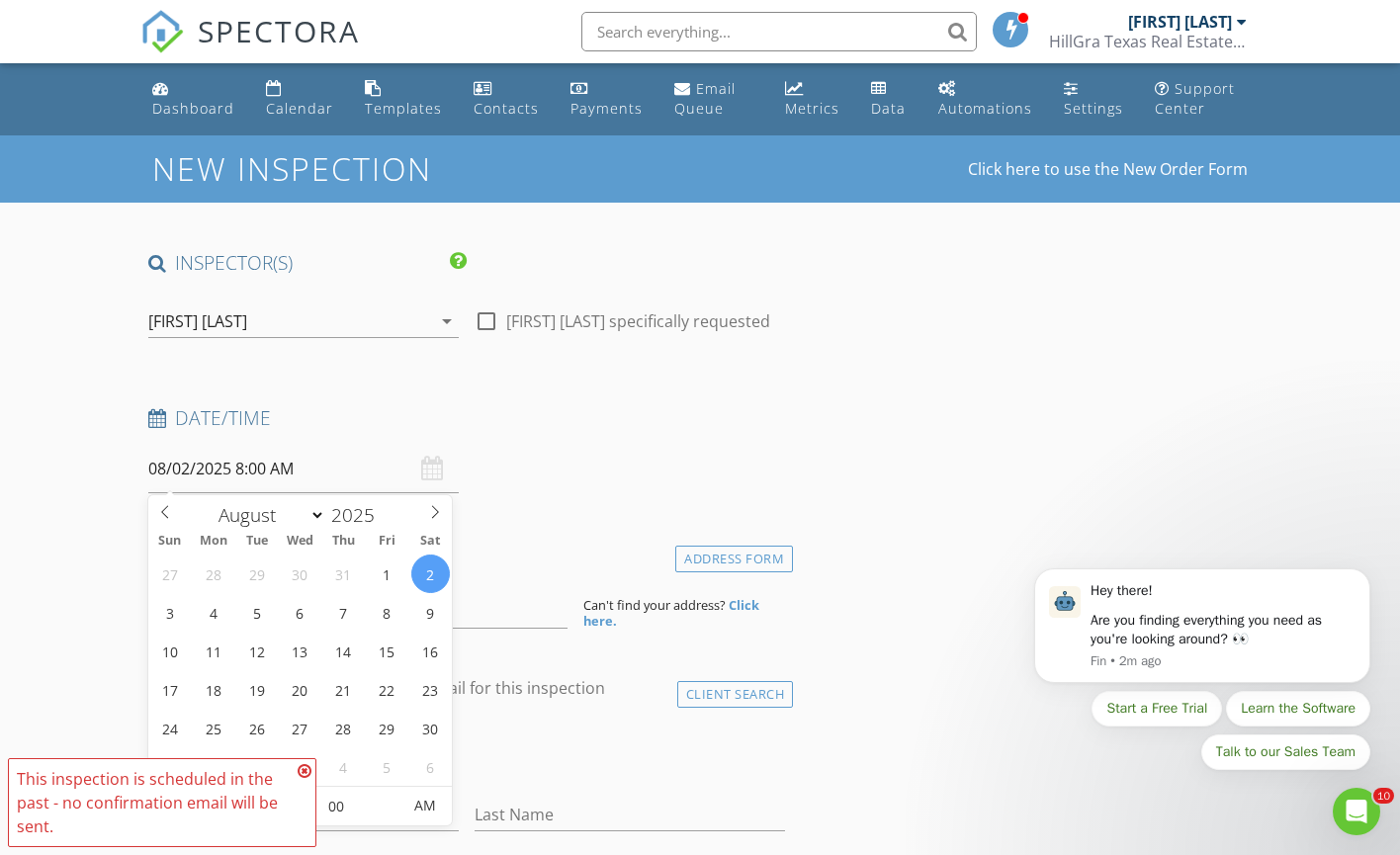 click on "08/02/2025 8:00 AM" at bounding box center (304, 469) 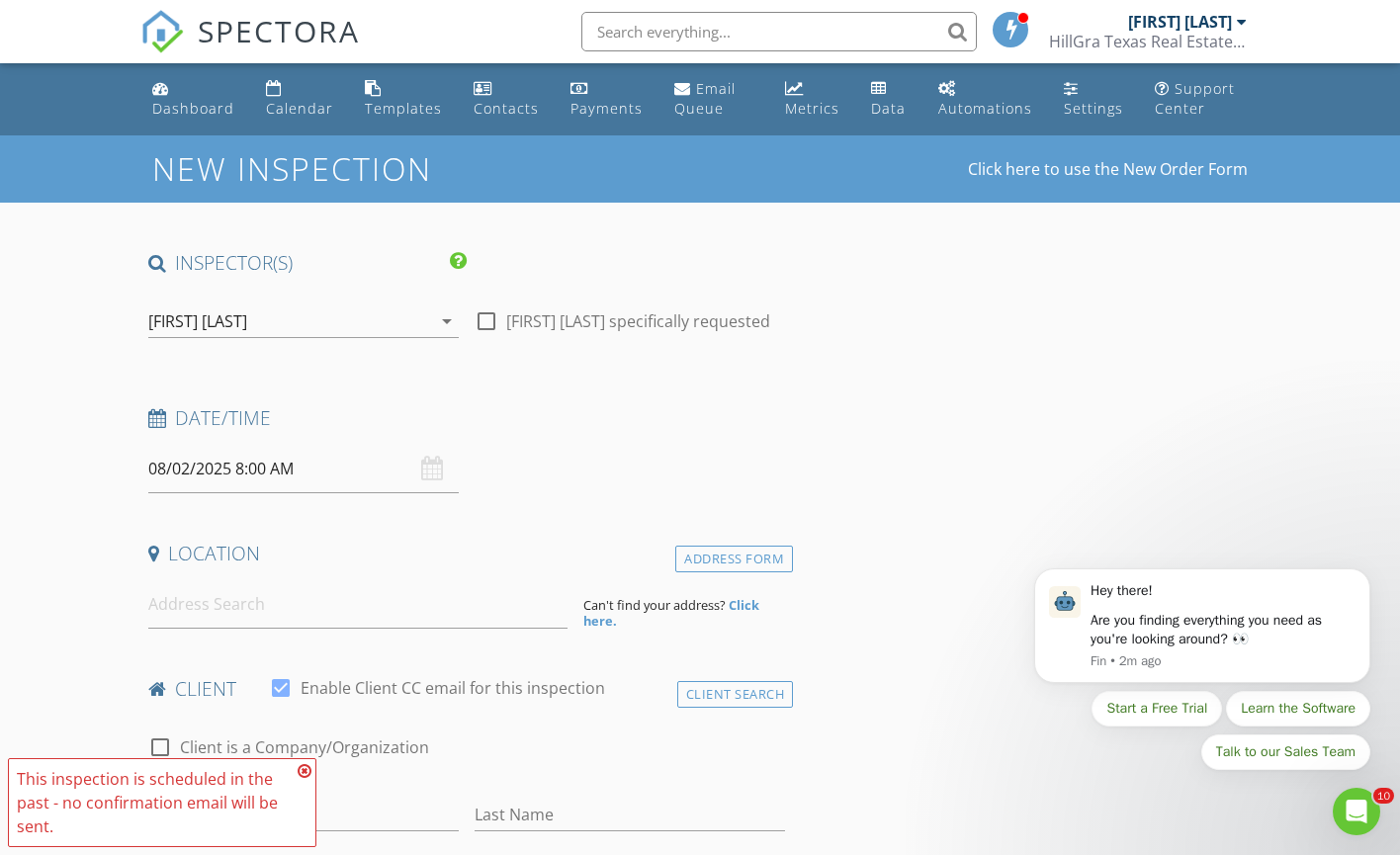 click at bounding box center [305, 771] 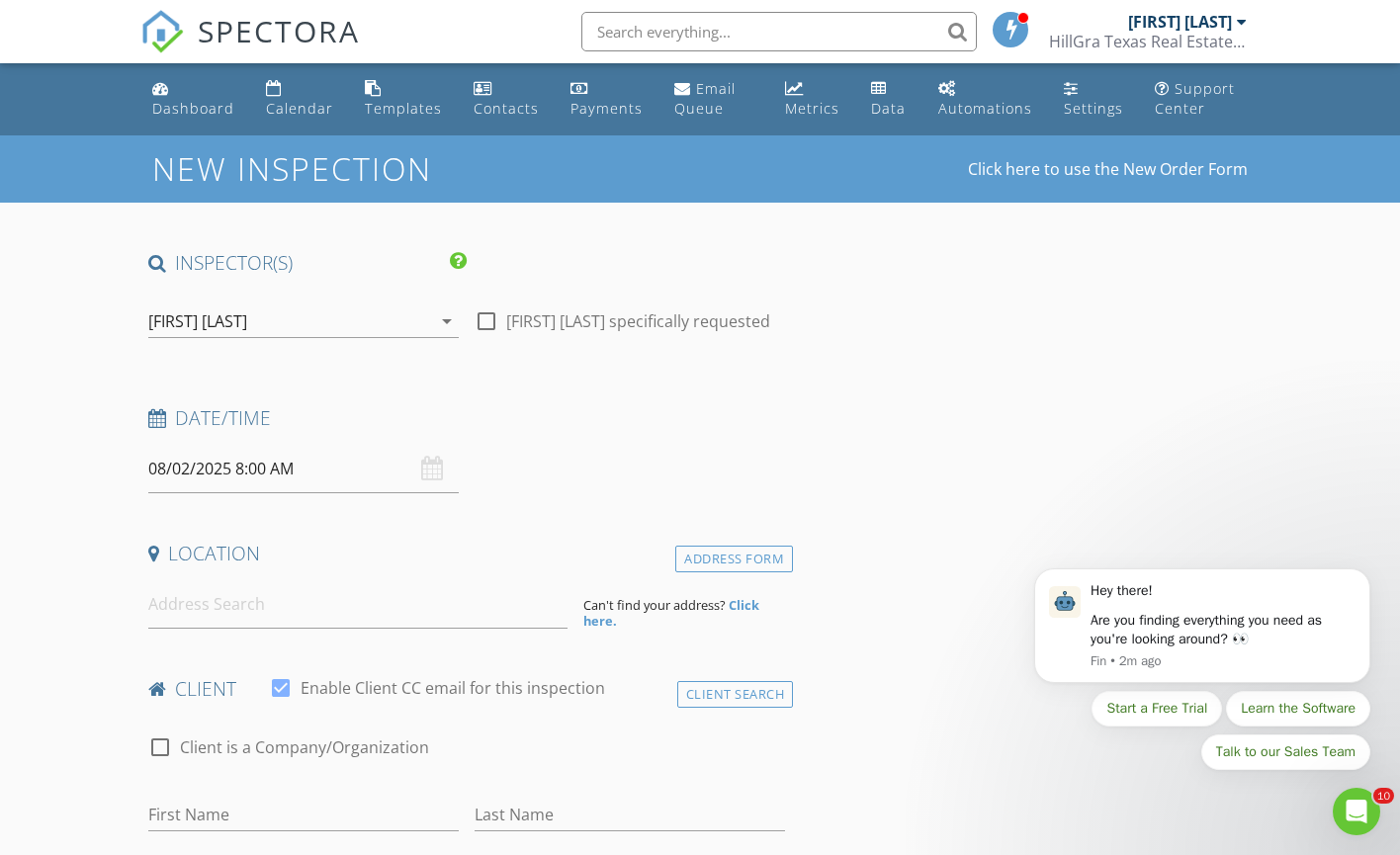 click on "08/02/2025 8:00 AM" at bounding box center [304, 469] 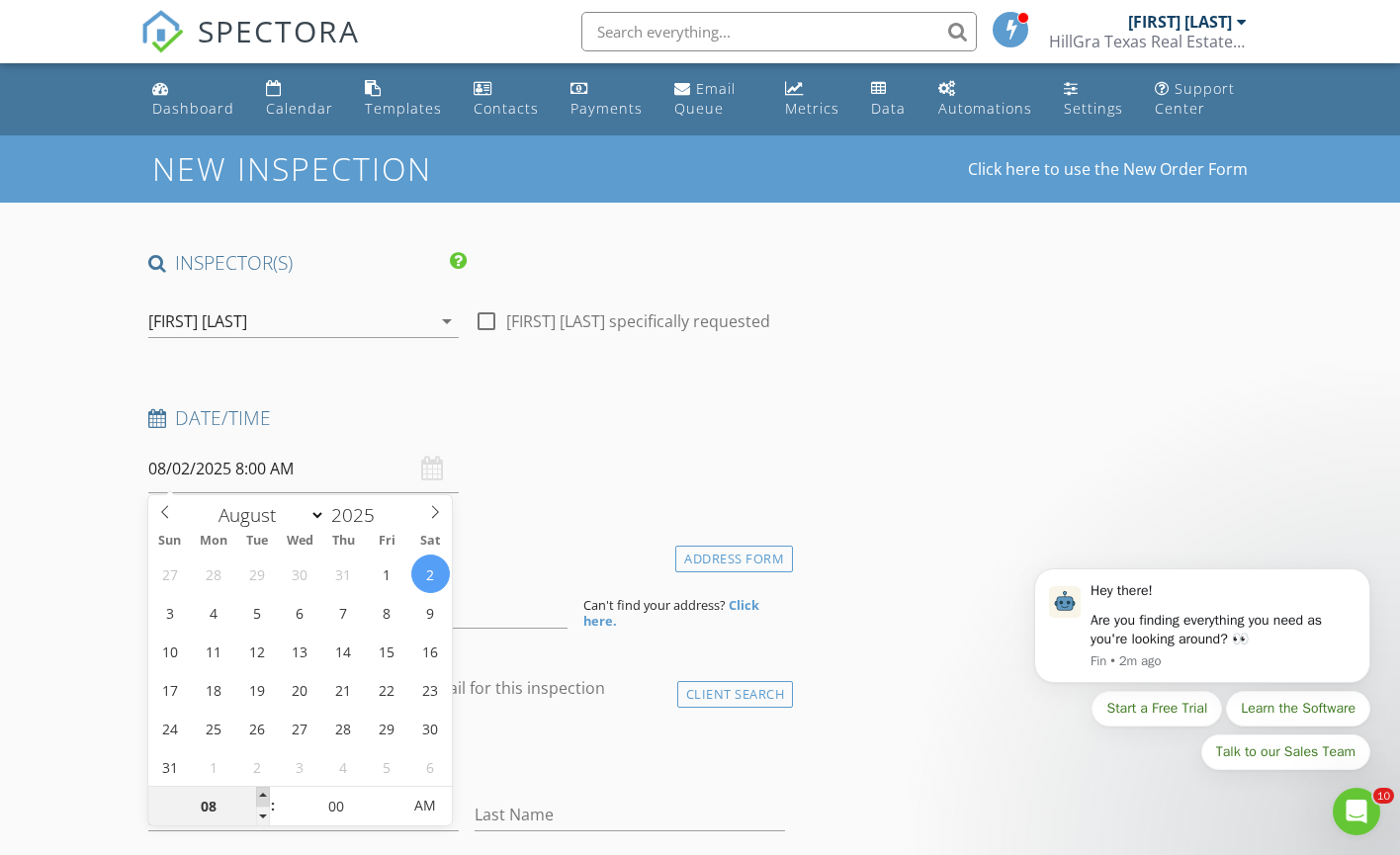 type on "09" 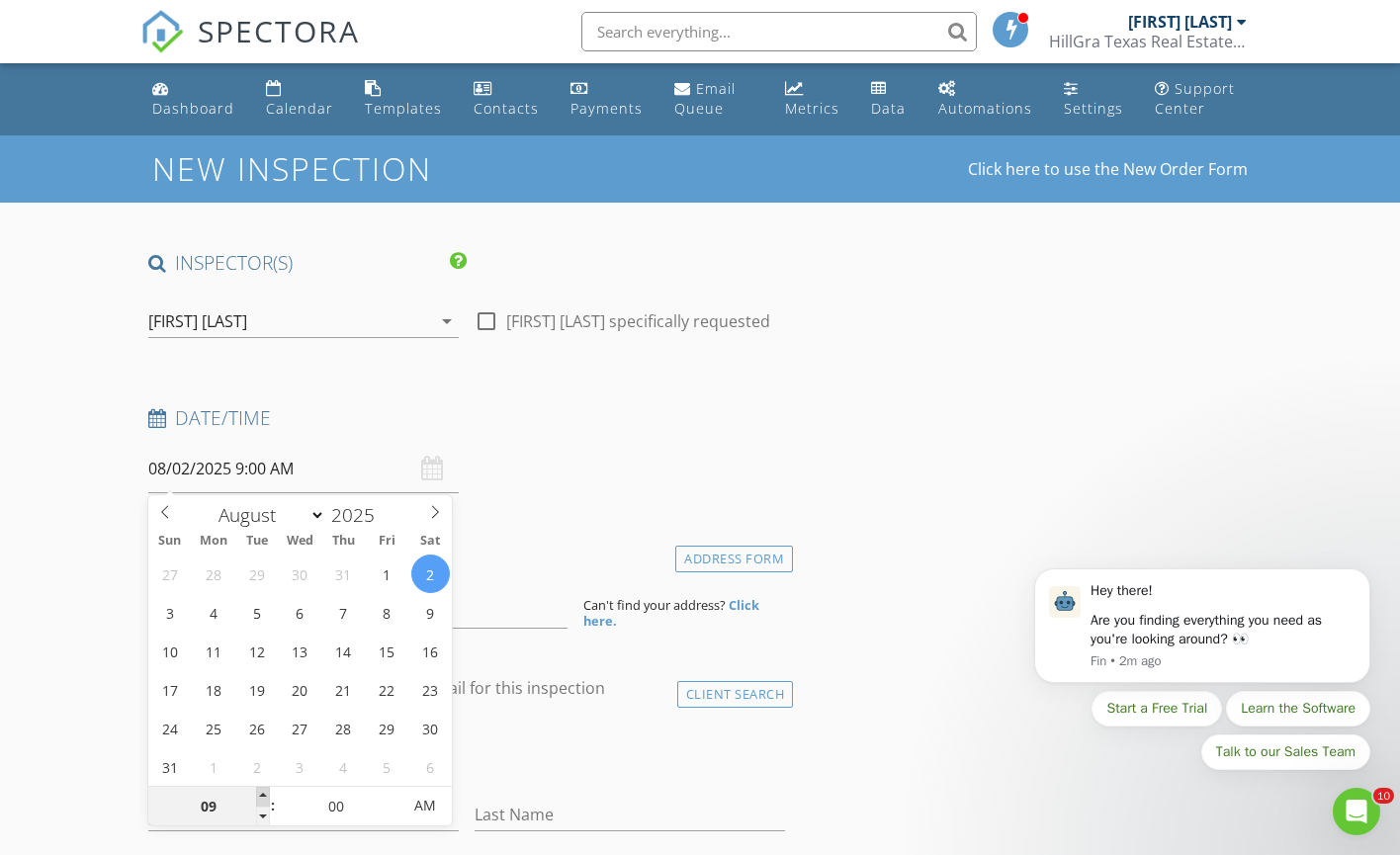 click at bounding box center [263, 797] 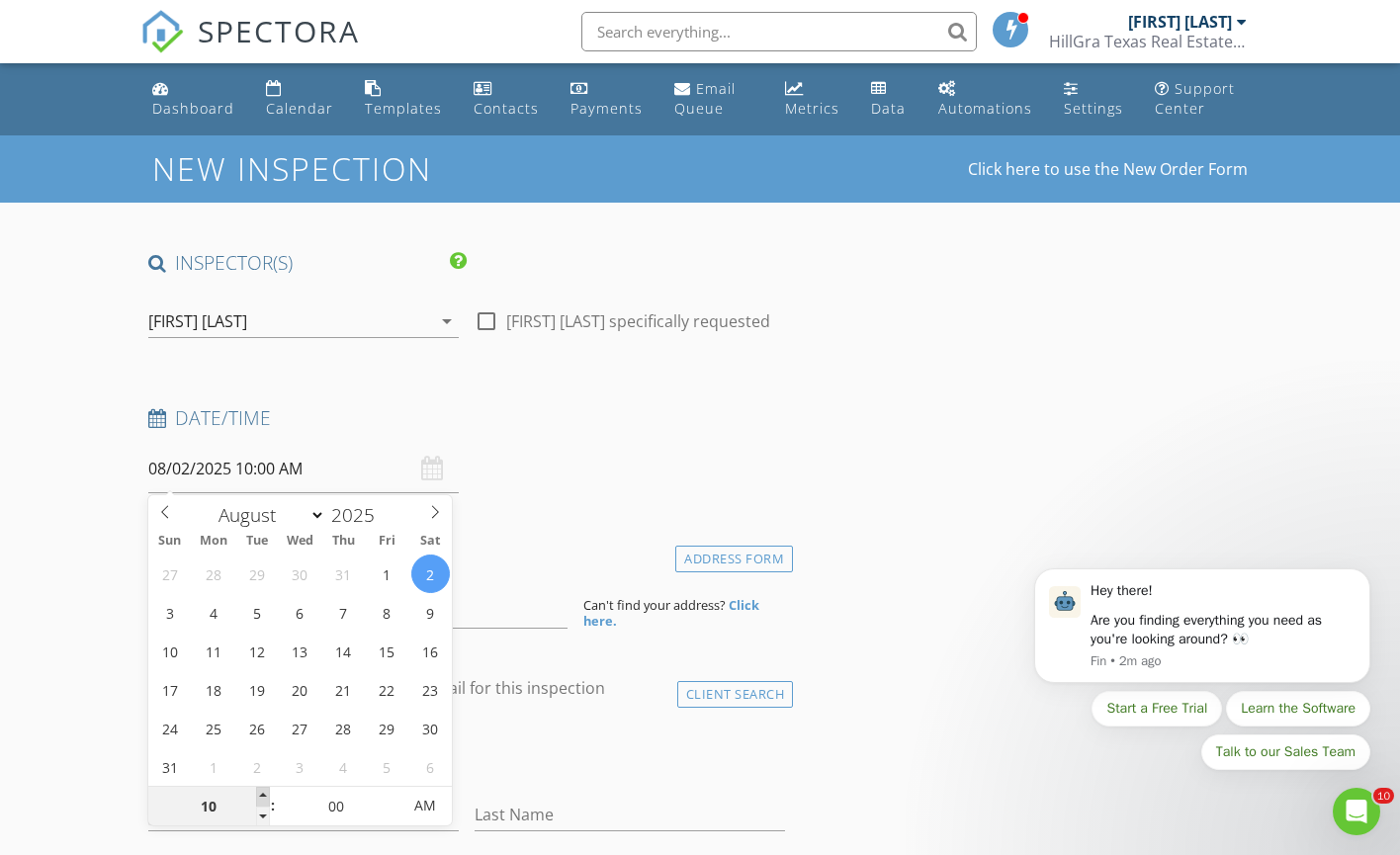 click at bounding box center [263, 797] 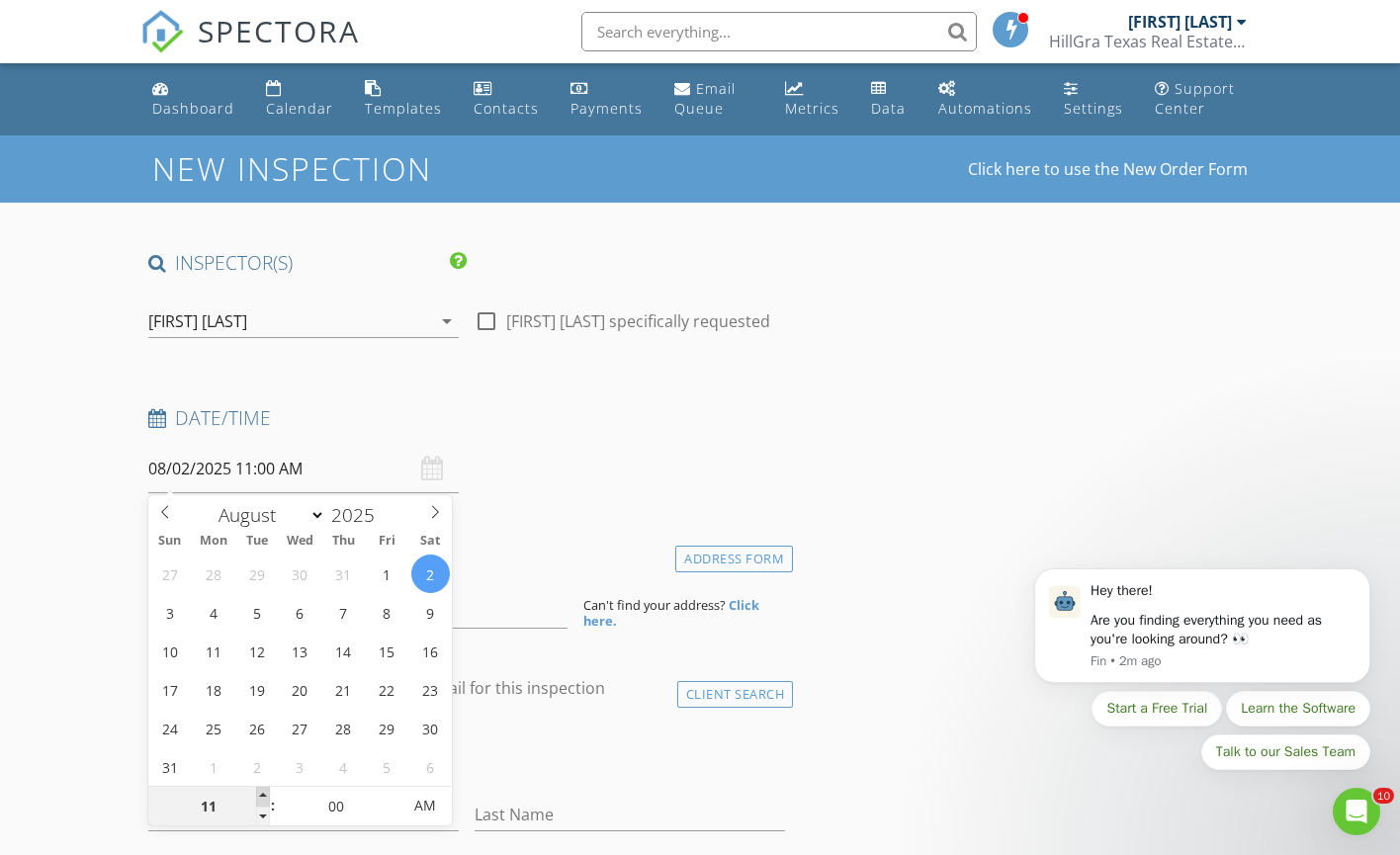 click at bounding box center [263, 797] 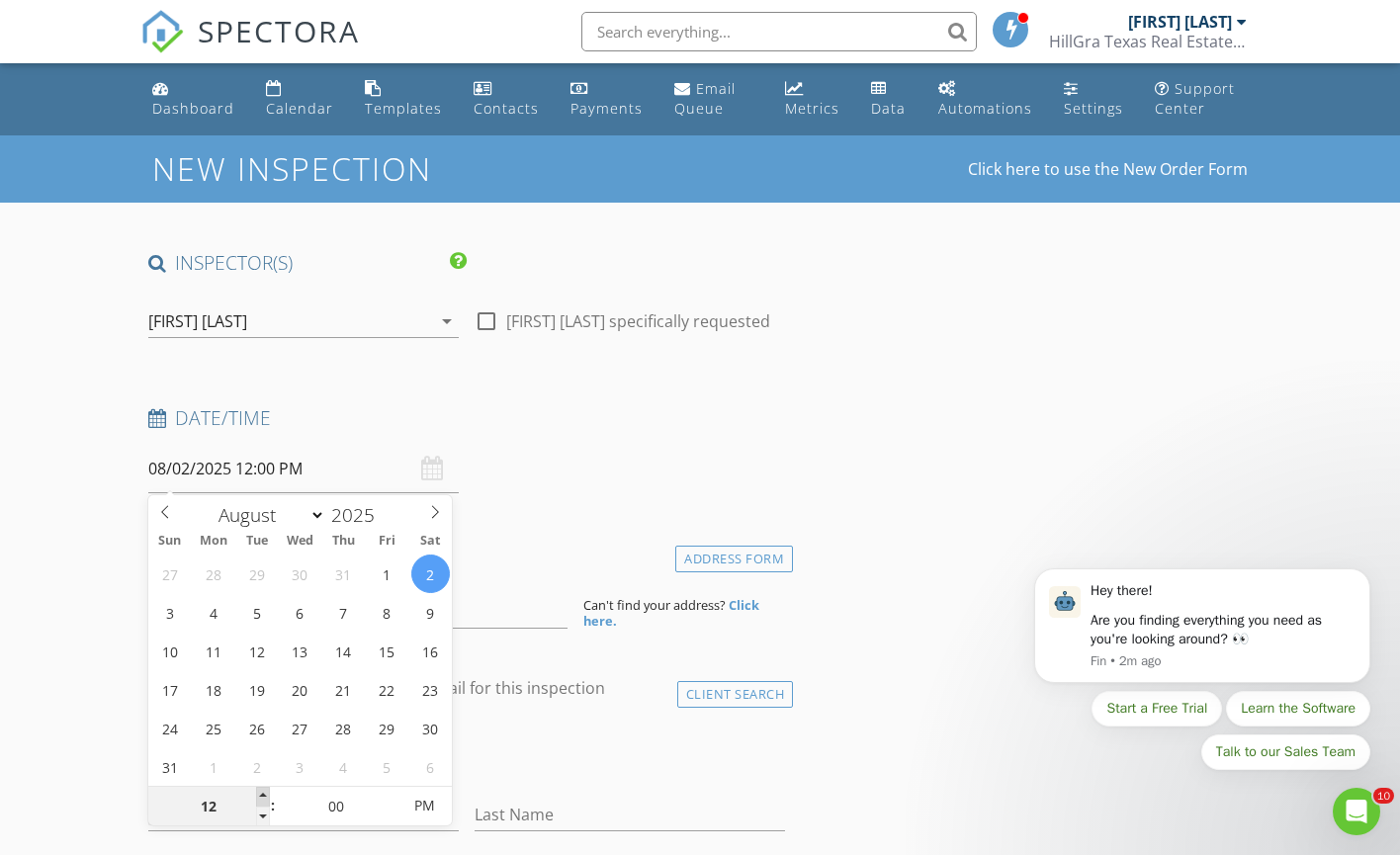 click at bounding box center (263, 797) 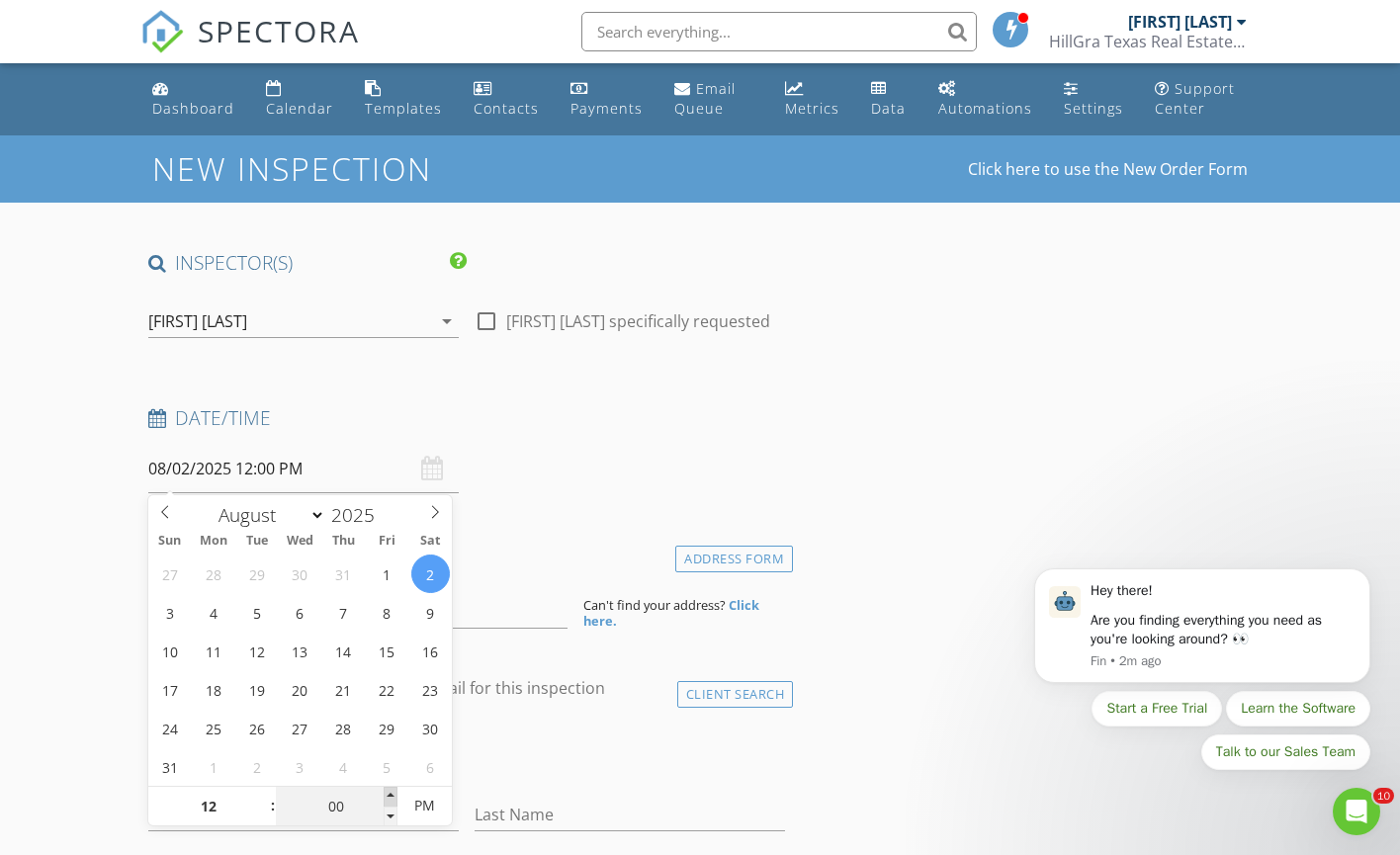 type on "05" 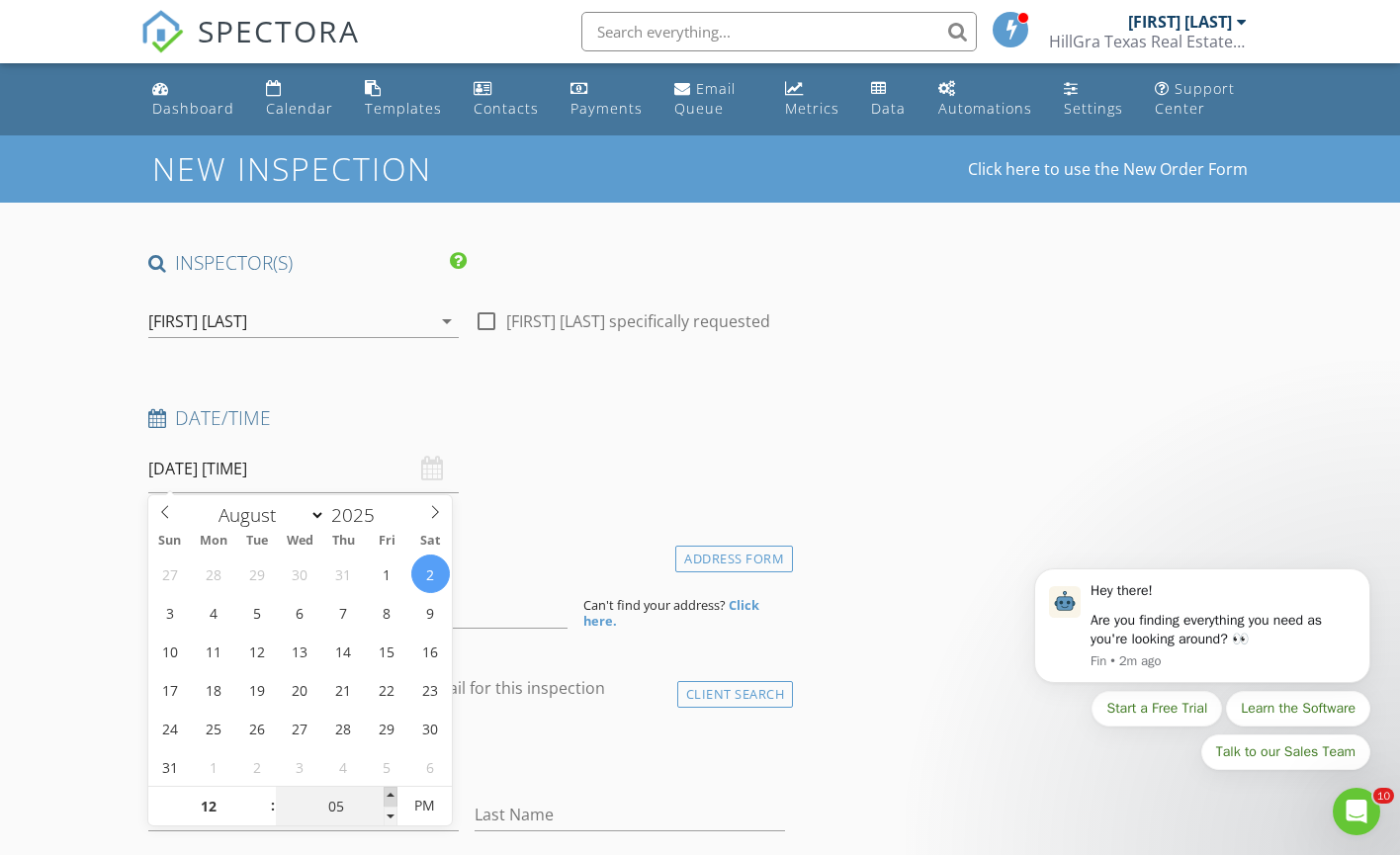 click at bounding box center [391, 797] 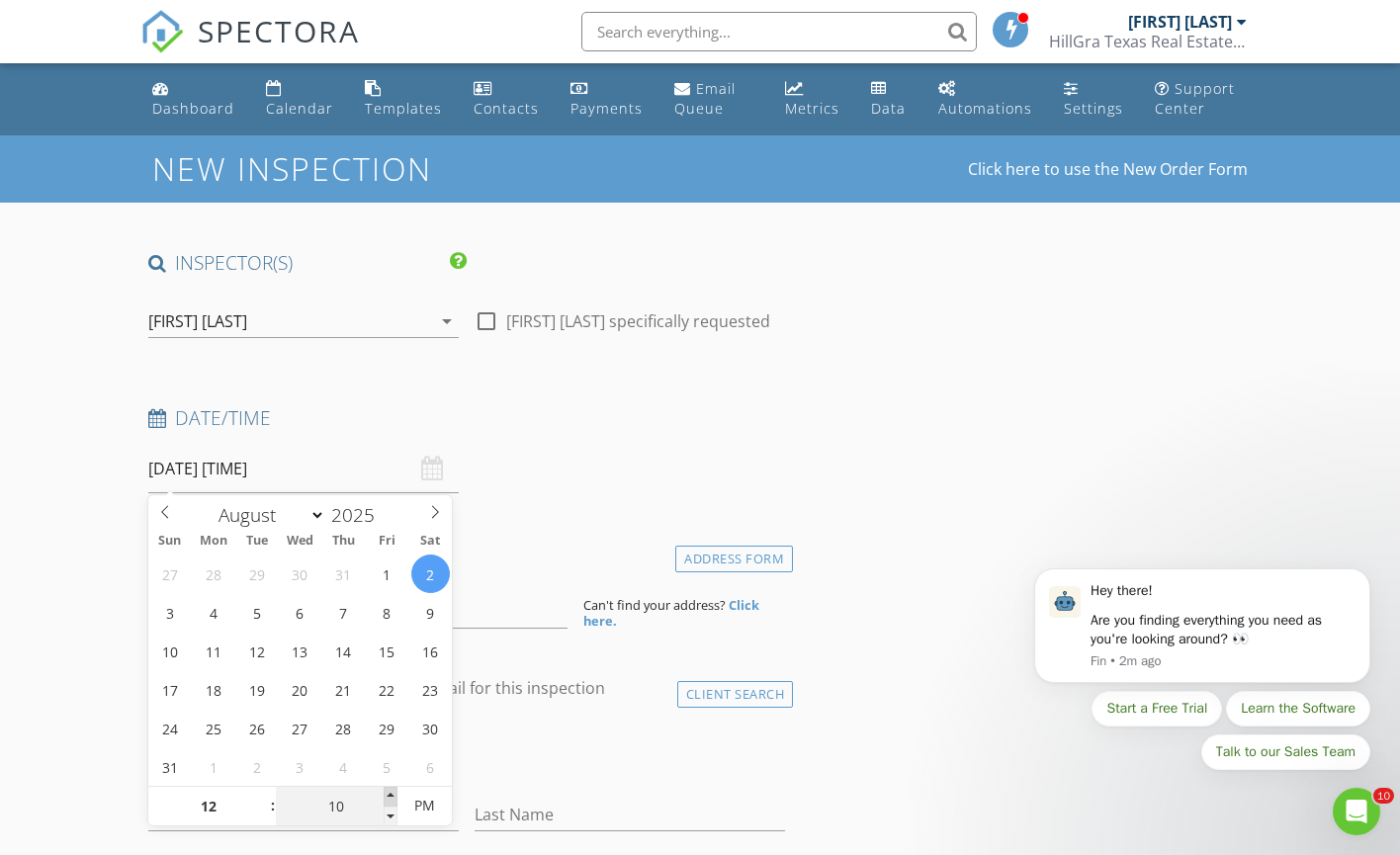 click at bounding box center (391, 797) 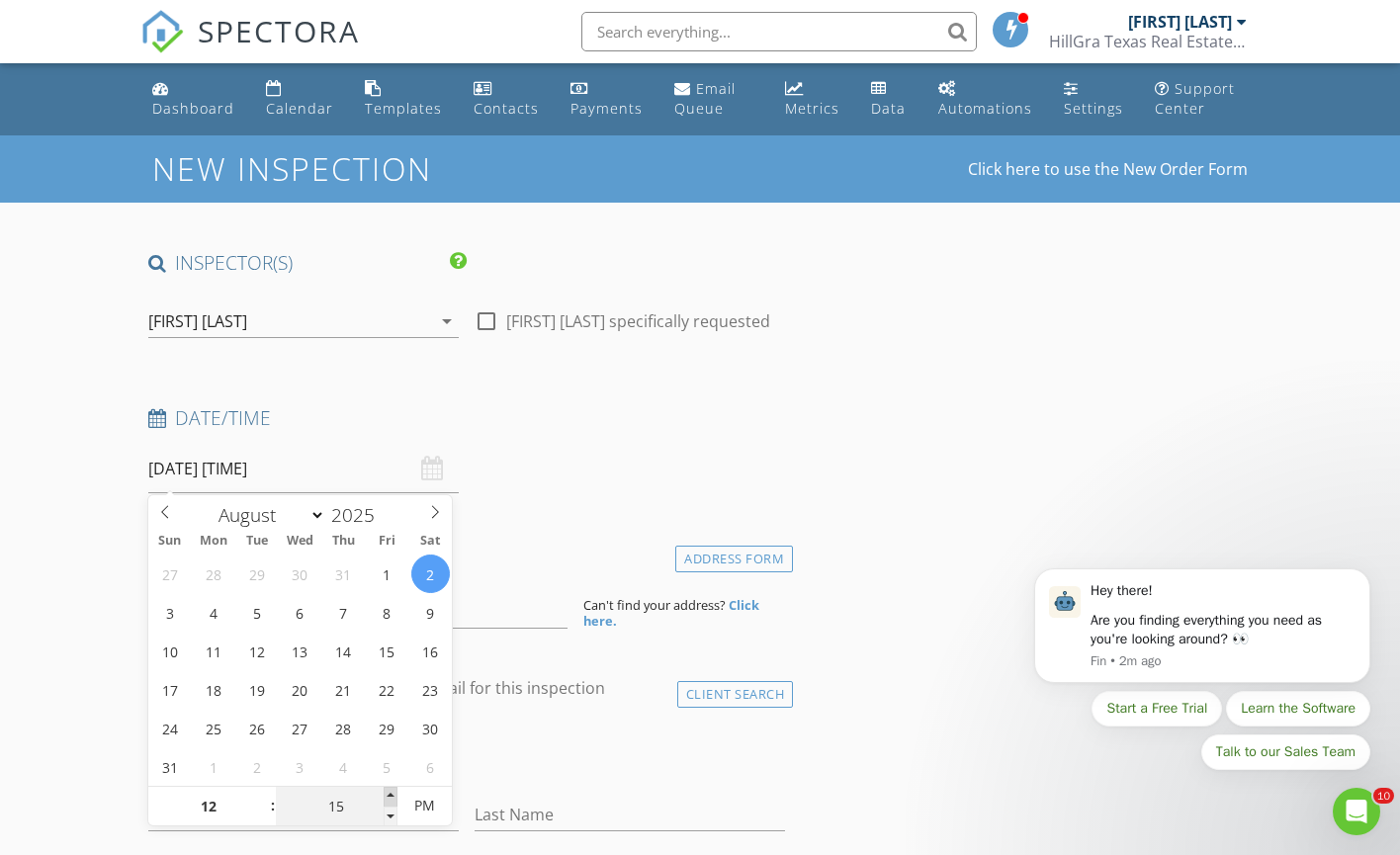click at bounding box center (391, 797) 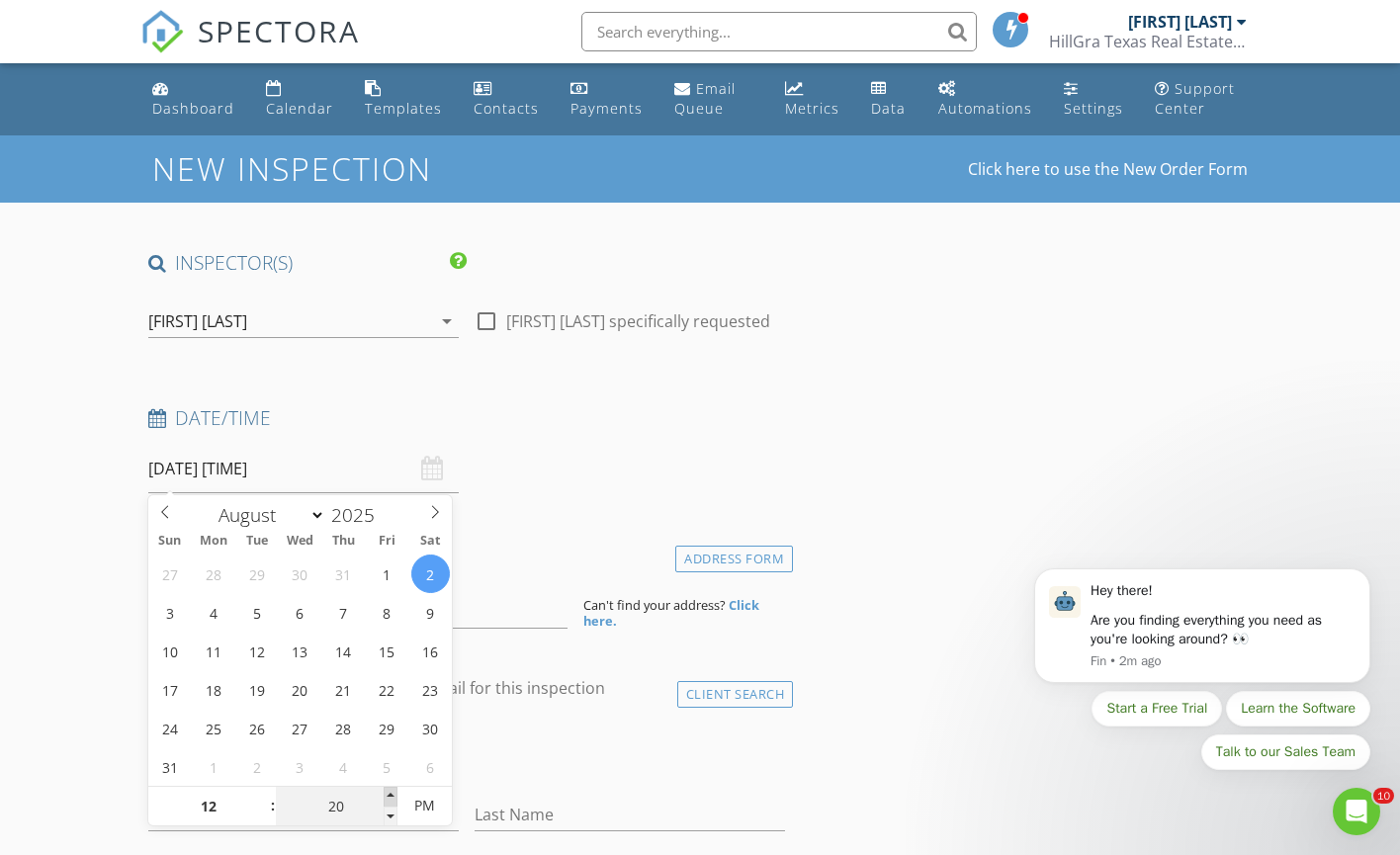 click at bounding box center (391, 797) 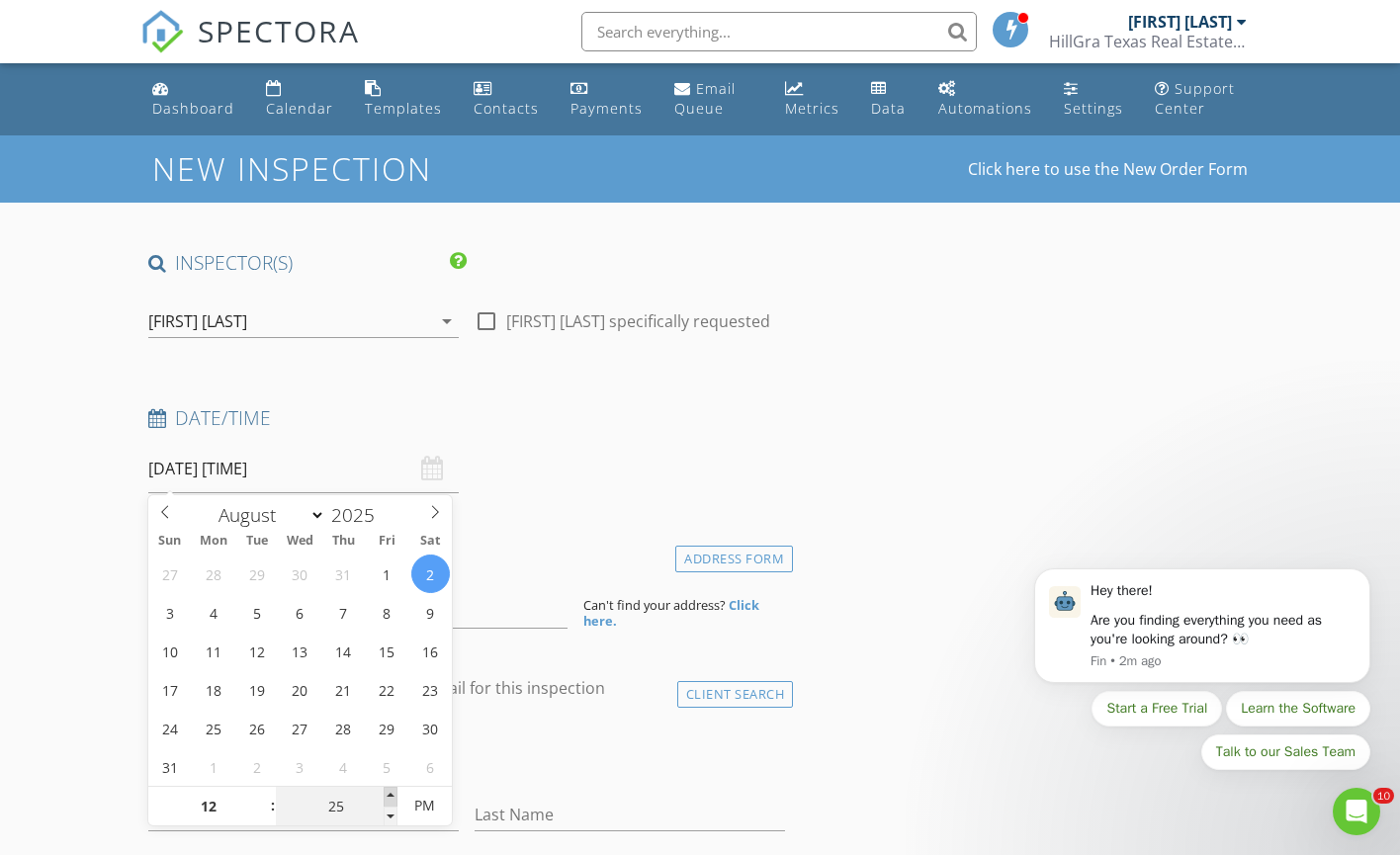 click at bounding box center [391, 797] 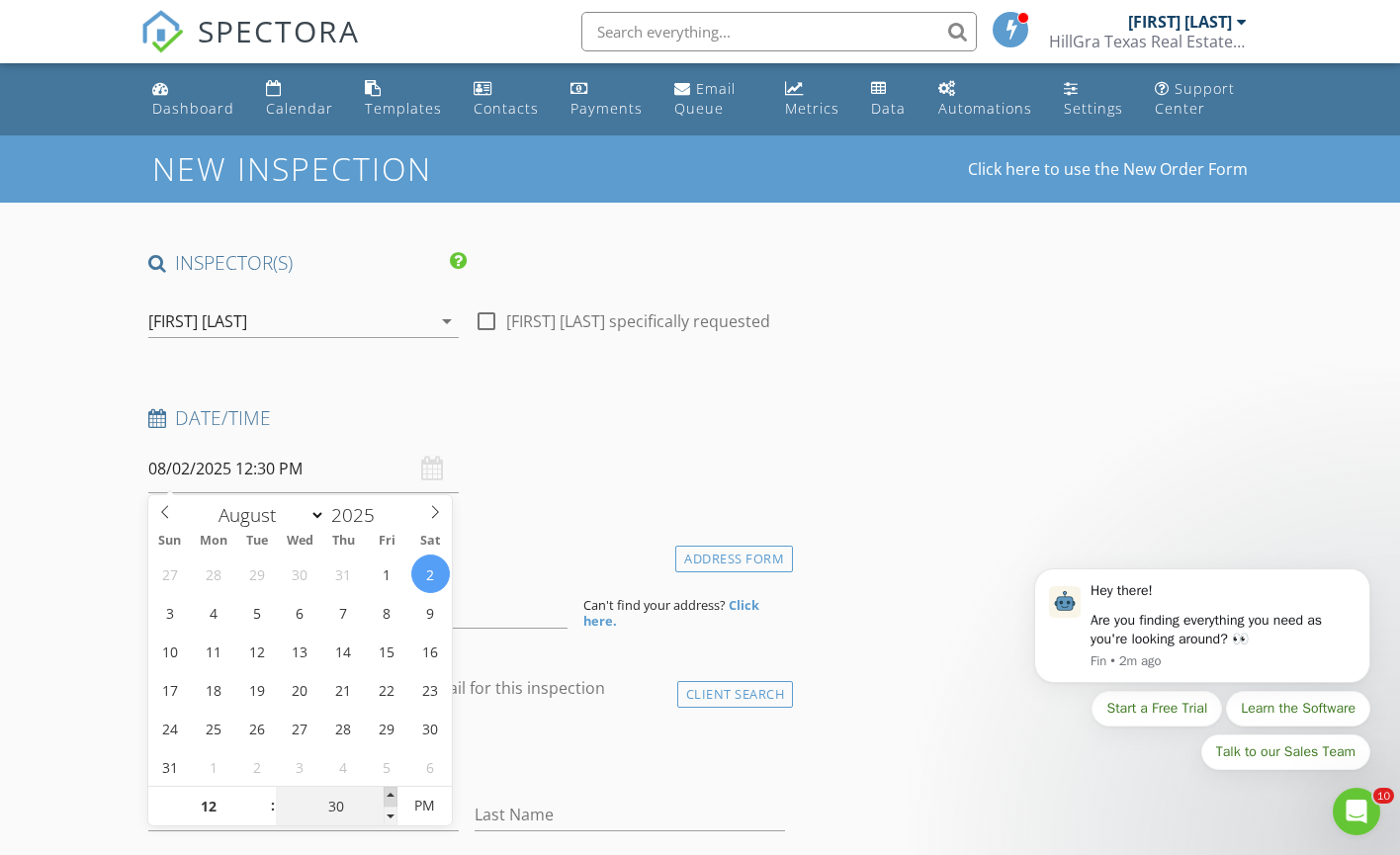click at bounding box center (391, 797) 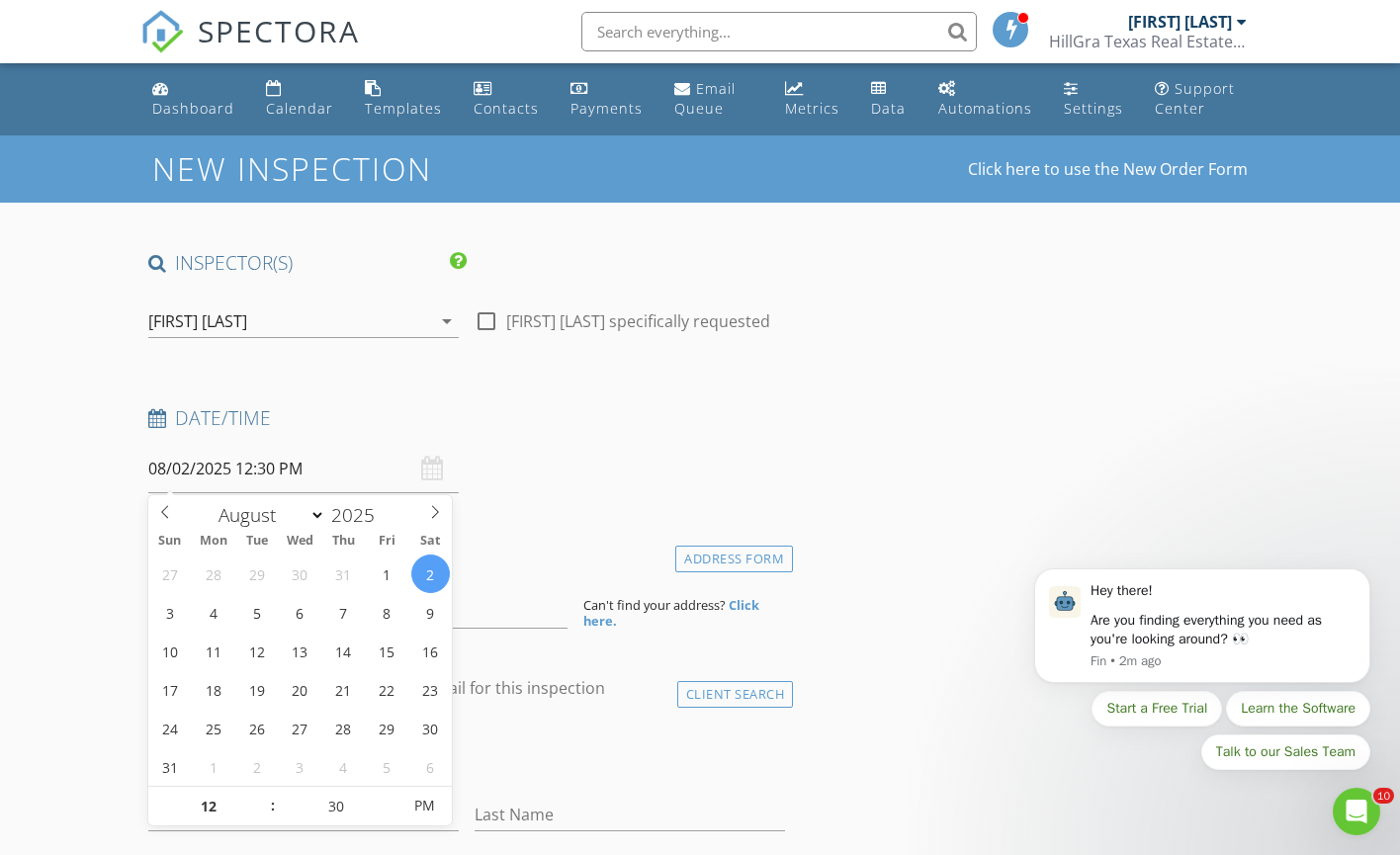 click on "New Inspection
Click here to use the New Order Form
INSPECTOR(S)
check_box   Gerran Hill   PRIMARY   Gerran Hill arrow_drop_down   check_box_outline_blank Gerran Hill specifically requested
Date/Time
08/02/2025 12:30 PM
Location
Address Form       Can't find your address?   Click here.
client
check_box Enable Client CC email for this inspection   Client Search     check_box_outline_blank Client is a Company/Organization     First Name   Last Name   Email   CC Email   Phone   Address   City   State   Zip       Notes   Private Notes
ADD ADDITIONAL client
SERVICES
check_box_outline_blank   Premium Residential Inspection   Includes (unless unforeseen circumstances occur that prohibits use of) drone, infrared, & 2 hour written report. check_box_outline_blank" at bounding box center (700, 1737) 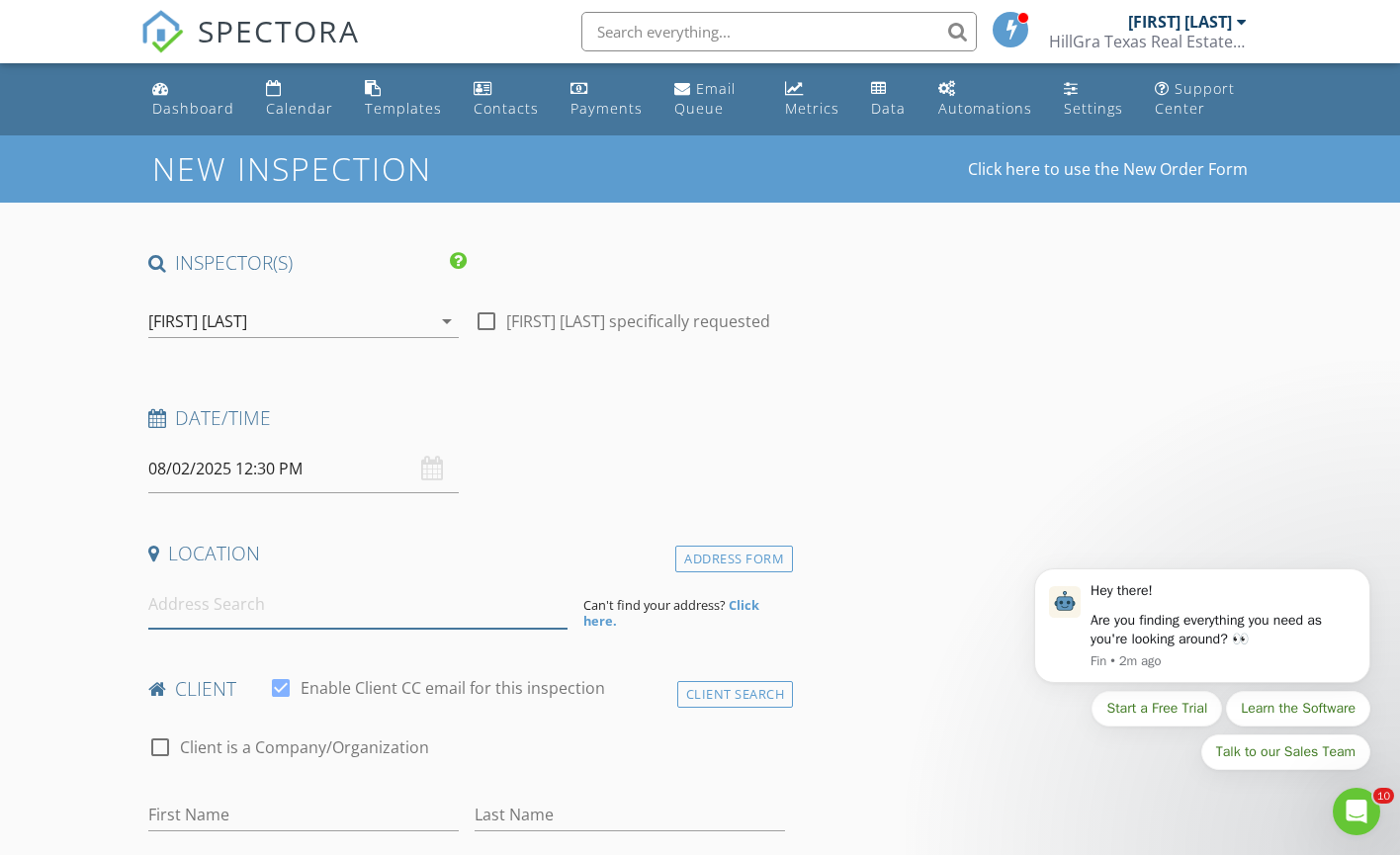 click at bounding box center [358, 604] 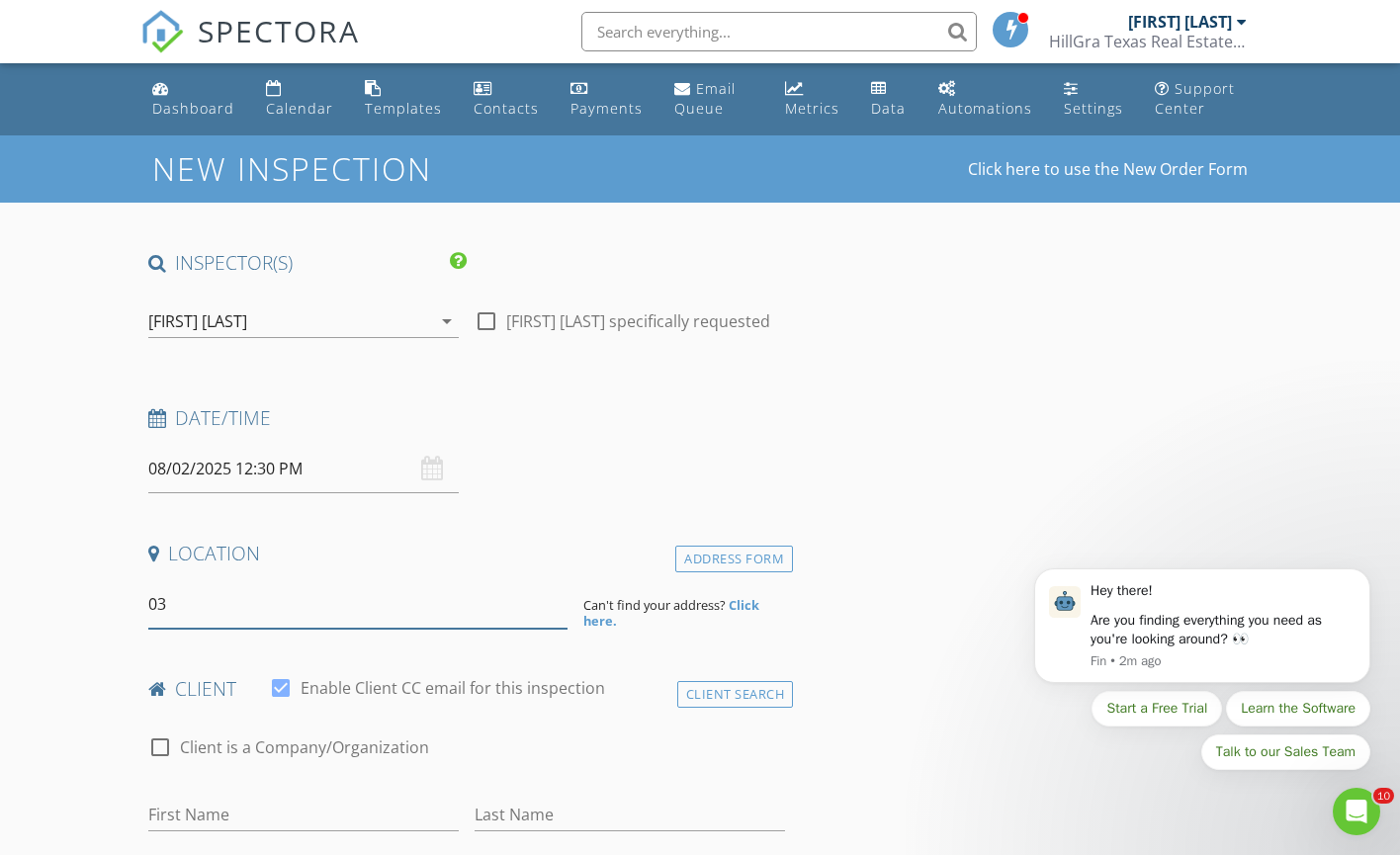 type on "0" 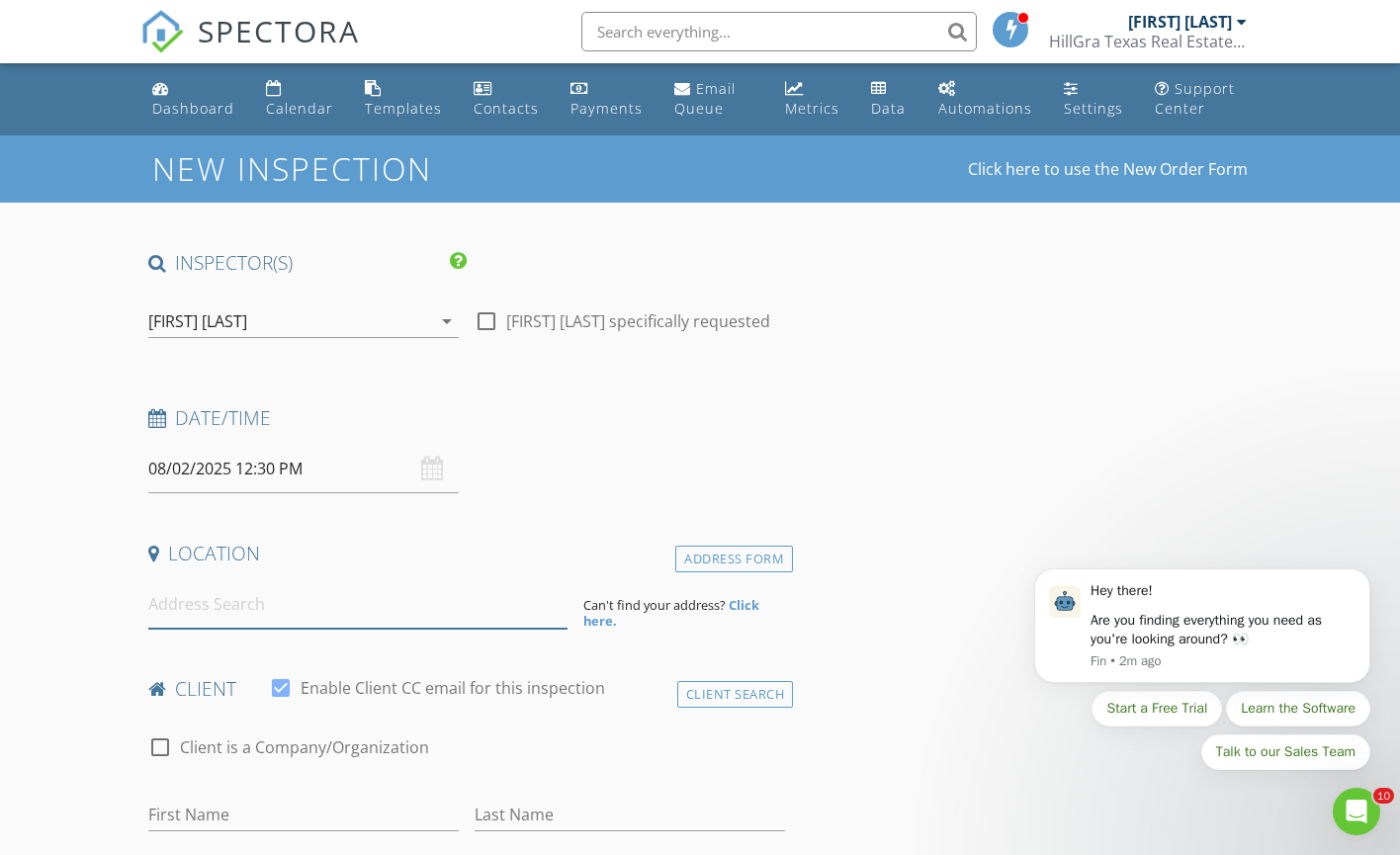 paste on "10413 Junction Peak Drive, Rosharon TX 77583" 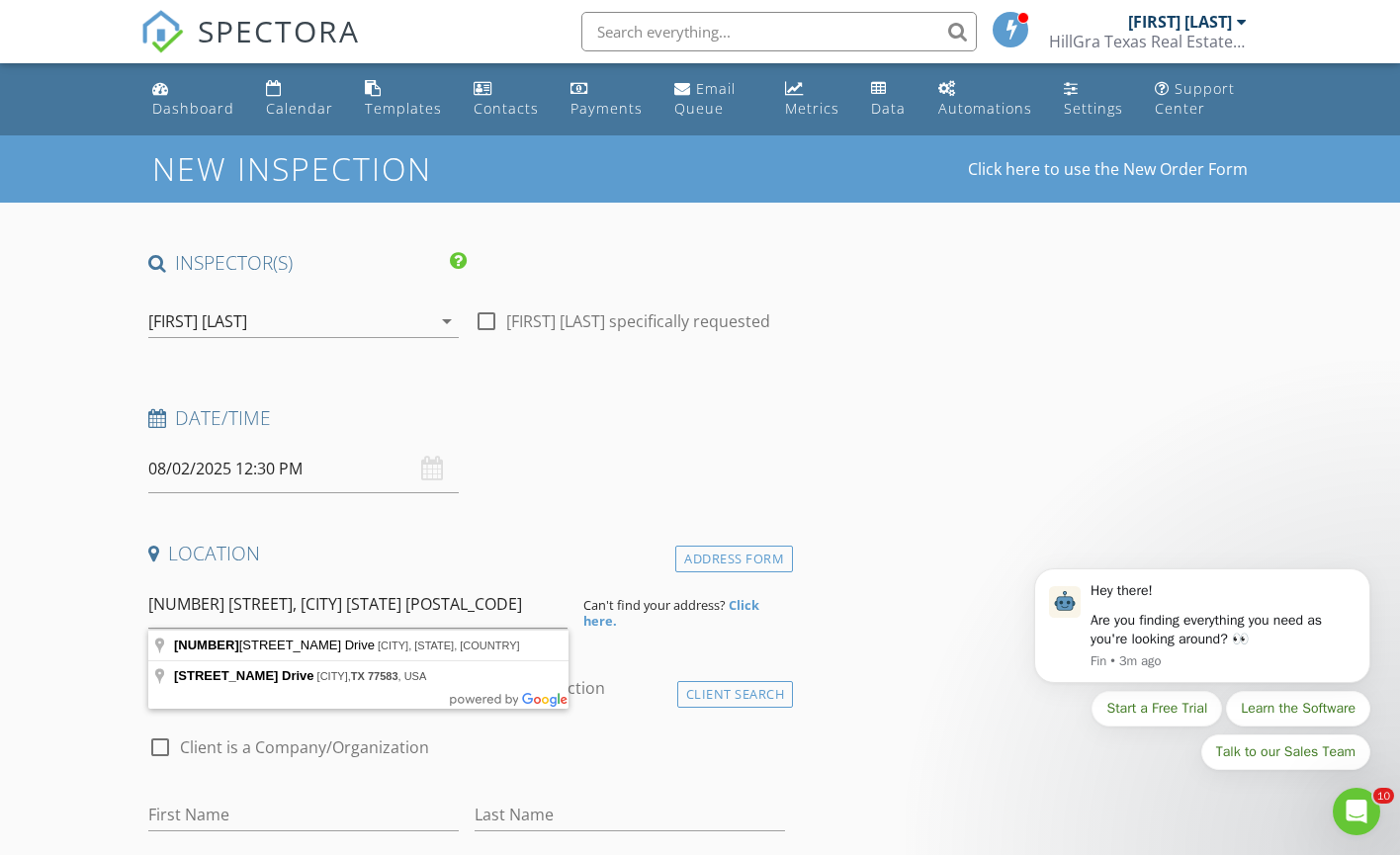 type on "10413 Junction Peak Drive, Iowa Colony, TX, USA" 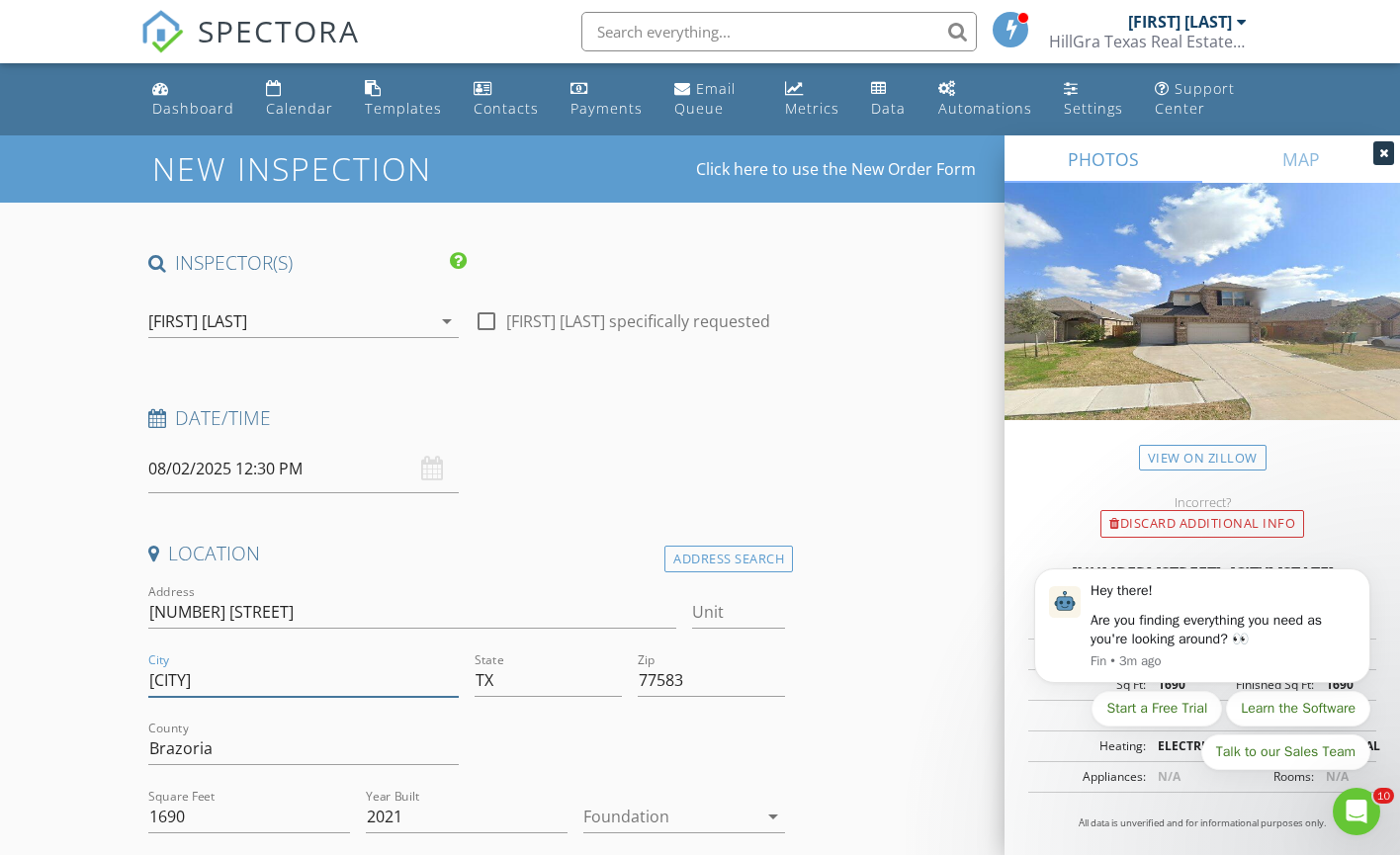 drag, startPoint x: 250, startPoint y: 680, endPoint x: 126, endPoint y: 676, distance: 124.0645 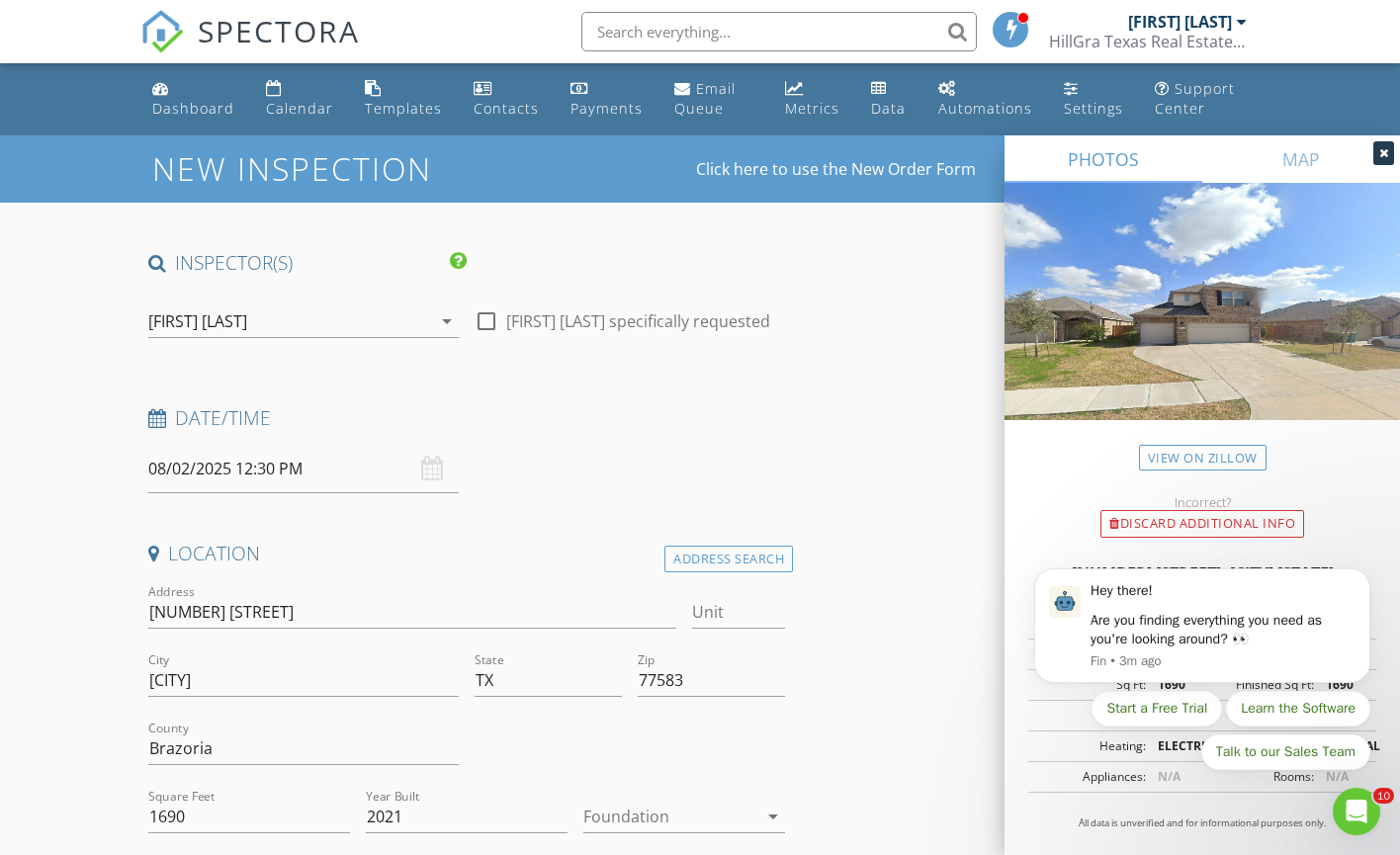 click at bounding box center [630, 750] 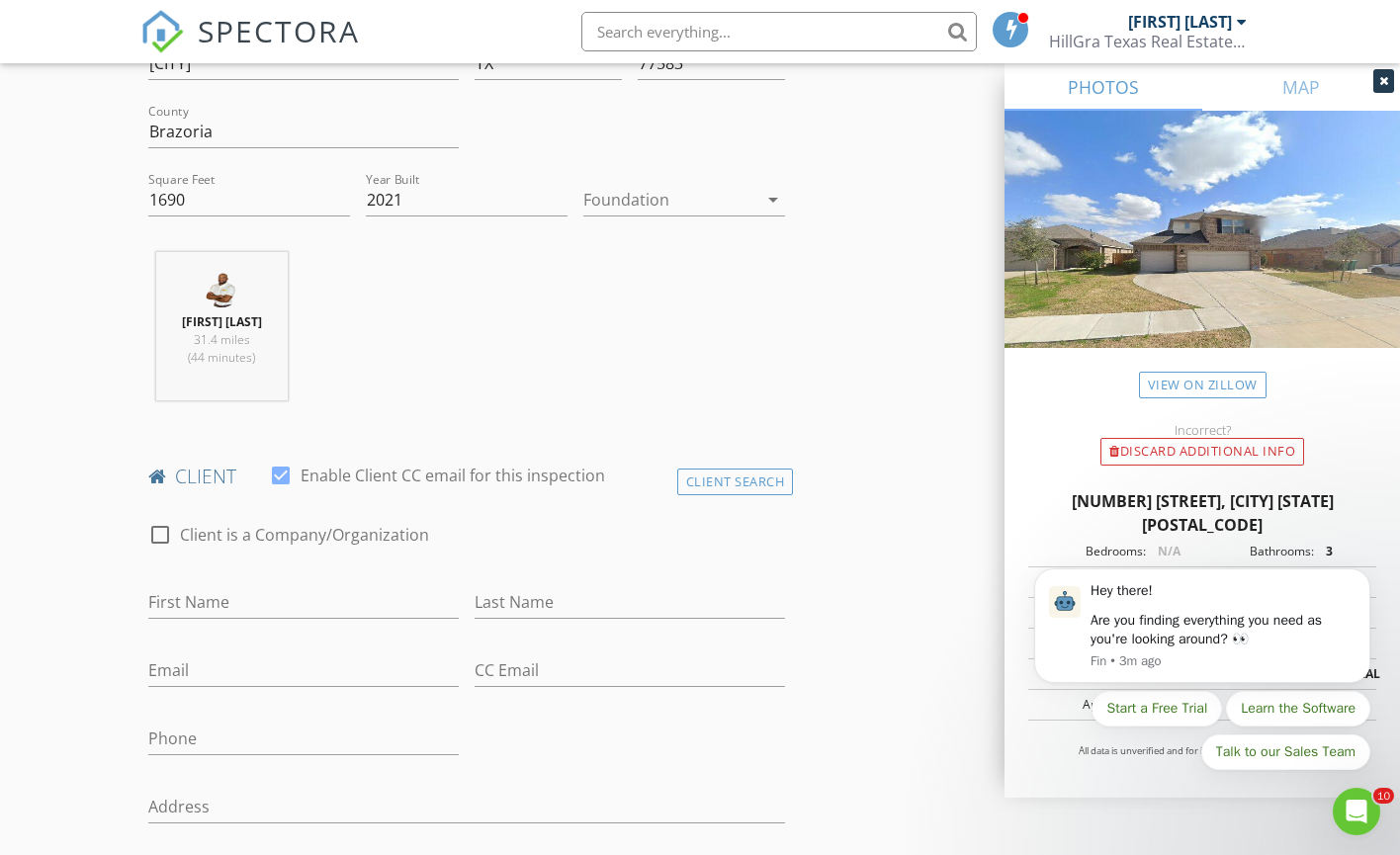 scroll, scrollTop: 626, scrollLeft: 0, axis: vertical 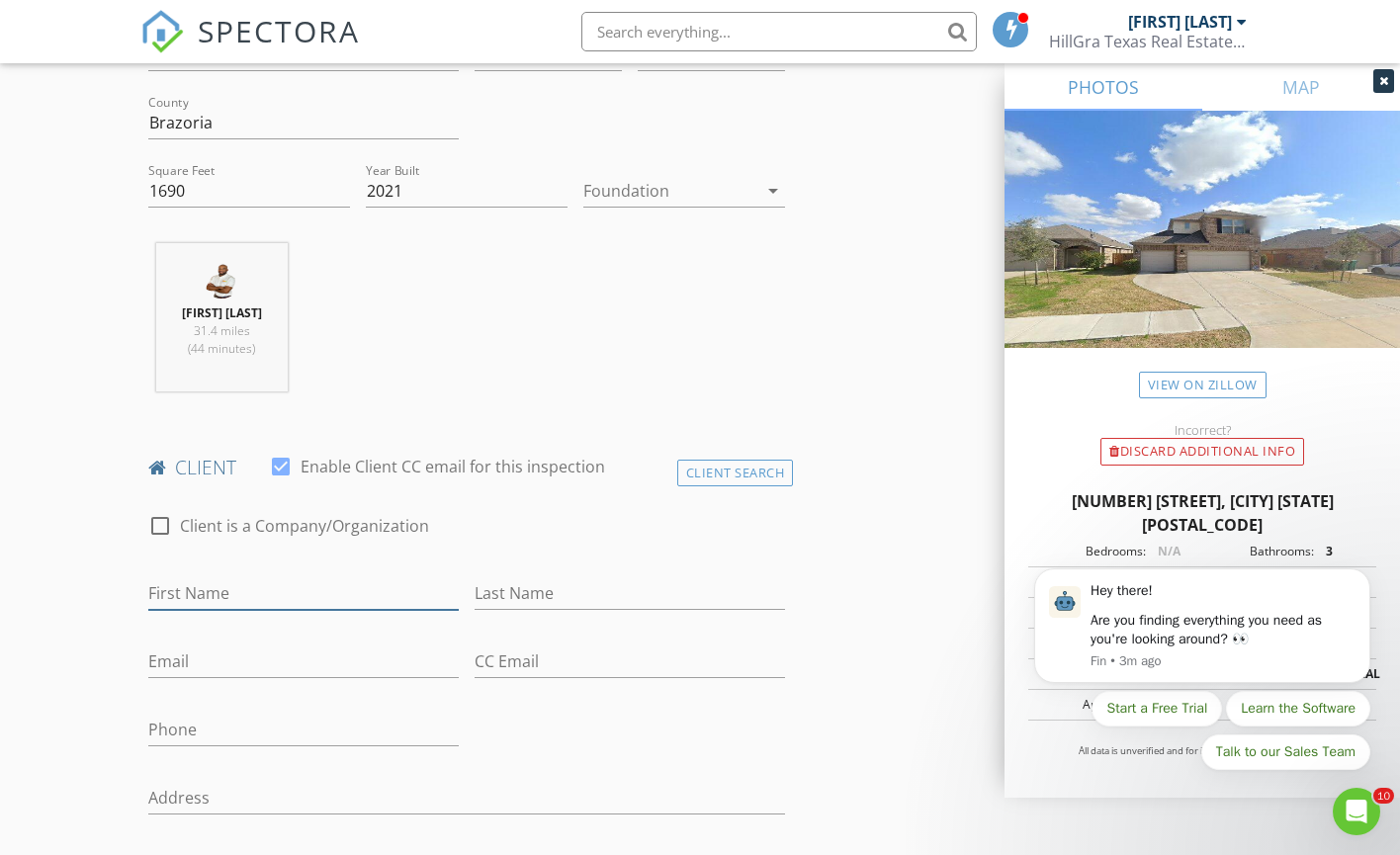 click on "First Name" at bounding box center [304, 593] 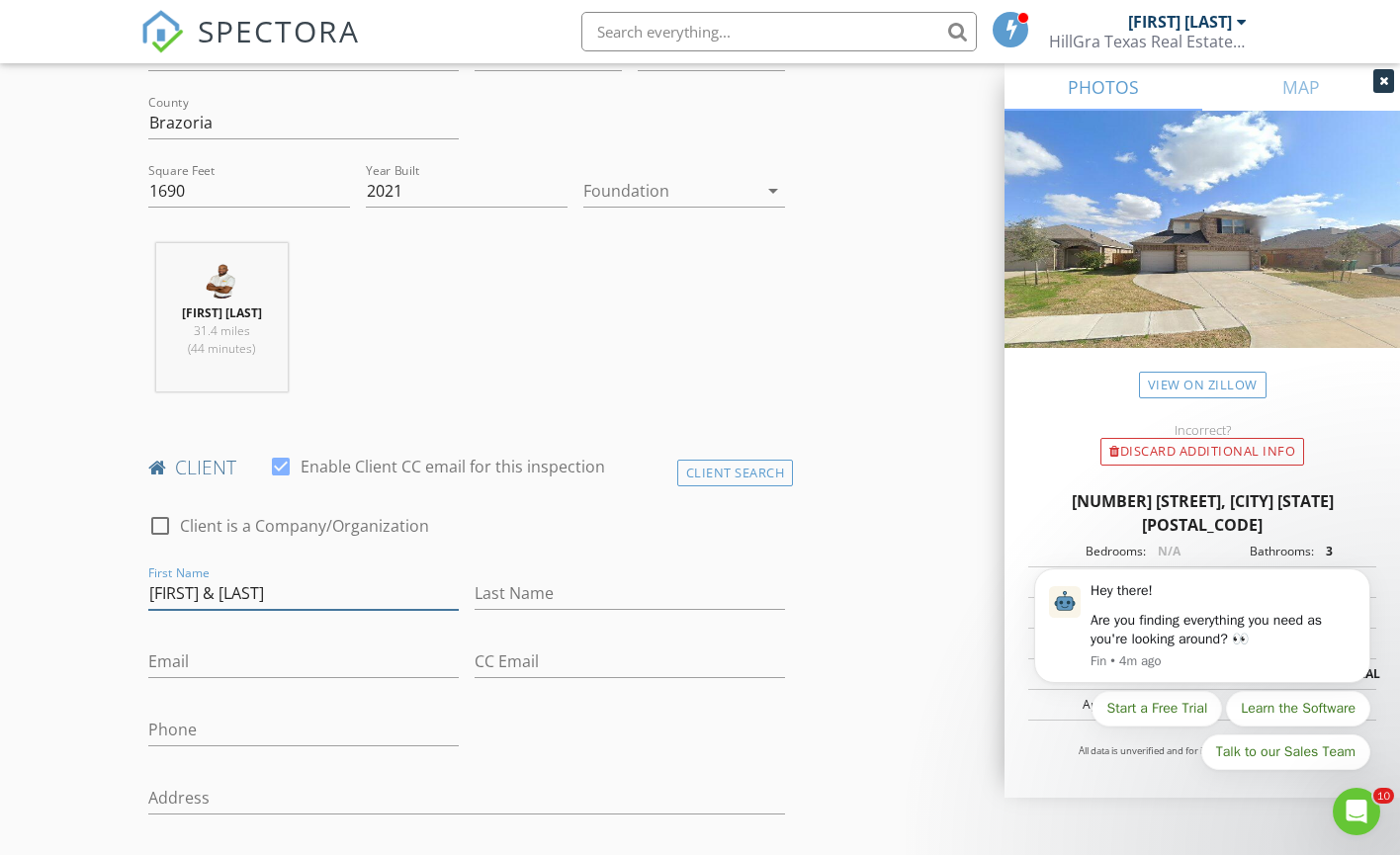 type on "[FIRST] & [FIRST]" 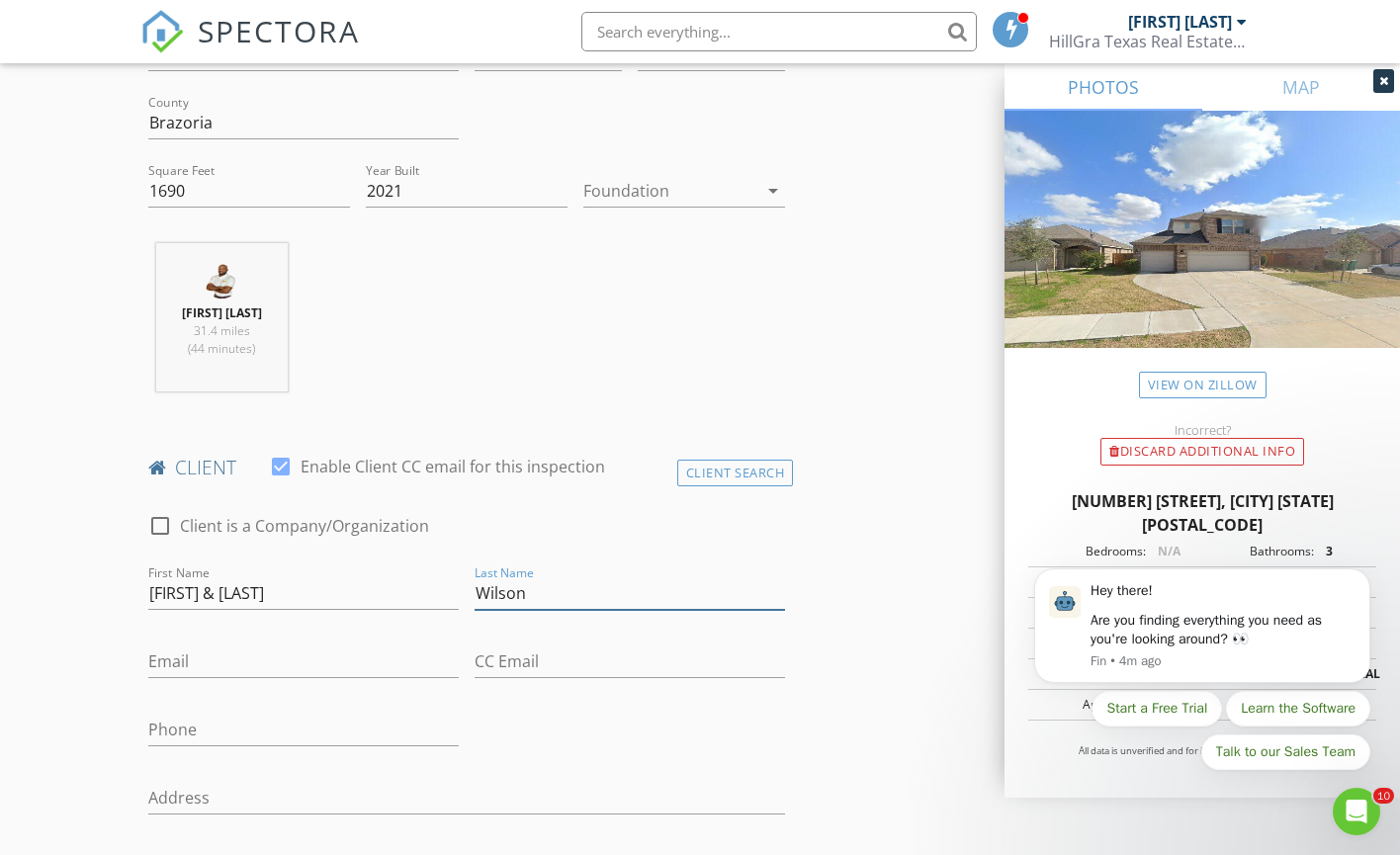type on "Wilson" 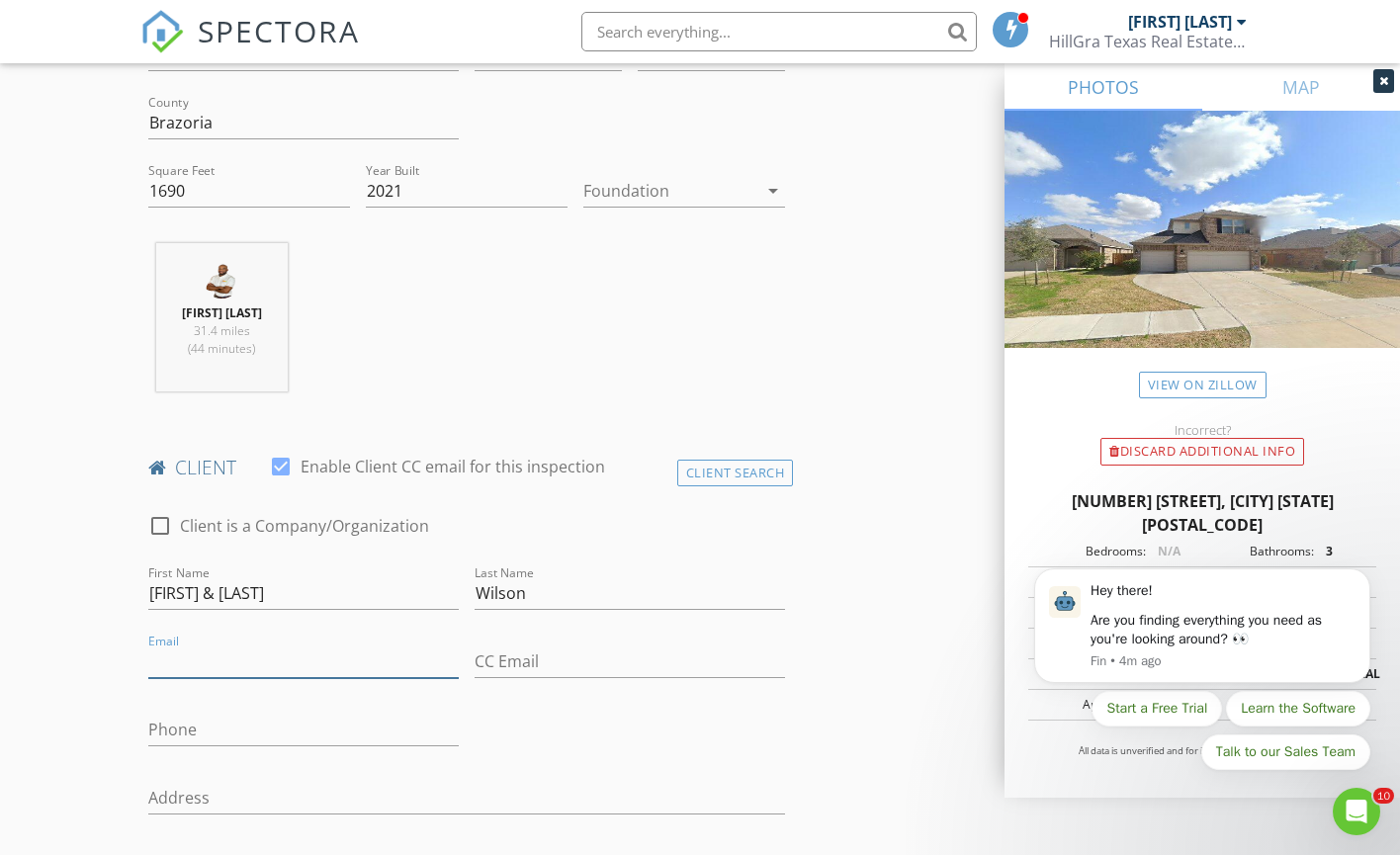 paste on "Daniellewilson0422@gmail.com" 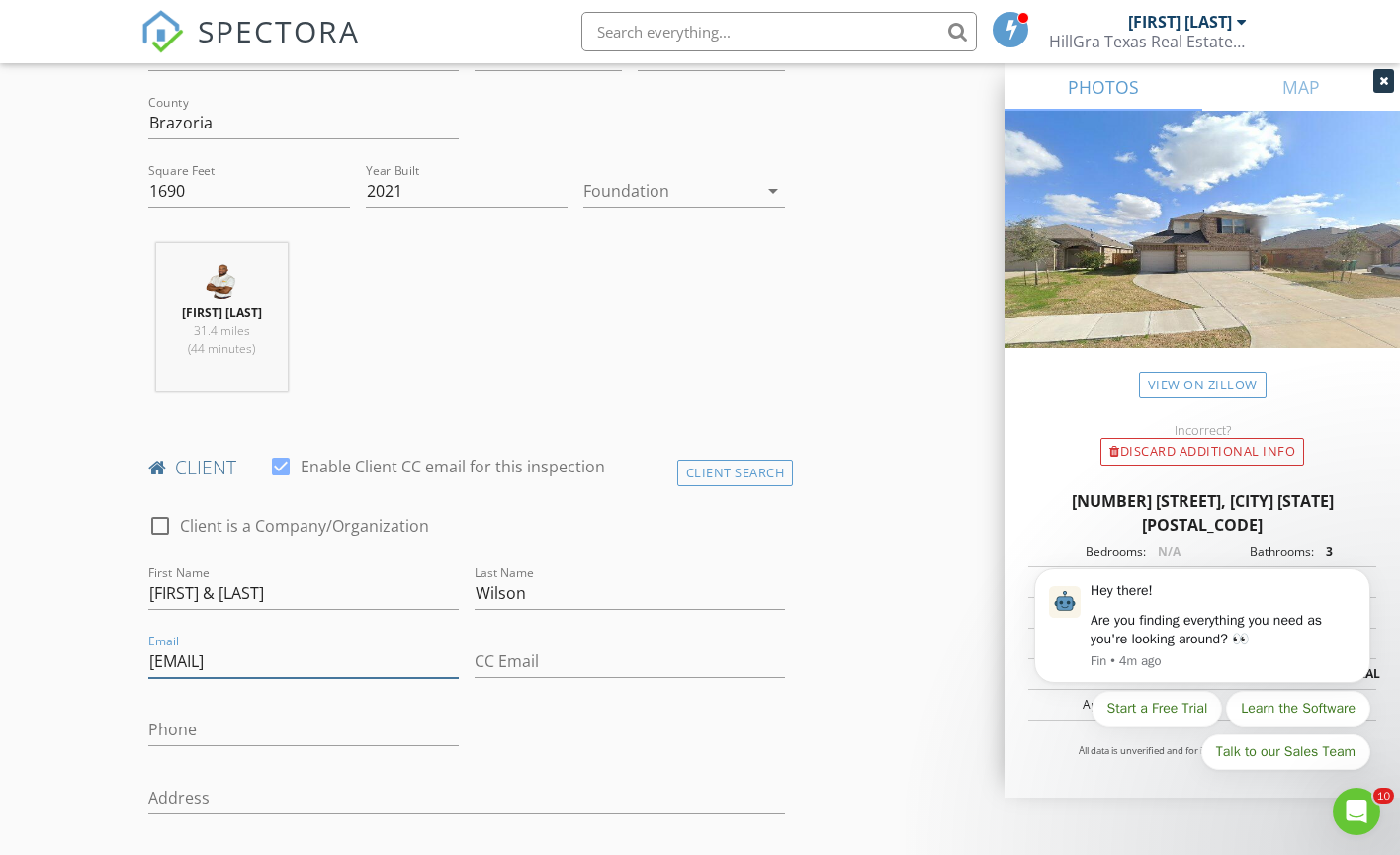 type on "Daniellewilson0422@gmail.com" 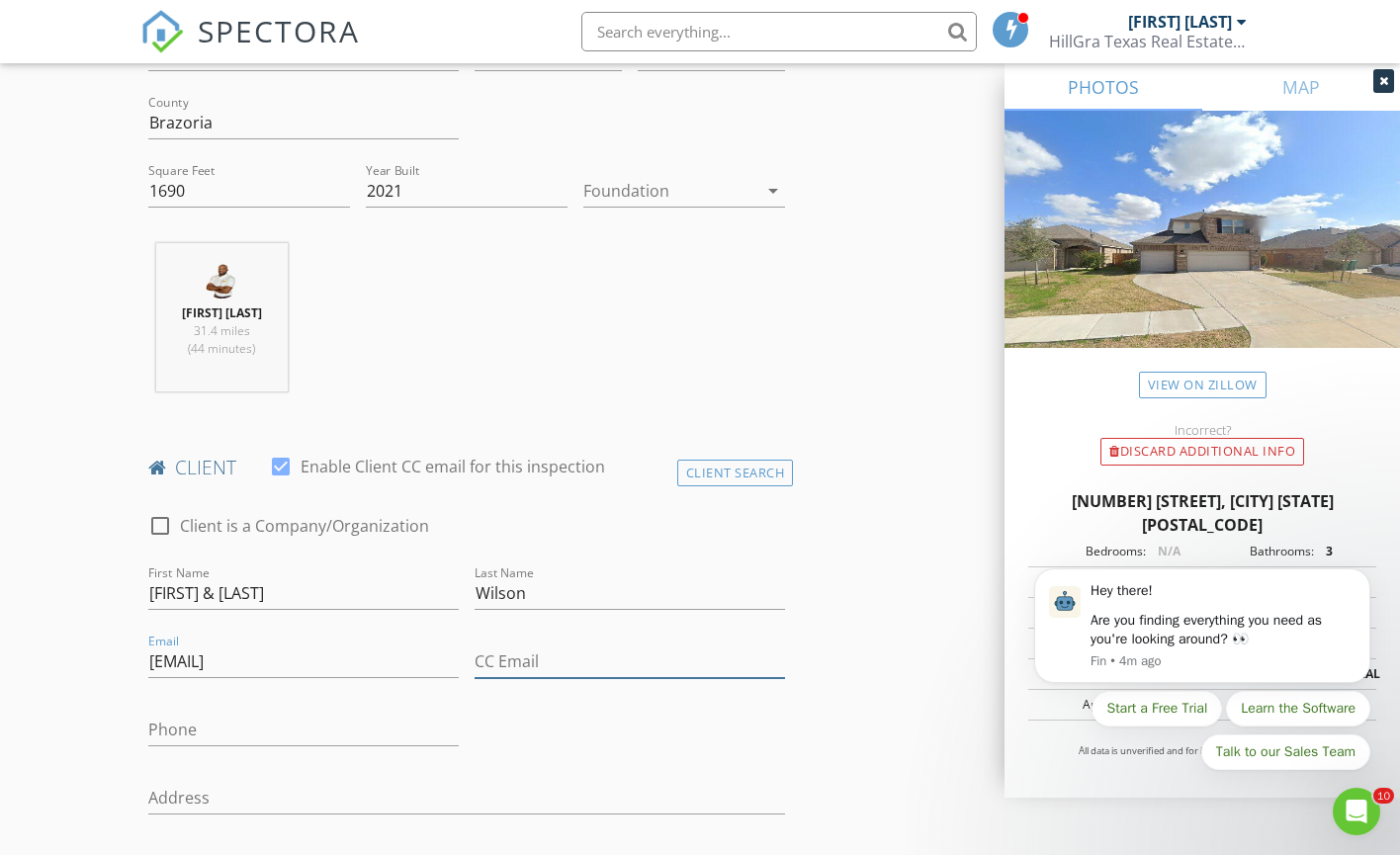 click on "CC Email" at bounding box center [630, 661] 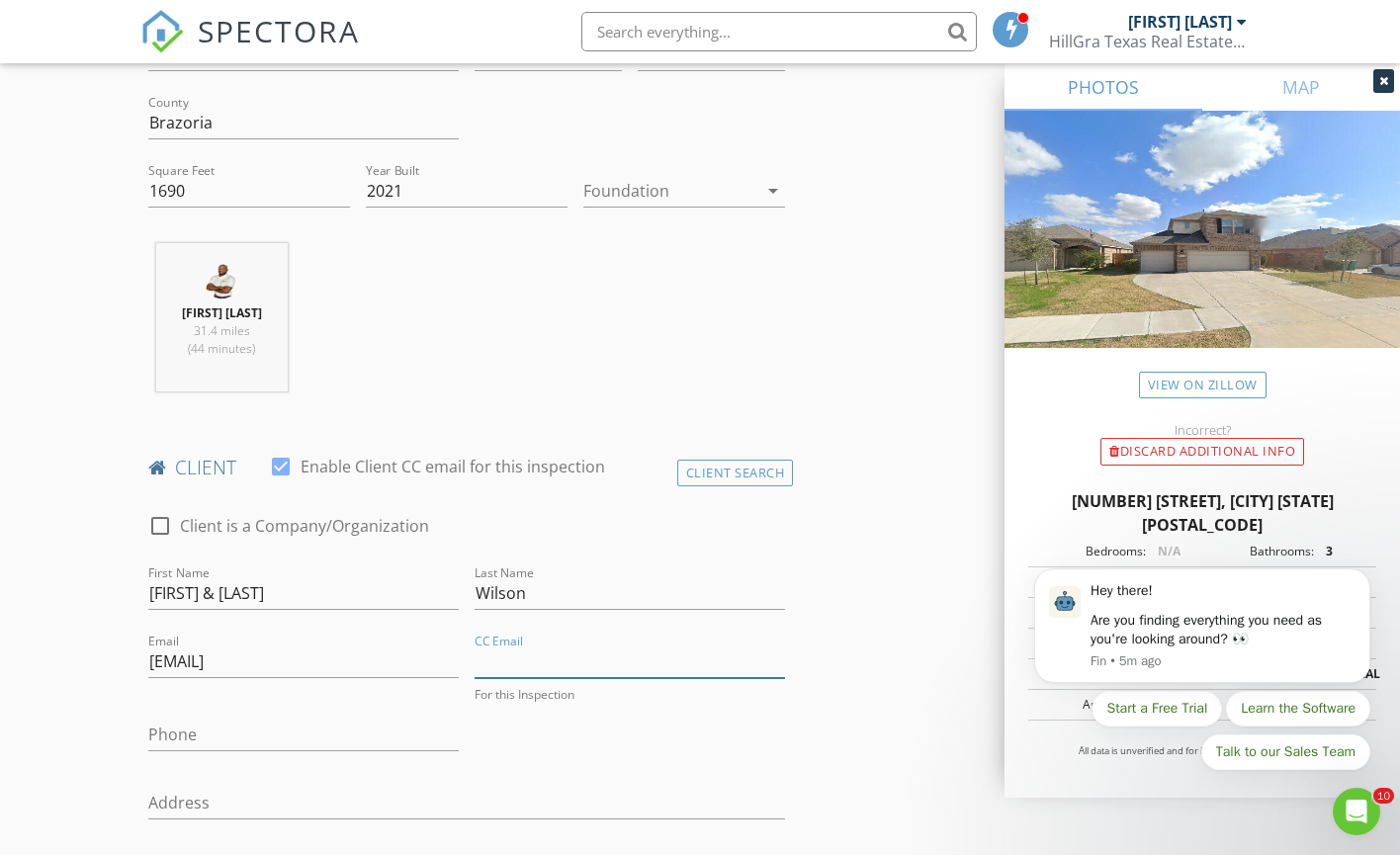 paste on "[EMAIL]" 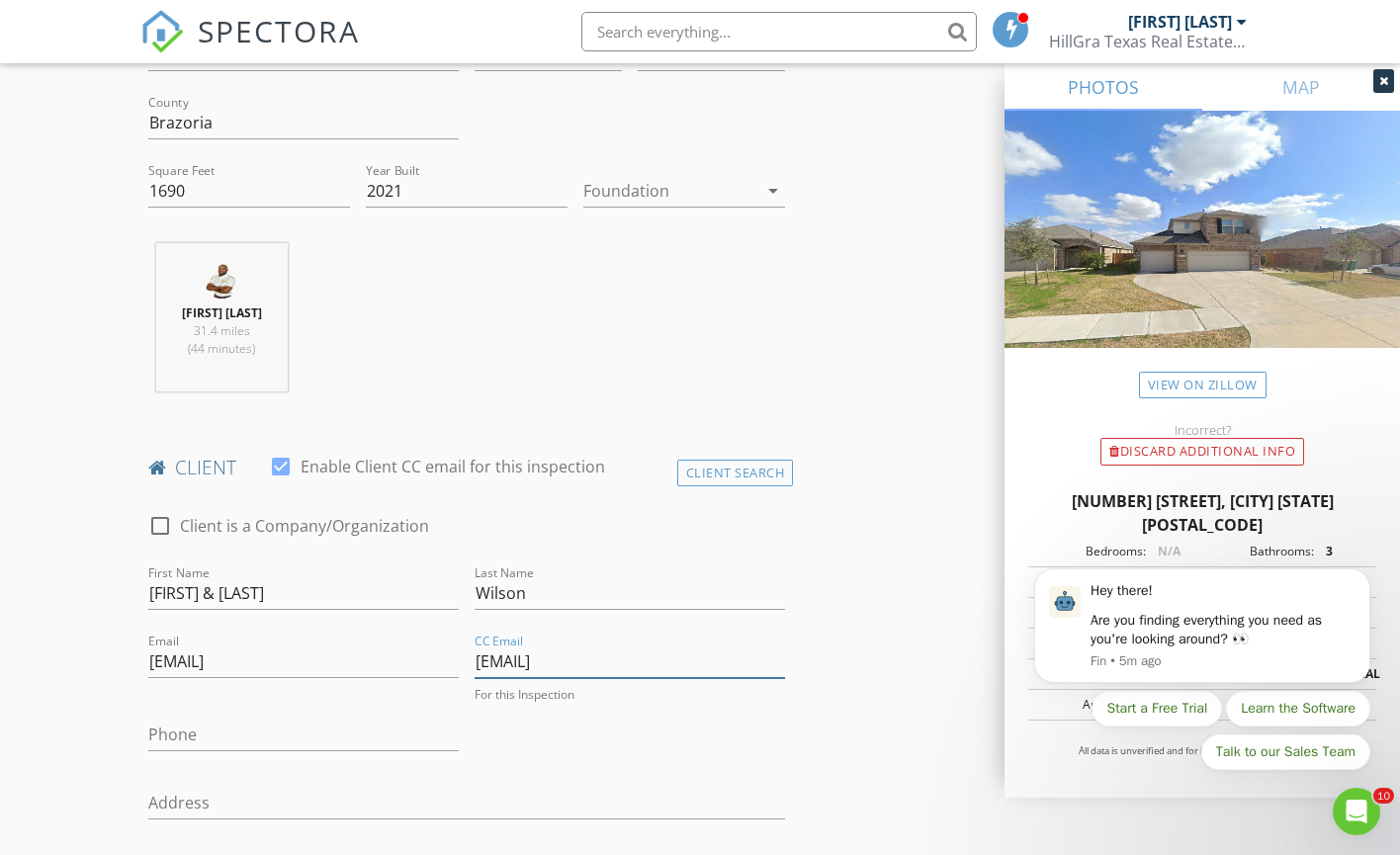 type on "[EMAIL]" 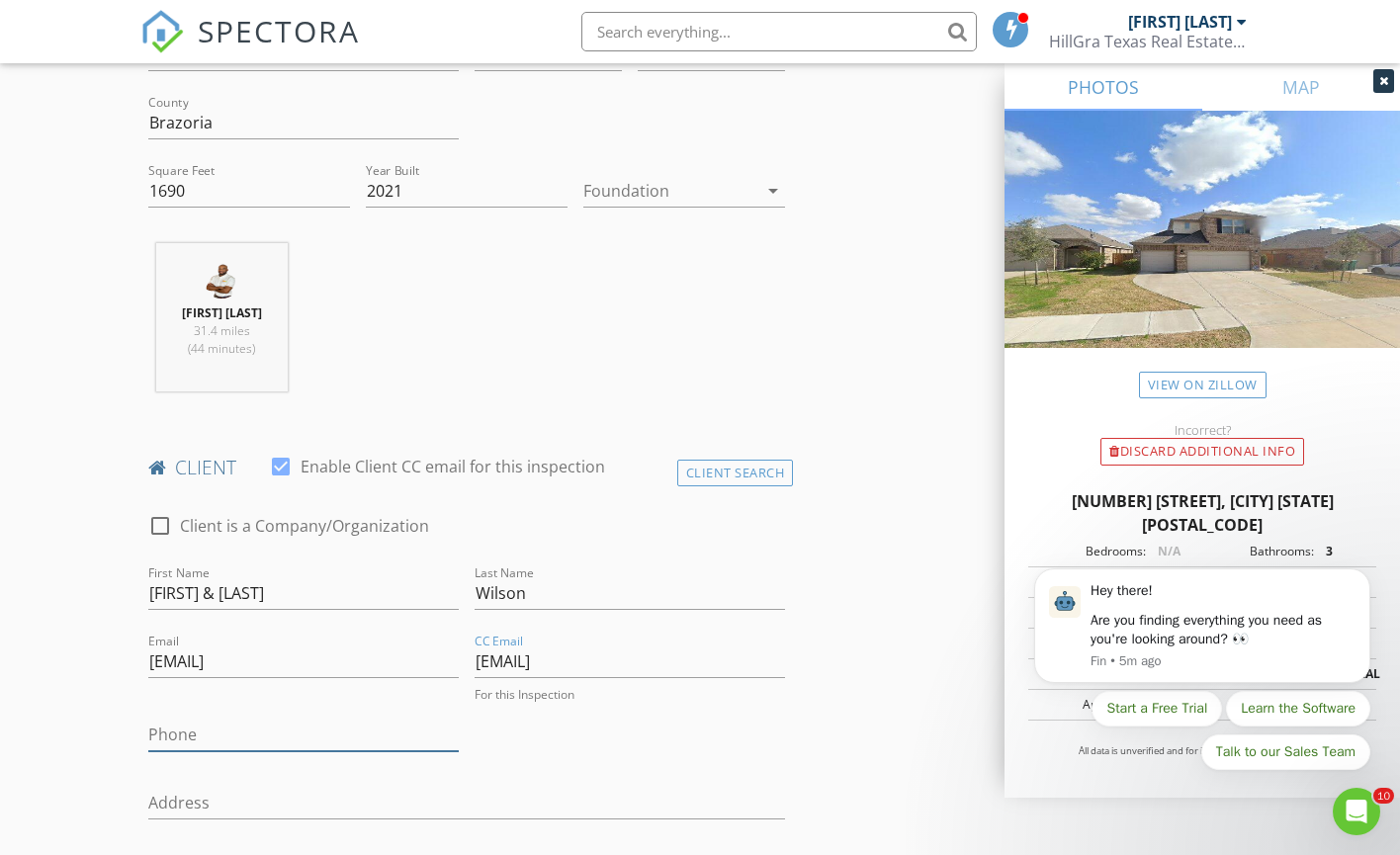 click on "Phone" at bounding box center (304, 734) 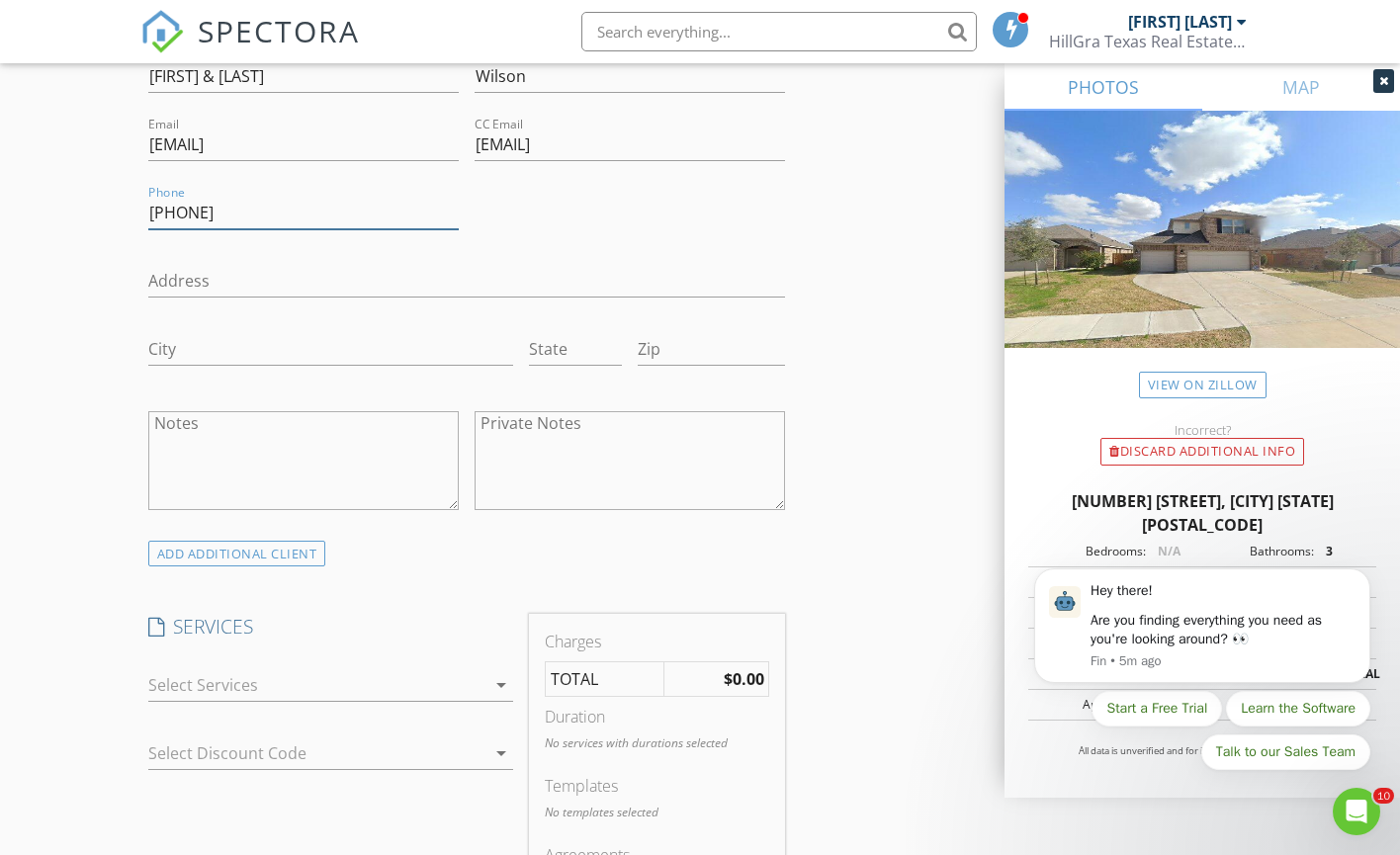 scroll, scrollTop: 1147, scrollLeft: 0, axis: vertical 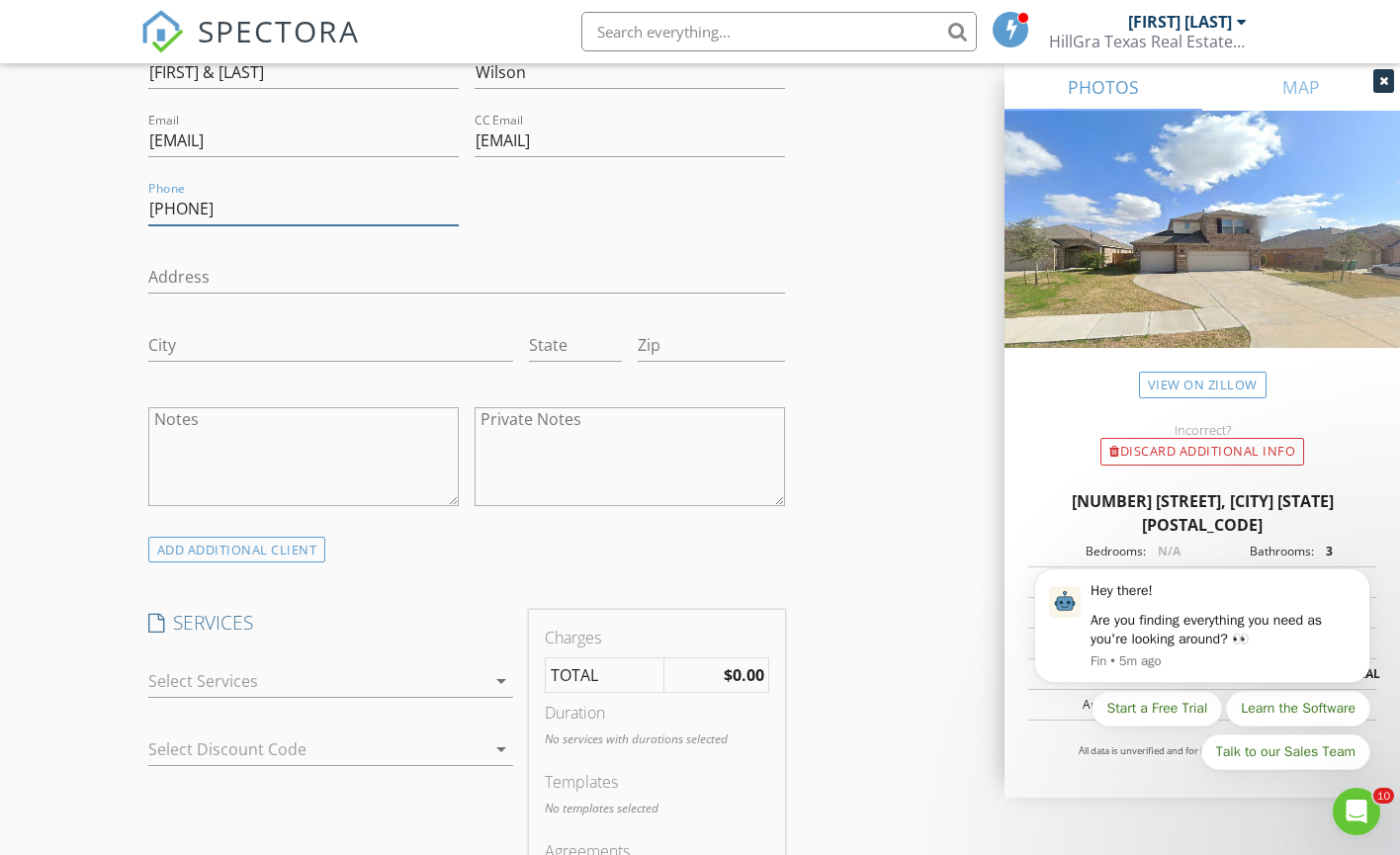 type on "[PHONE]" 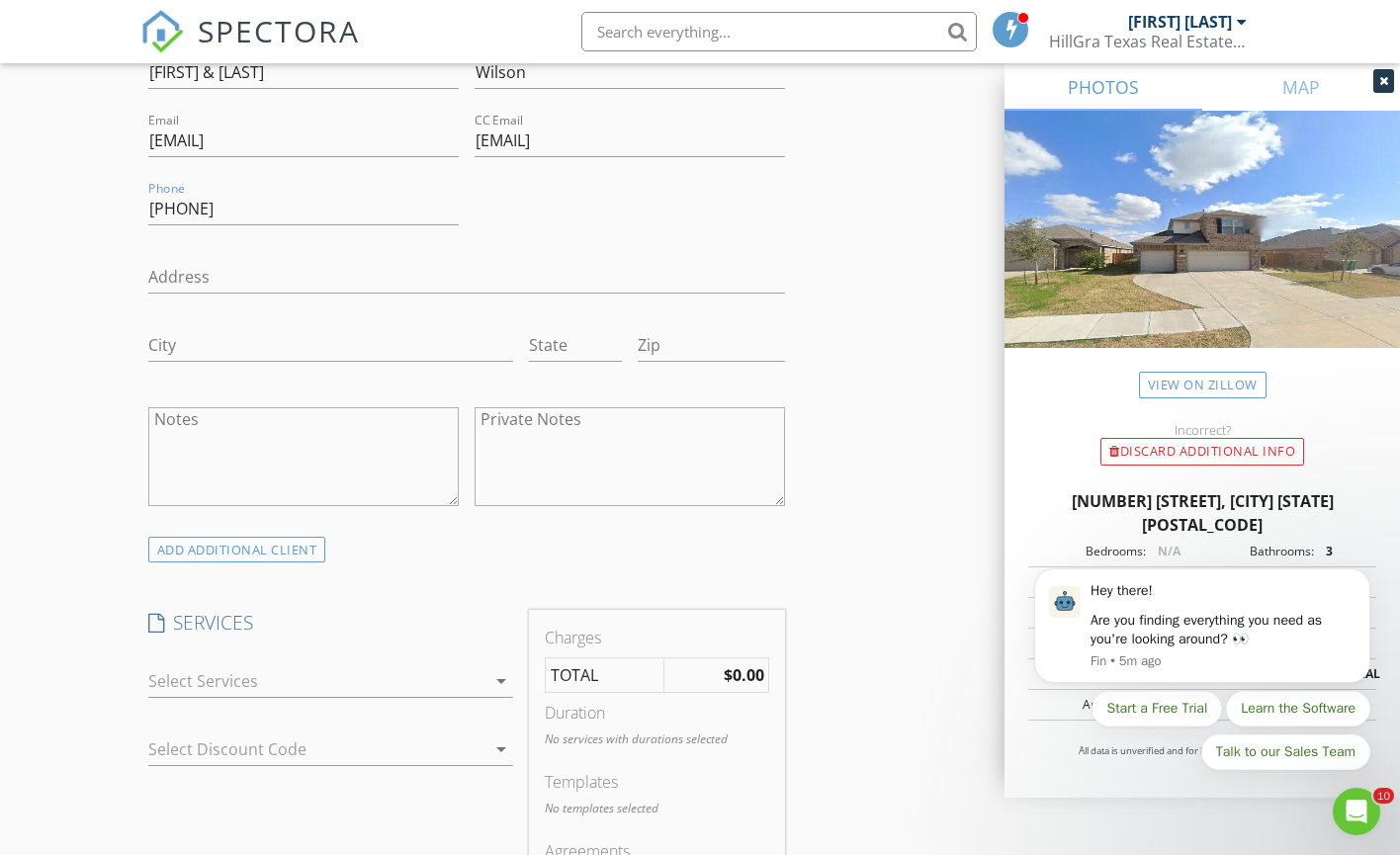 click at bounding box center [316, 681] 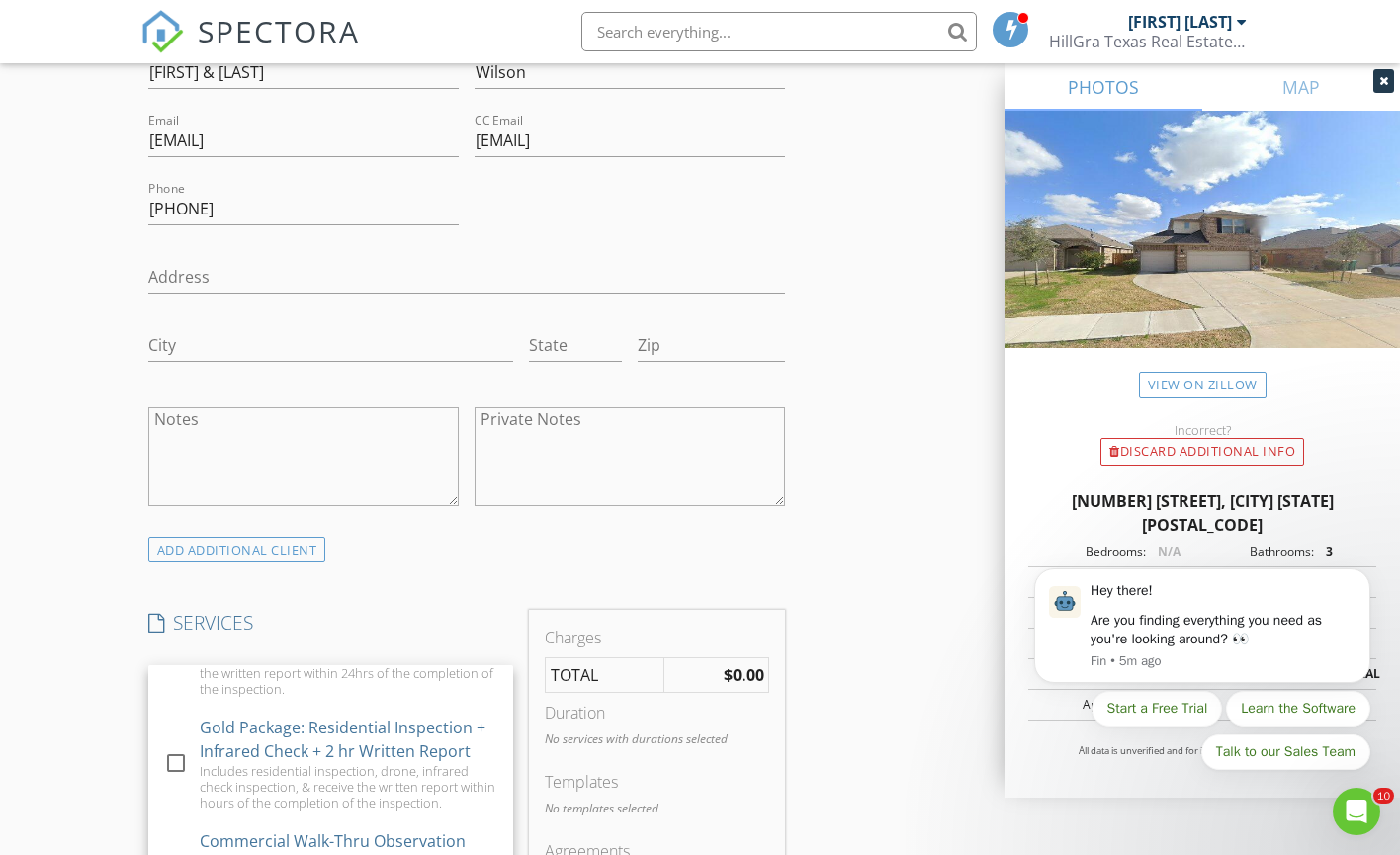 scroll, scrollTop: 568, scrollLeft: 0, axis: vertical 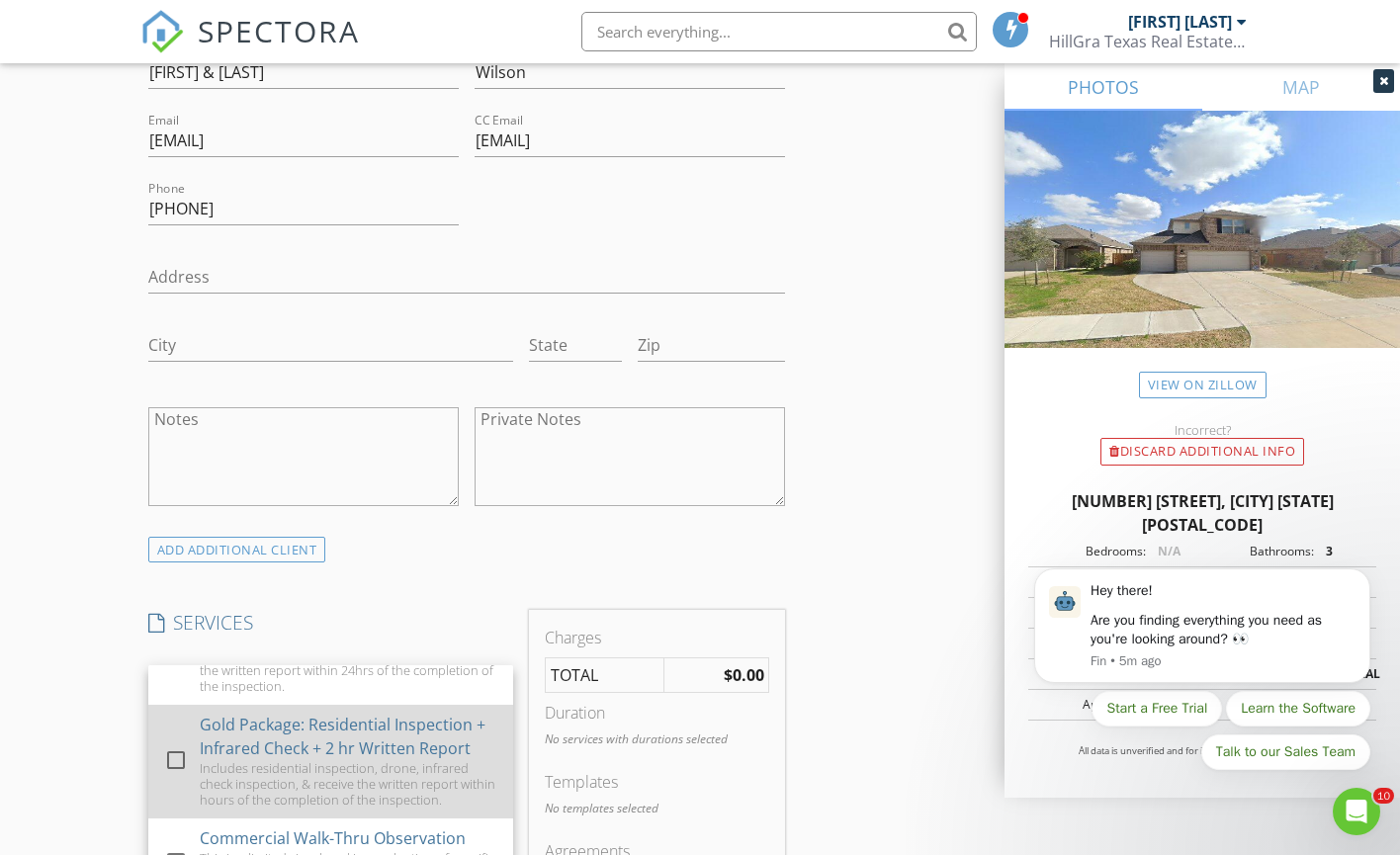 click at bounding box center (176, 760) 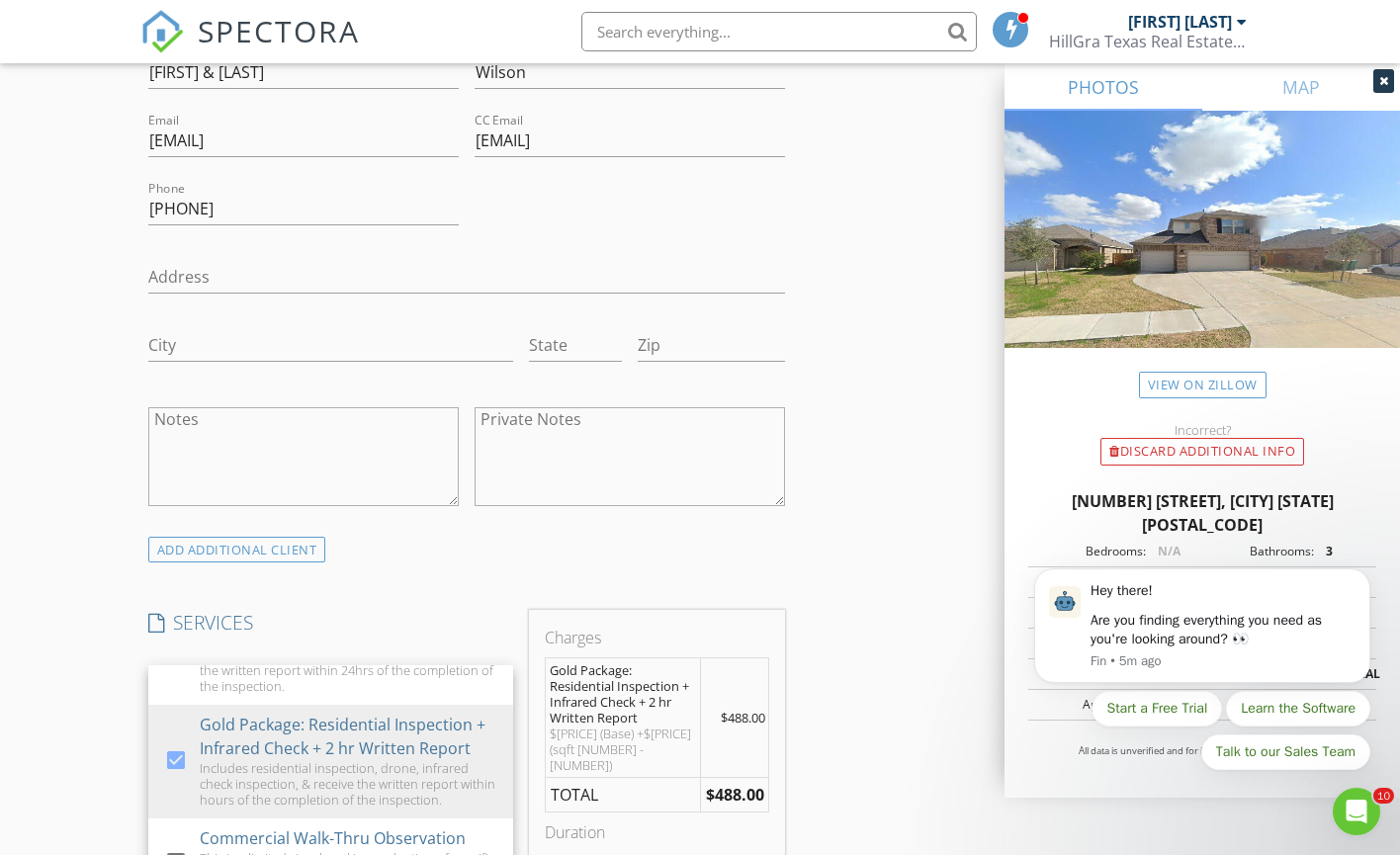 click on "New Inspection
Click here to use the New Order Form
INSPECTOR(S)
check_box   Gerran Hill   PRIMARY   Gerran Hill arrow_drop_down   check_box_outline_blank Gerran Hill specifically requested
Date/Time
08/02/2025 12:30 PM
Location
Address Search       Address 10413 Junction Peak Dr   Unit   City Rosharon   State TX   Zip 77583   County Brazoria     Square Feet 1690   Year Built 2021   Foundation arrow_drop_down     Gerran Hill     31.4 miles     (44 minutes)
client
check_box Enable Client CC email for this inspection   Client Search     check_box_outline_blank Client is a Company/Organization     First Name Danielle & Floyd   Last Name Wilson   Email Daniellewilson0422@gmail.com   CC Email Floydw1975@gmail.com   Phone 725-254-6574   Address   City   State   Zip       Notes   Private Notes
SERVICES" at bounding box center [700, 846] 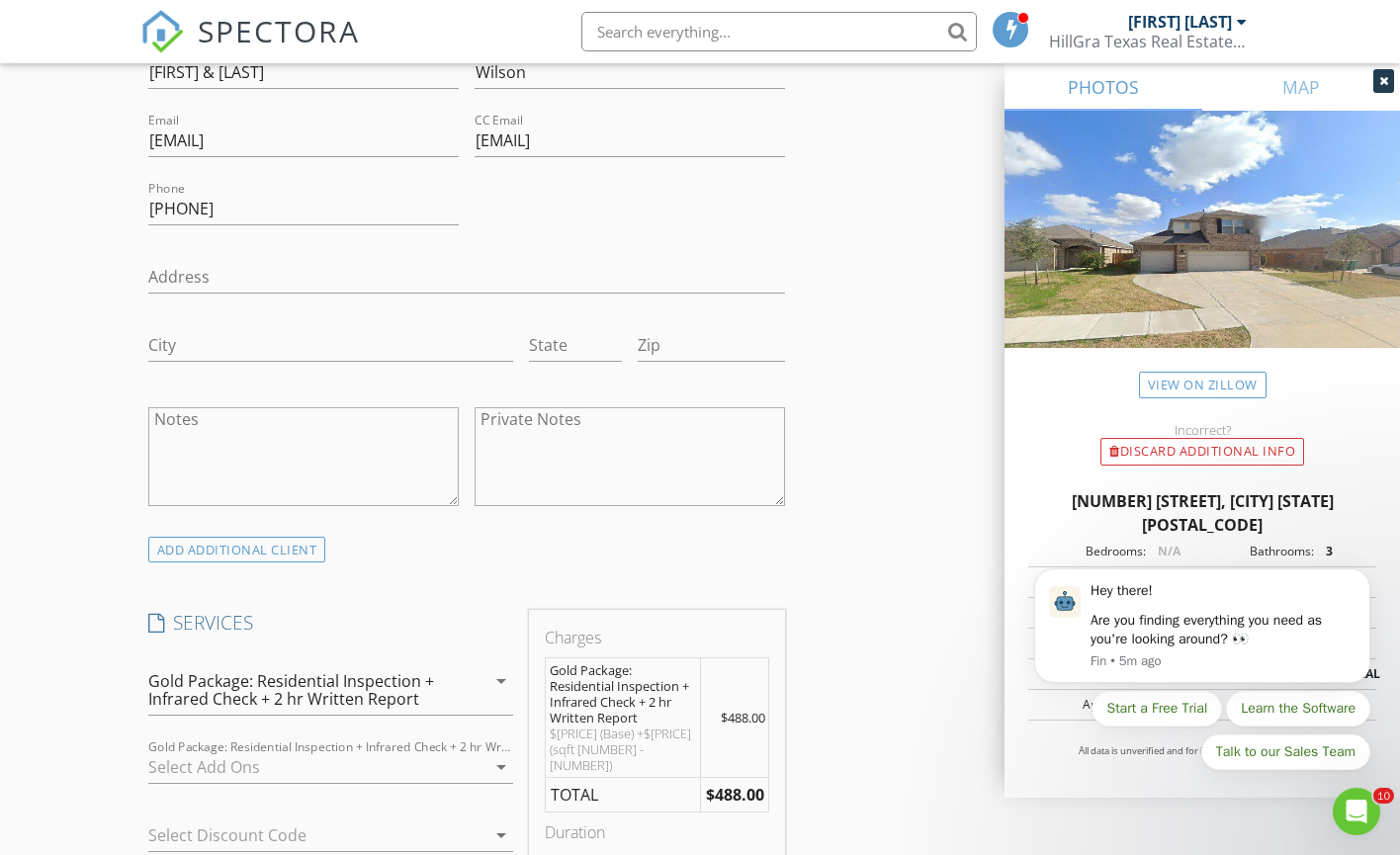 click at bounding box center [316, 767] 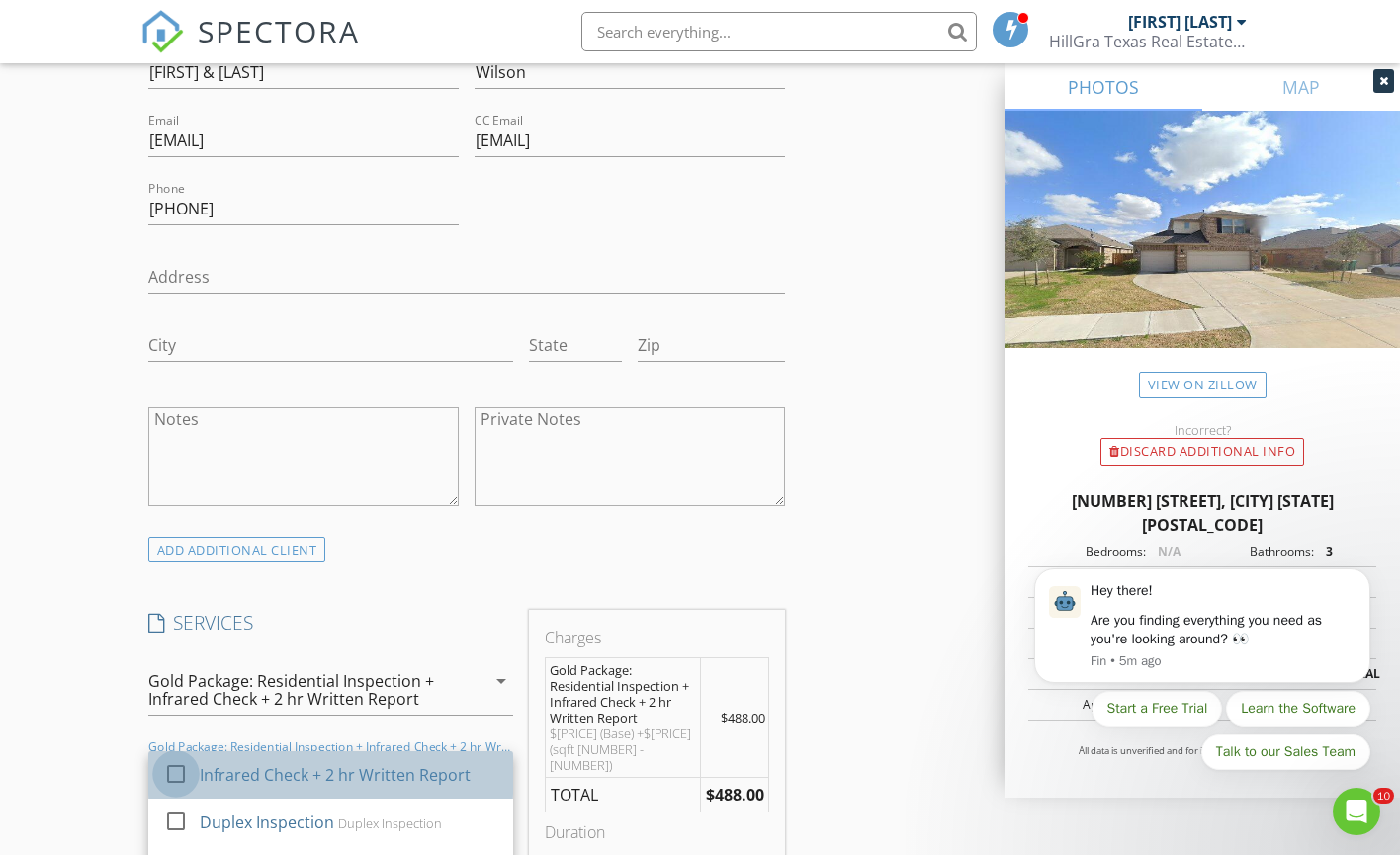 drag, startPoint x: 178, startPoint y: 773, endPoint x: 150, endPoint y: 777, distance: 28.284271 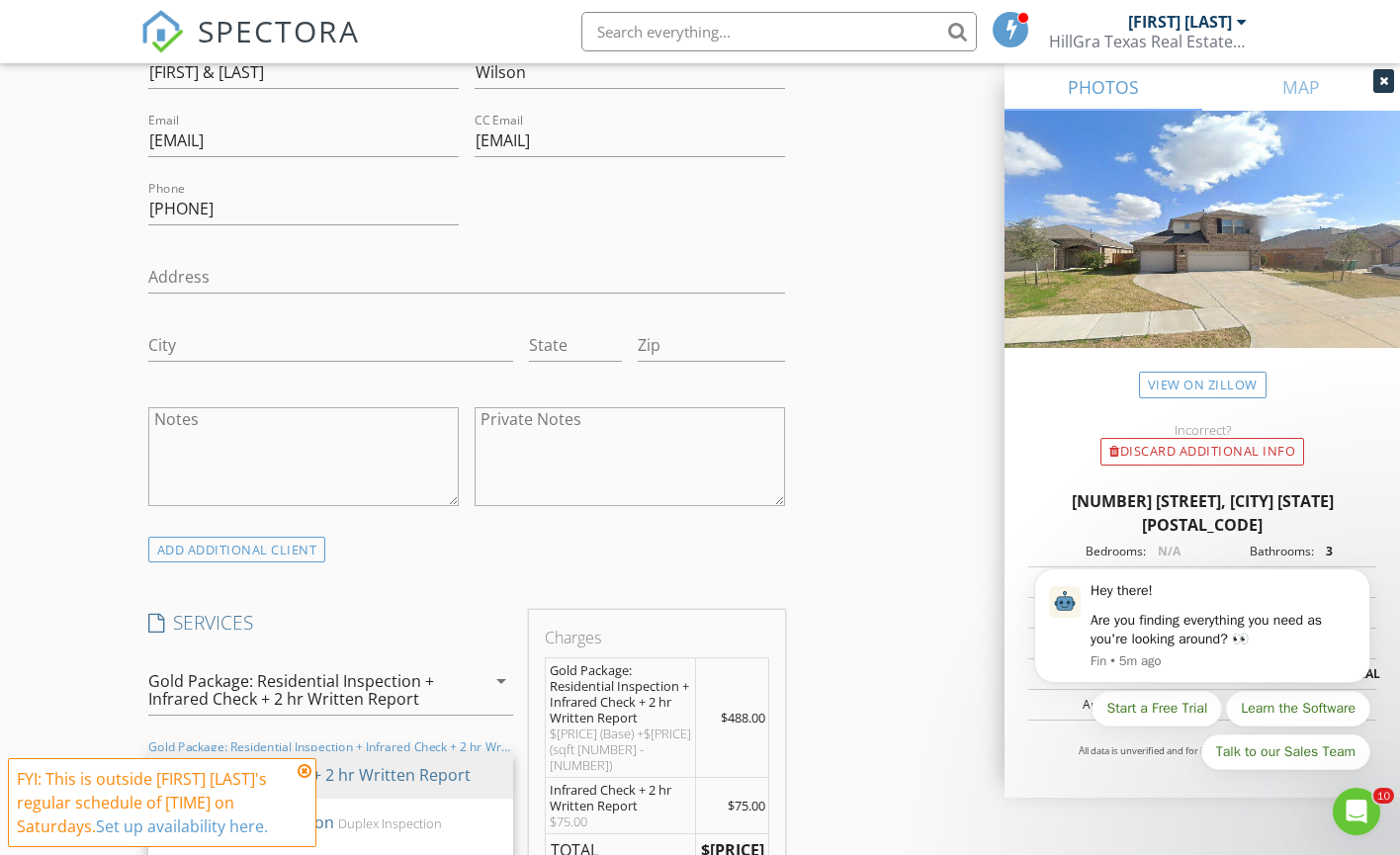 click on "New Inspection
Click here to use the New Order Form
INSPECTOR(S)
check_box   Gerran Hill   PRIMARY   Gerran Hill arrow_drop_down   check_box_outline_blank Gerran Hill specifically requested
Date/Time
08/02/2025 12:30 PM
Location
Address Search       Address 10413 Junction Peak Dr   Unit   City Rosharon   State TX   Zip 77583   County Brazoria     Square Feet 1690   Year Built 2021   Foundation arrow_drop_down     Gerran Hill     31.4 miles     (44 minutes)
client
check_box Enable Client CC email for this inspection   Client Search     check_box_outline_blank Client is a Company/Organization     First Name Danielle & Floyd   Last Name Wilson   Email Daniellewilson0422@gmail.com   CC Email Floydw1975@gmail.com   Phone 725-254-6574   Address   City   State   Zip       Notes   Private Notes
SERVICES" at bounding box center (700, 875) 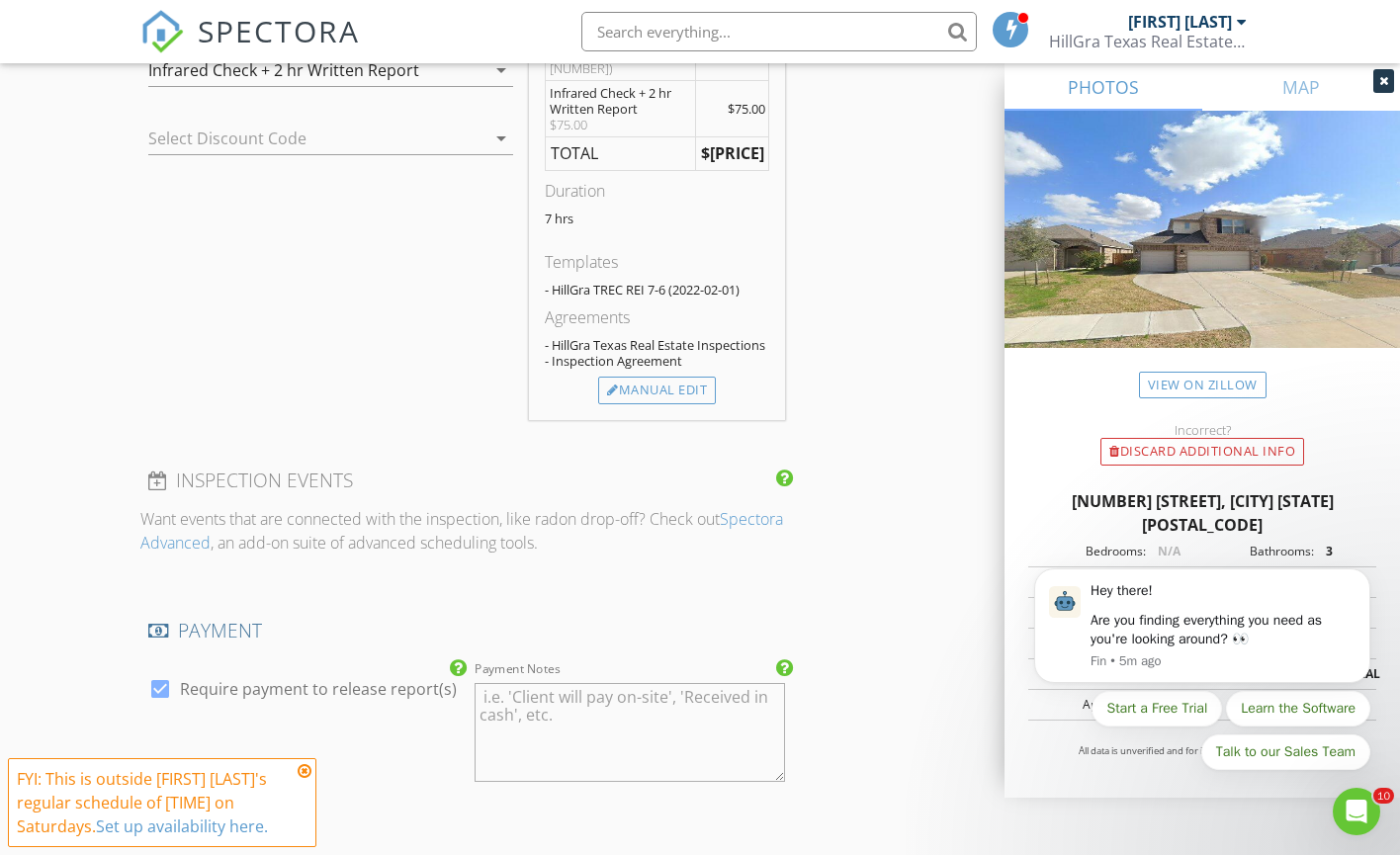 scroll, scrollTop: 1860, scrollLeft: 0, axis: vertical 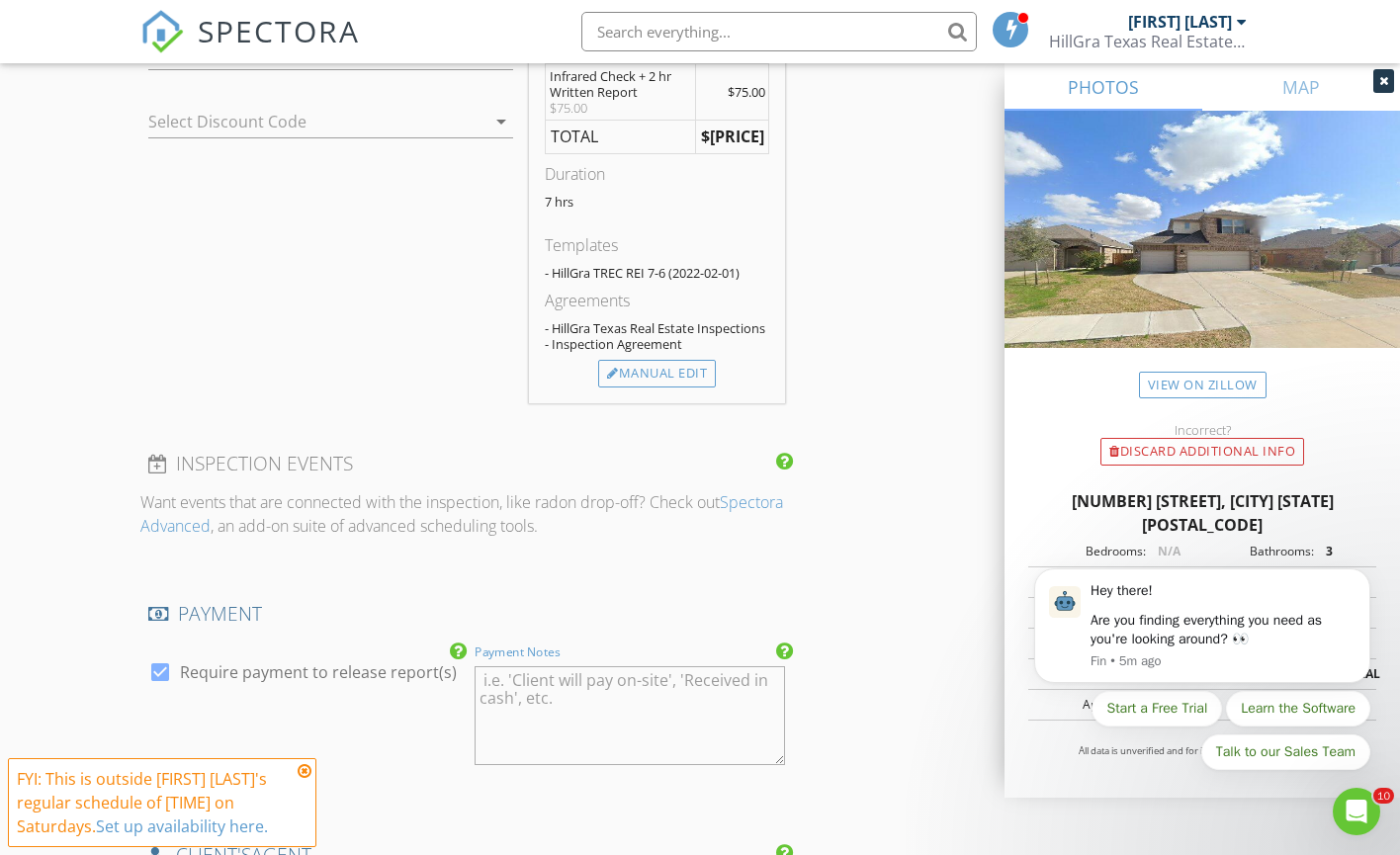 click on "Payment Notes" at bounding box center [630, 716] 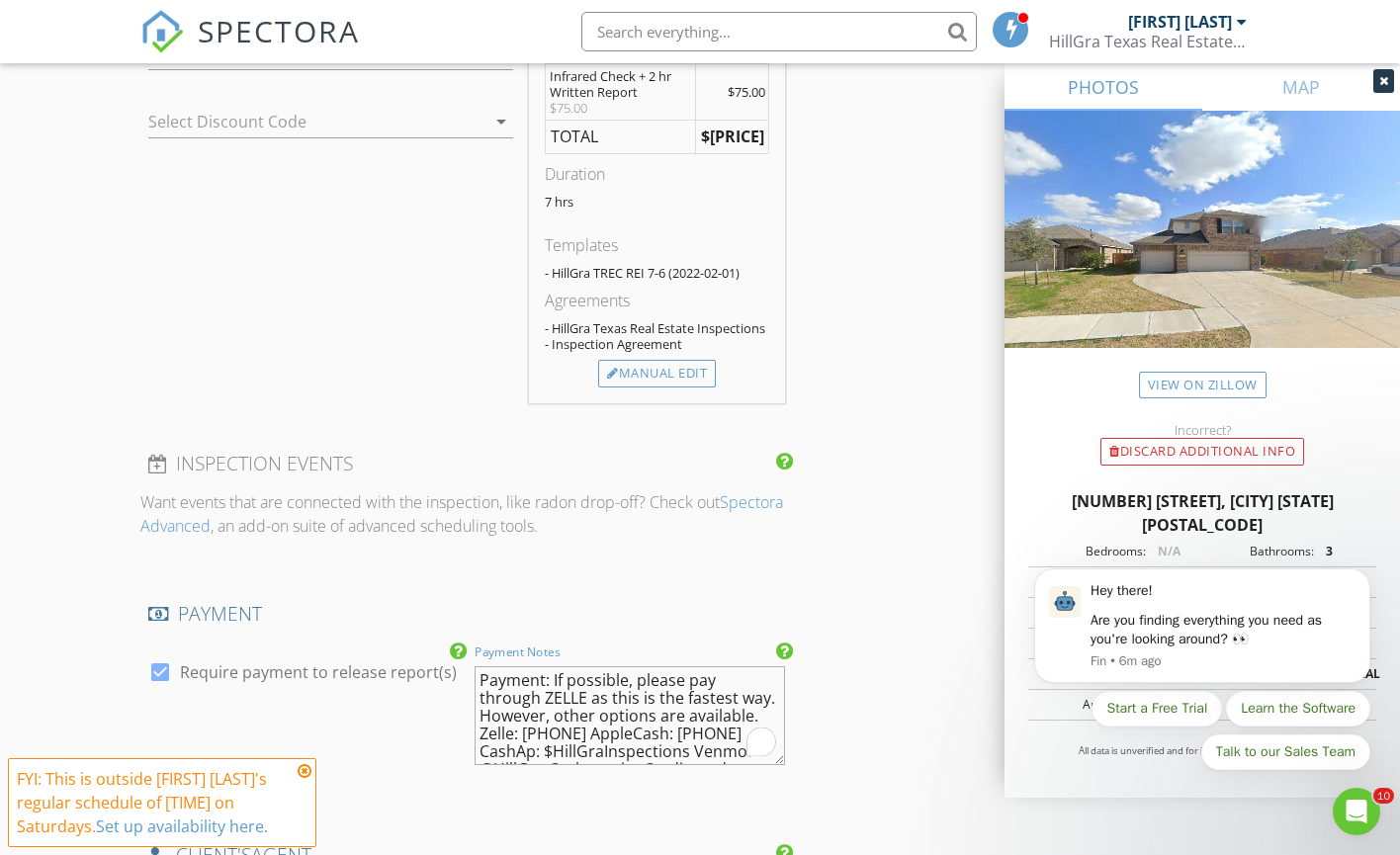 scroll, scrollTop: 52, scrollLeft: 0, axis: vertical 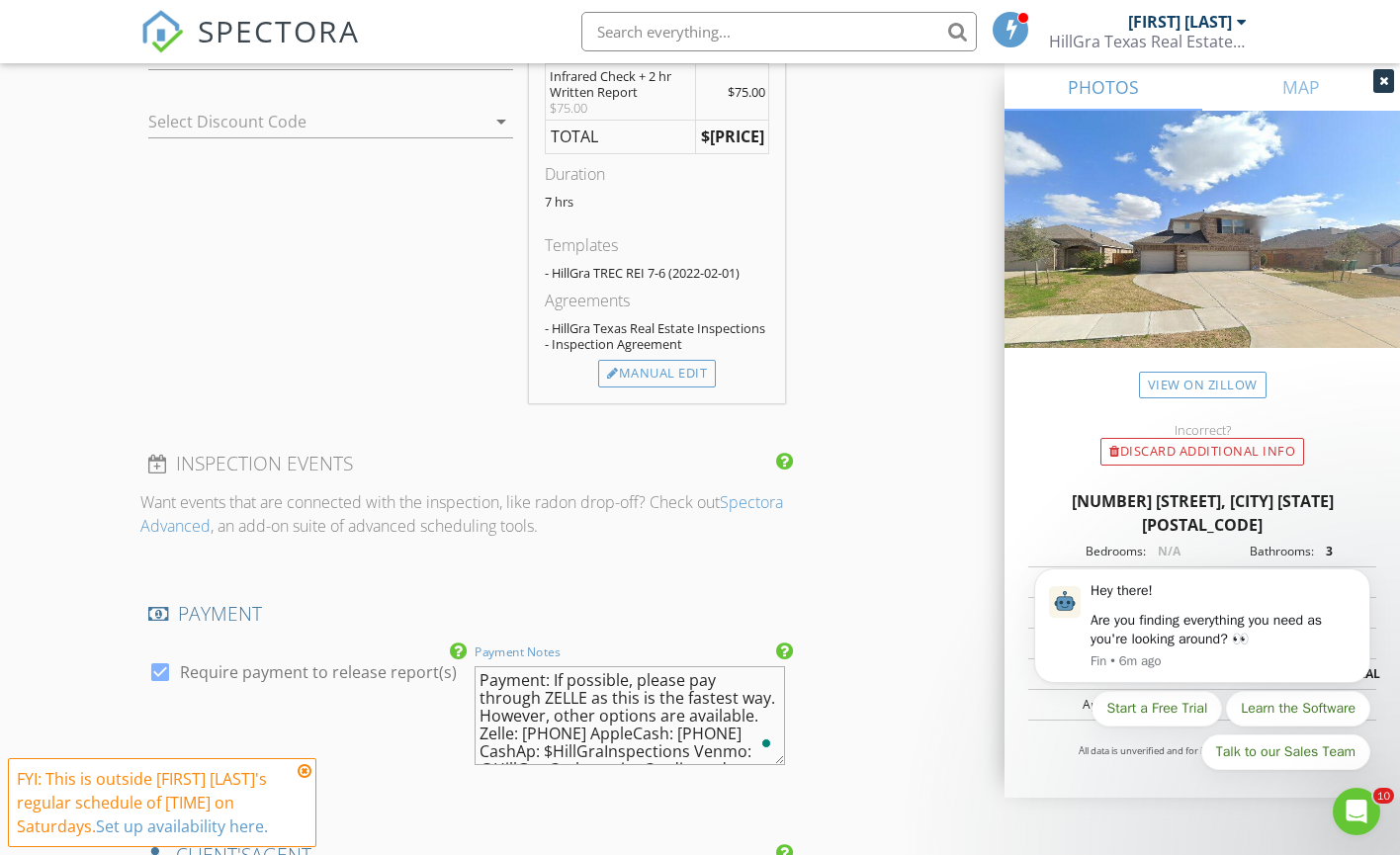 click on "Payment: If possible, please pay through ZELLE as this is the fastest way. However, other options are available.  Zelle: 281-673-8714 AppleCash: 281-673-8714 CashAp: $HillGraInspections Venmo: @HillGra Cash on site Credit card on-site (with an additional $25 convenience fee)" at bounding box center (630, 716) 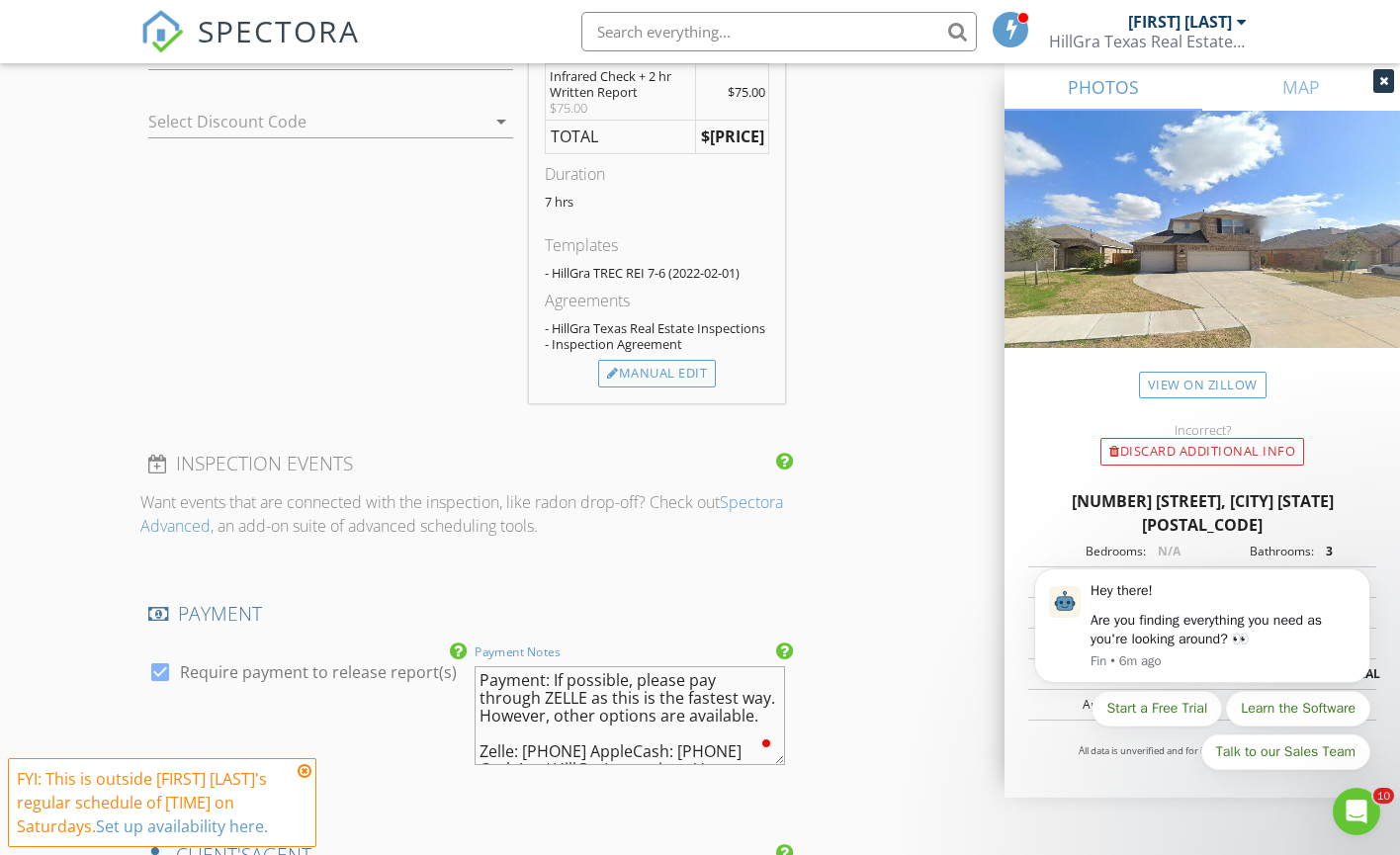 click on "Payment: If possible, please pay through ZELLE as this is the fastest way. However, other options are available.
Zelle: 281-673-8714 AppleCash: 281-673-8714 CashAp: $HillGraInspections Venmo: @HillGra Cash on site Credit card on-site (with an additional $25 convenience fee)" at bounding box center (630, 716) 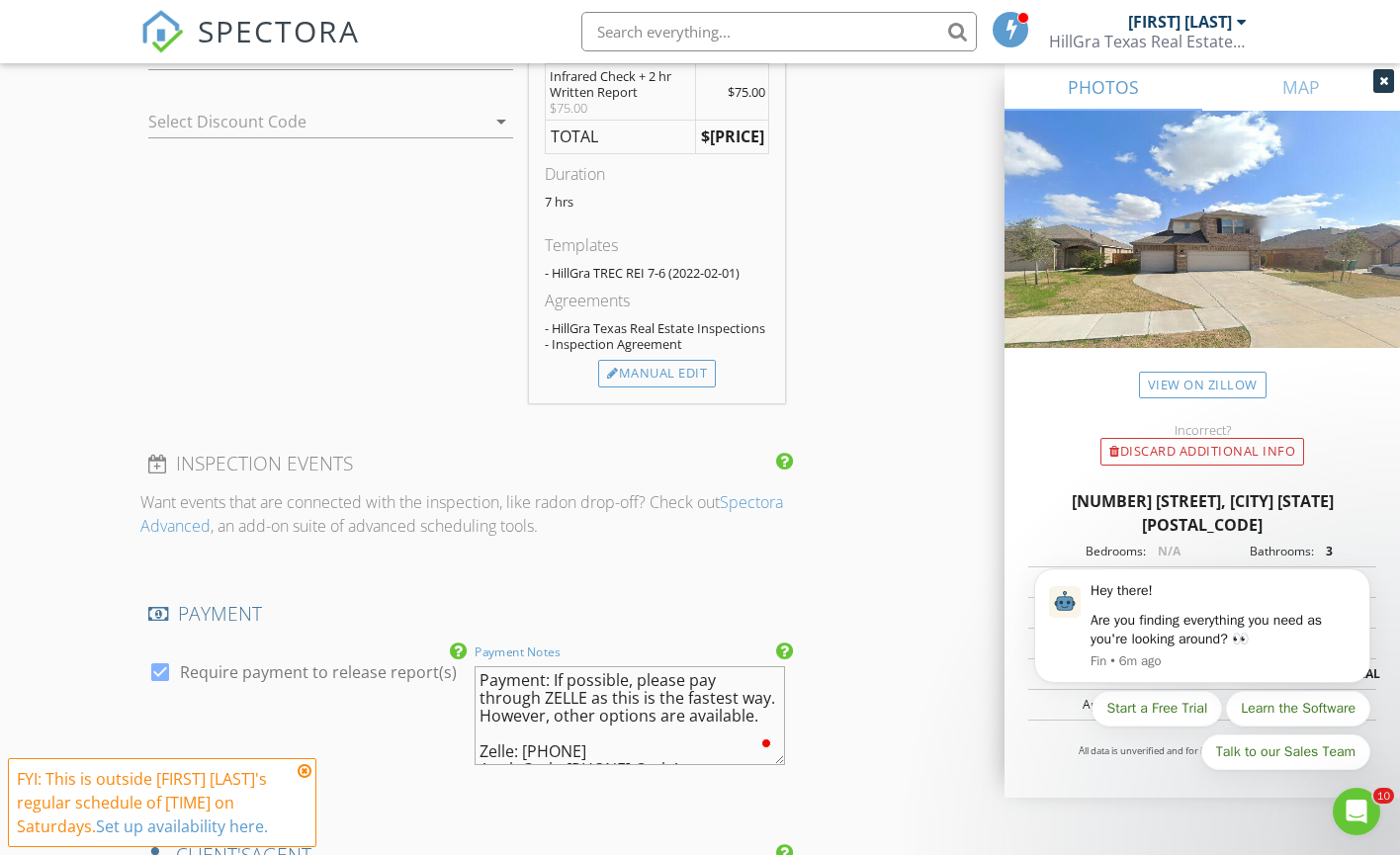 scroll, scrollTop: 17, scrollLeft: 0, axis: vertical 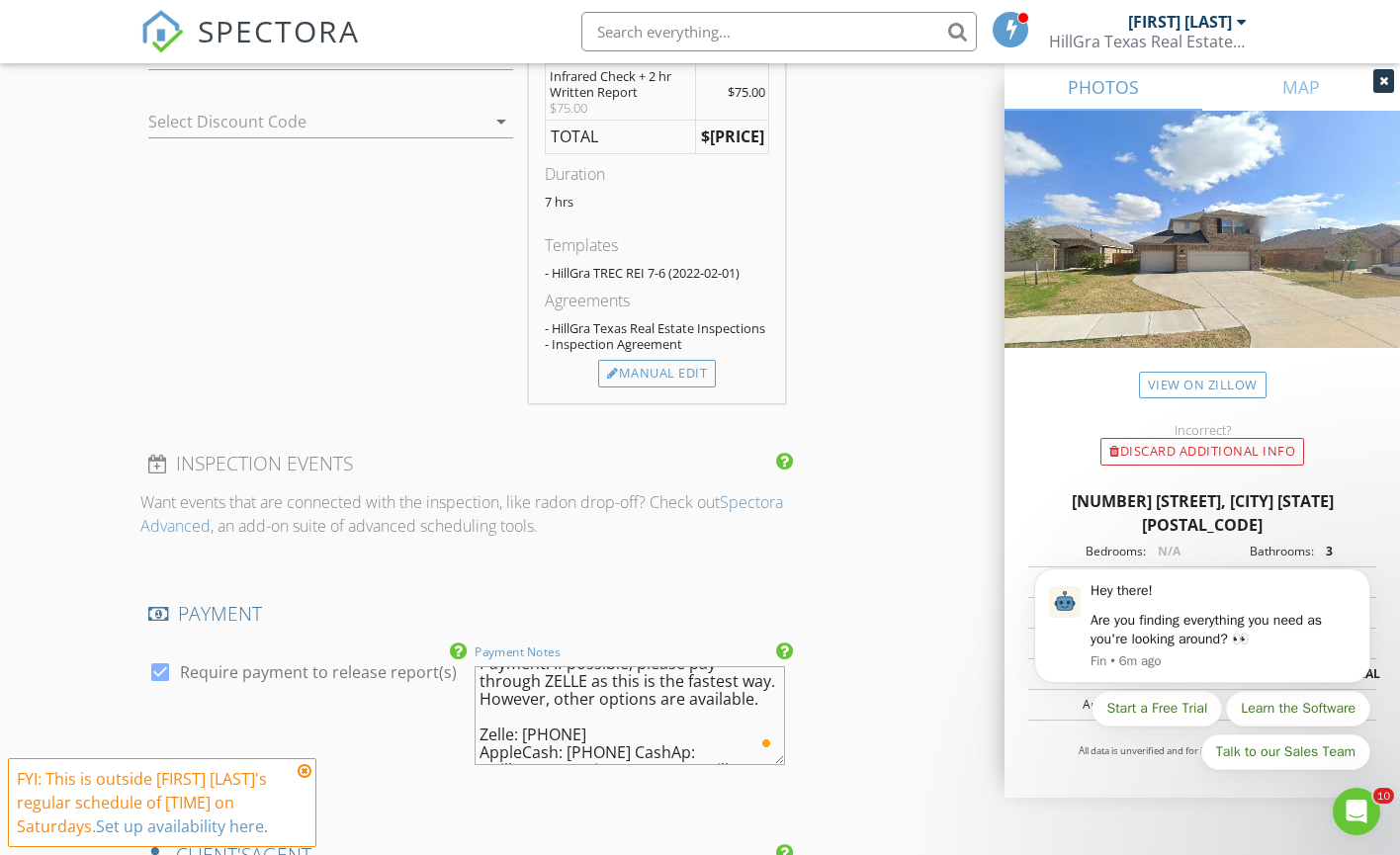 click on "Payment: If possible, please pay through ZELLE as this is the fastest way. However, other options are available.
Zelle: 281-673-8714
AppleCash: 281-673-8714 CashAp: $HillGraInspections Venmo: @HillGra Cash on site Credit card on-site (with an additional $25 convenience fee)" at bounding box center (630, 716) 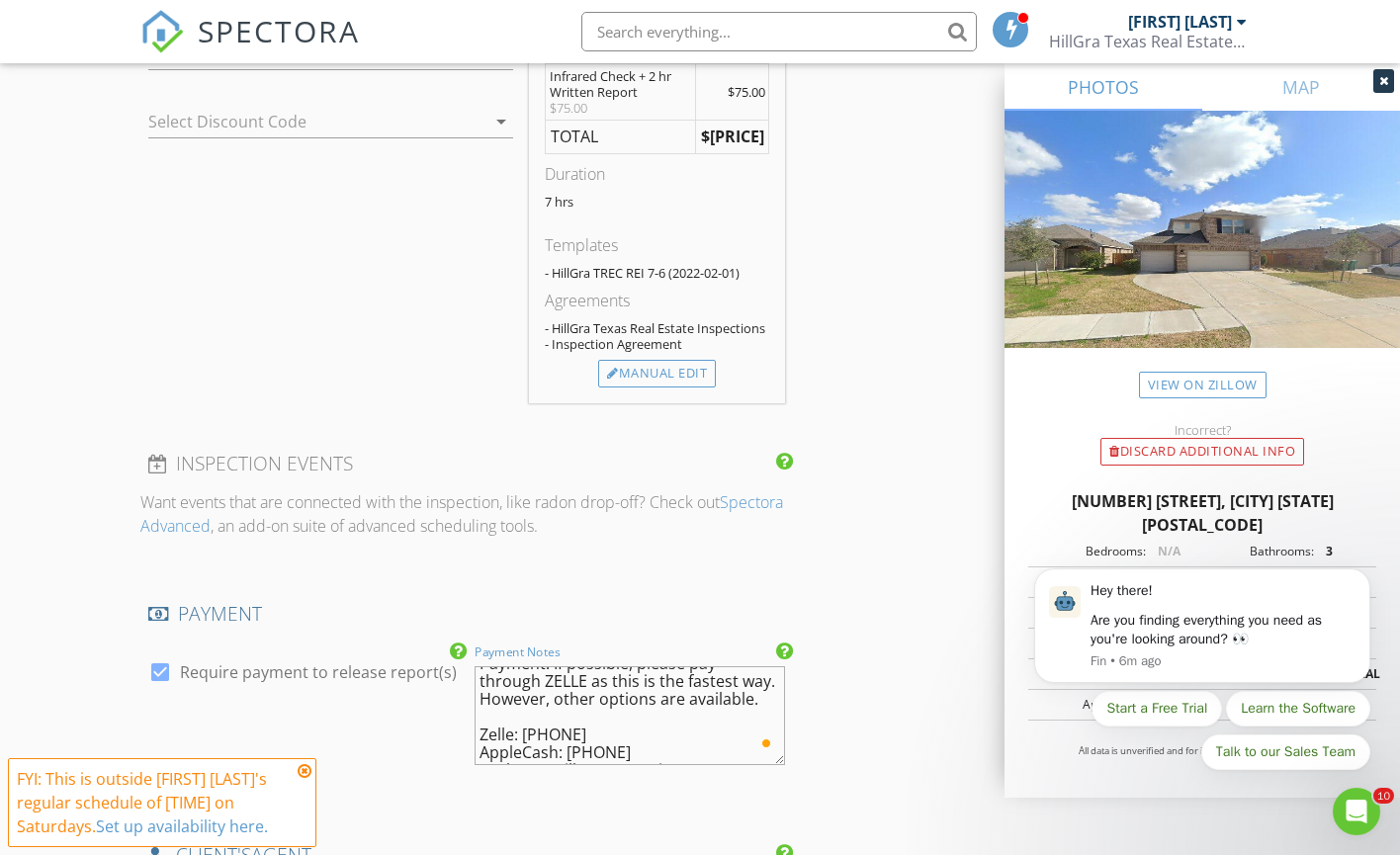 scroll, scrollTop: 35, scrollLeft: 0, axis: vertical 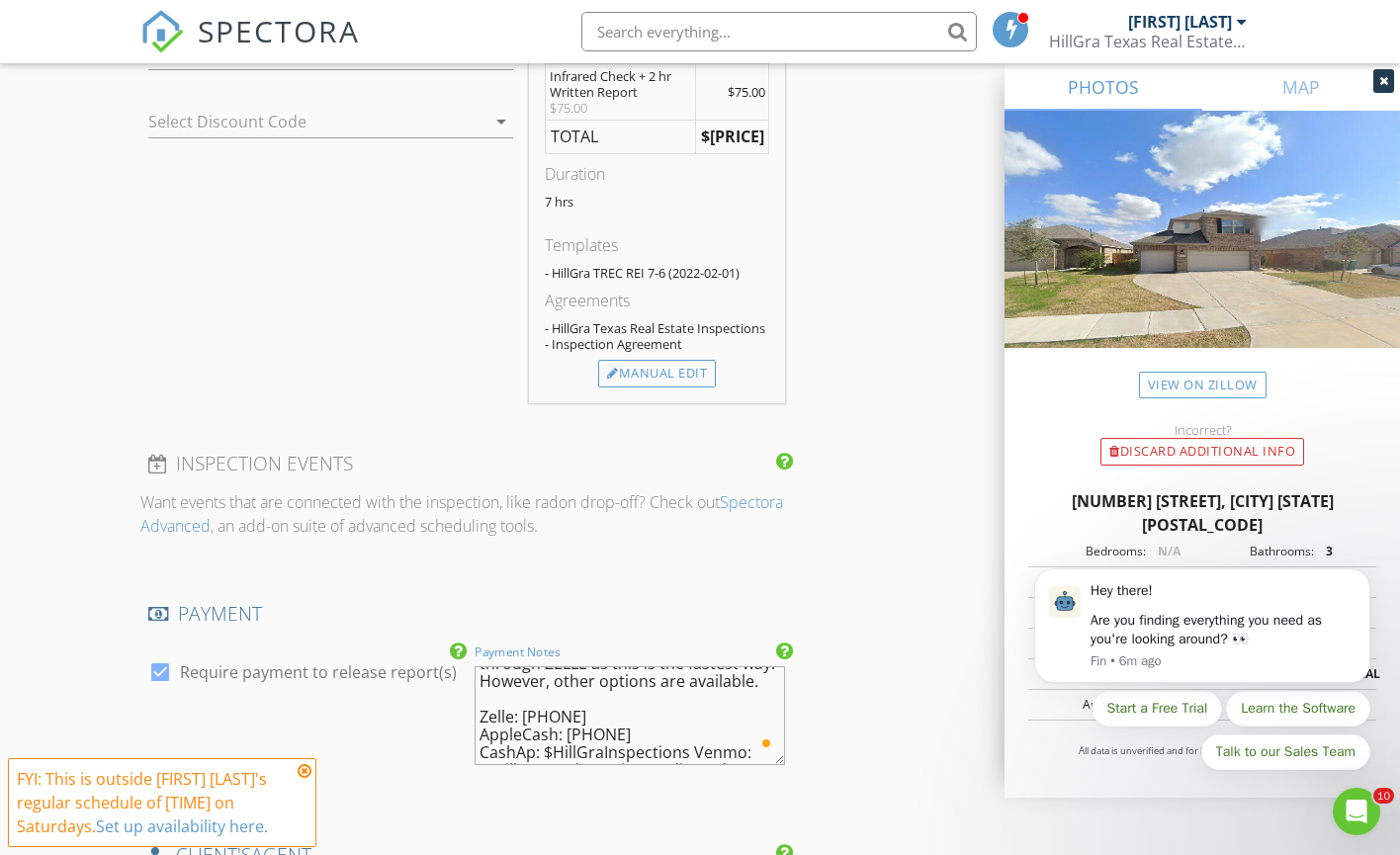 click on "Payment: If possible, please pay through ZELLE as this is the fastest way. However, other options are available.
Zelle: 281-673-8714
AppleCash: 281-673-8714
CashAp: $HillGraInspections Venmo: @HillGra Cash on site Credit card on-site (with an additional $25 convenience fee)" at bounding box center (630, 716) 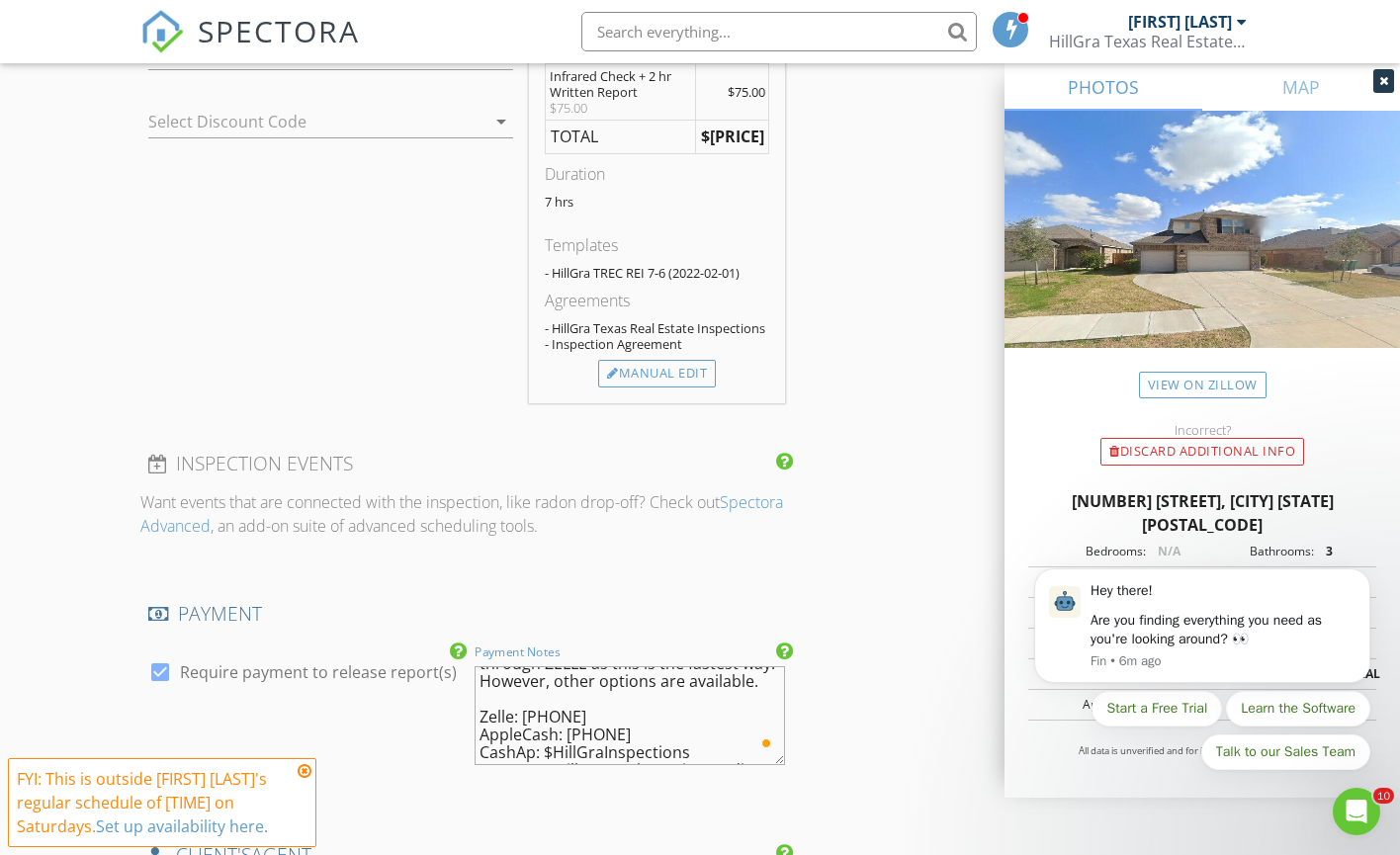 scroll, scrollTop: 52, scrollLeft: 0, axis: vertical 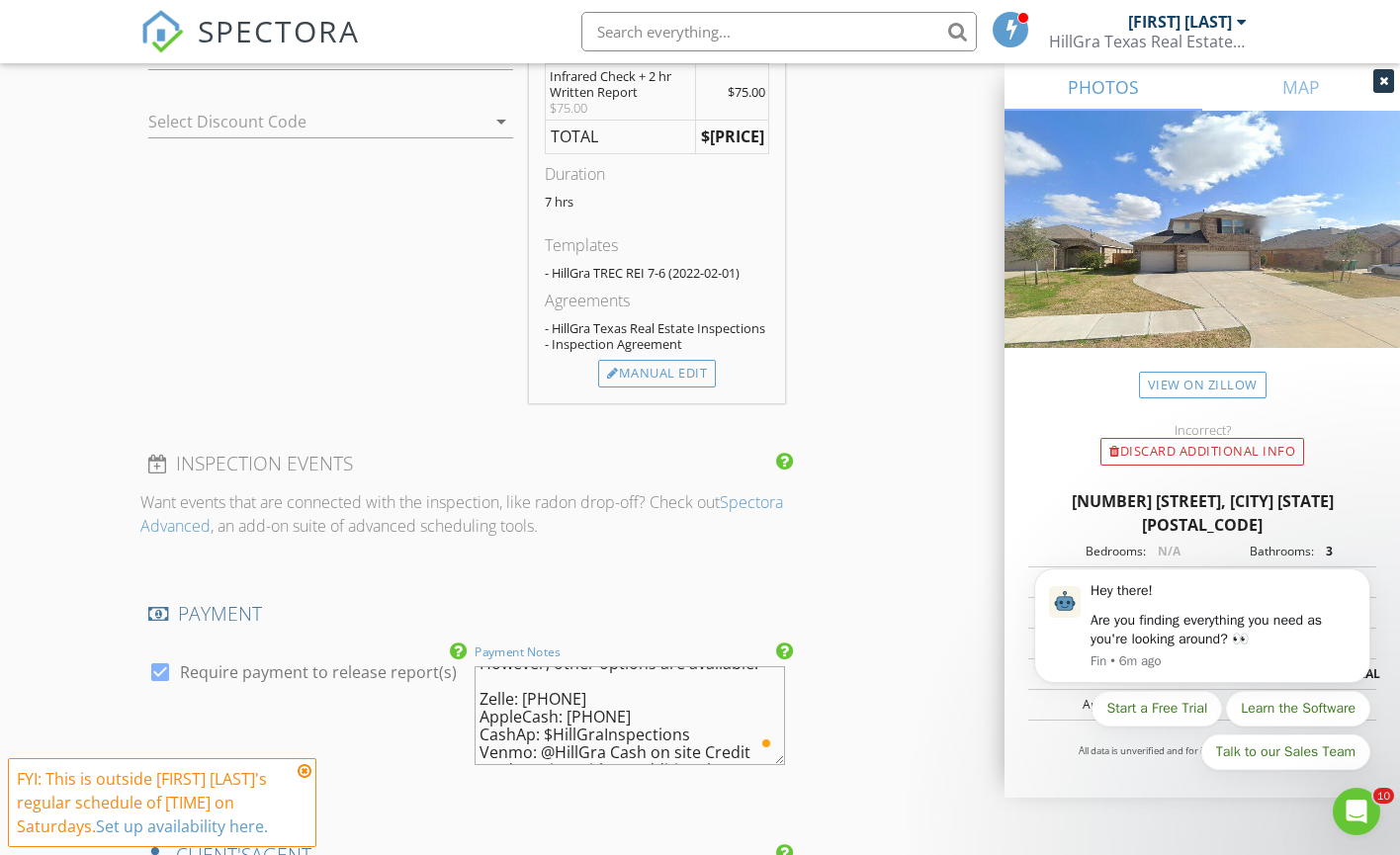 click on "Payment: If possible, please pay through ZELLE as this is the fastest way. However, other options are available.
Zelle: 281-673-8714
AppleCash: 281-673-8714
CashAp: $HillGraInspections
Venmo: @HillGra Cash on site Credit card on-site (with an additional $25 convenience fee)" at bounding box center [630, 716] 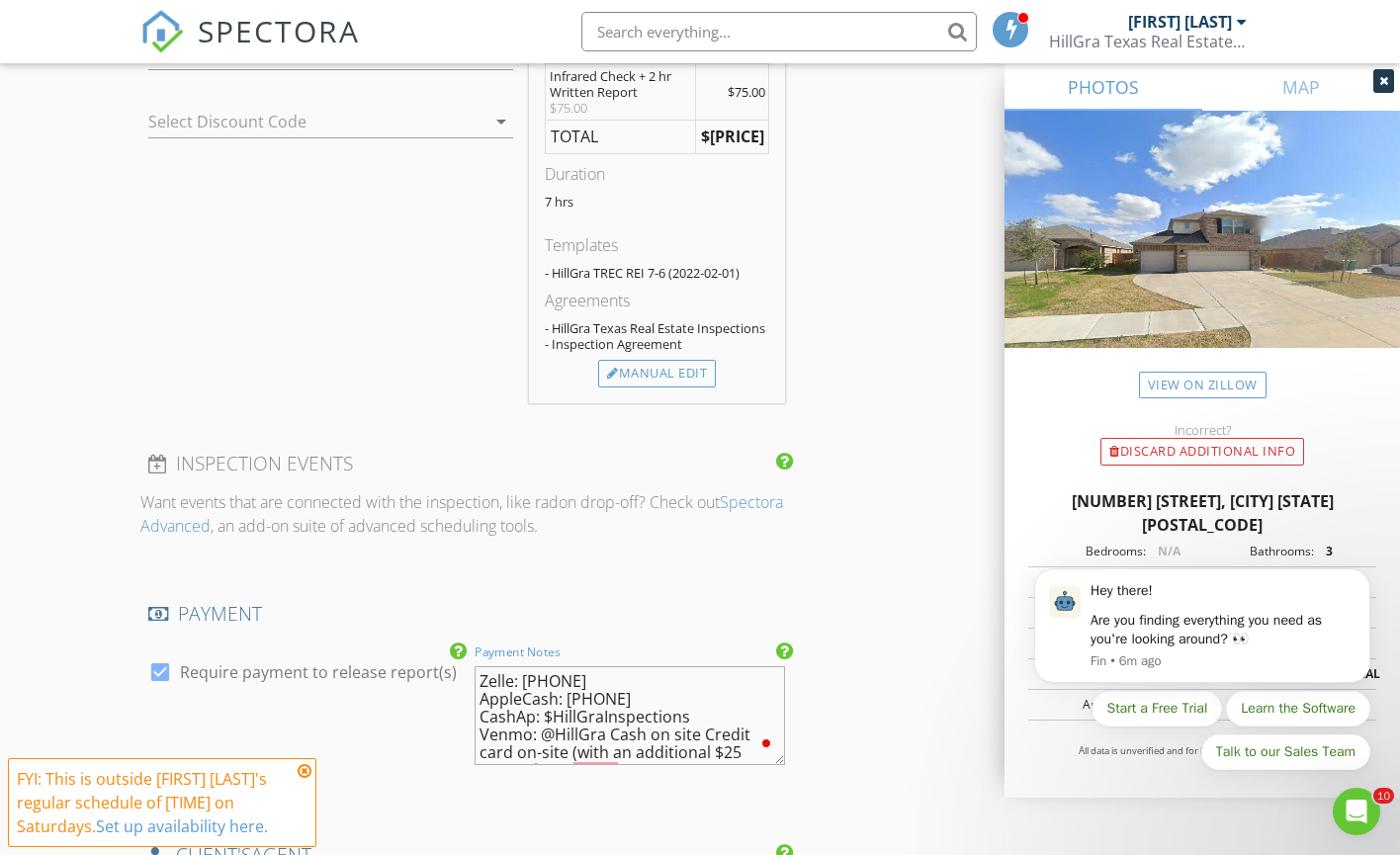 click on "Payment: If possible, please pay through ZELLE as this is the fastest way. However, other options are available.
Zelle: 281-673-8714
AppleCash: 281-673-8714
CashAp: $HillGraInspections
Venmo: @HillGra
Cash on site Credit card on-site (with an additional $25 convenience fee)" at bounding box center [630, 716] 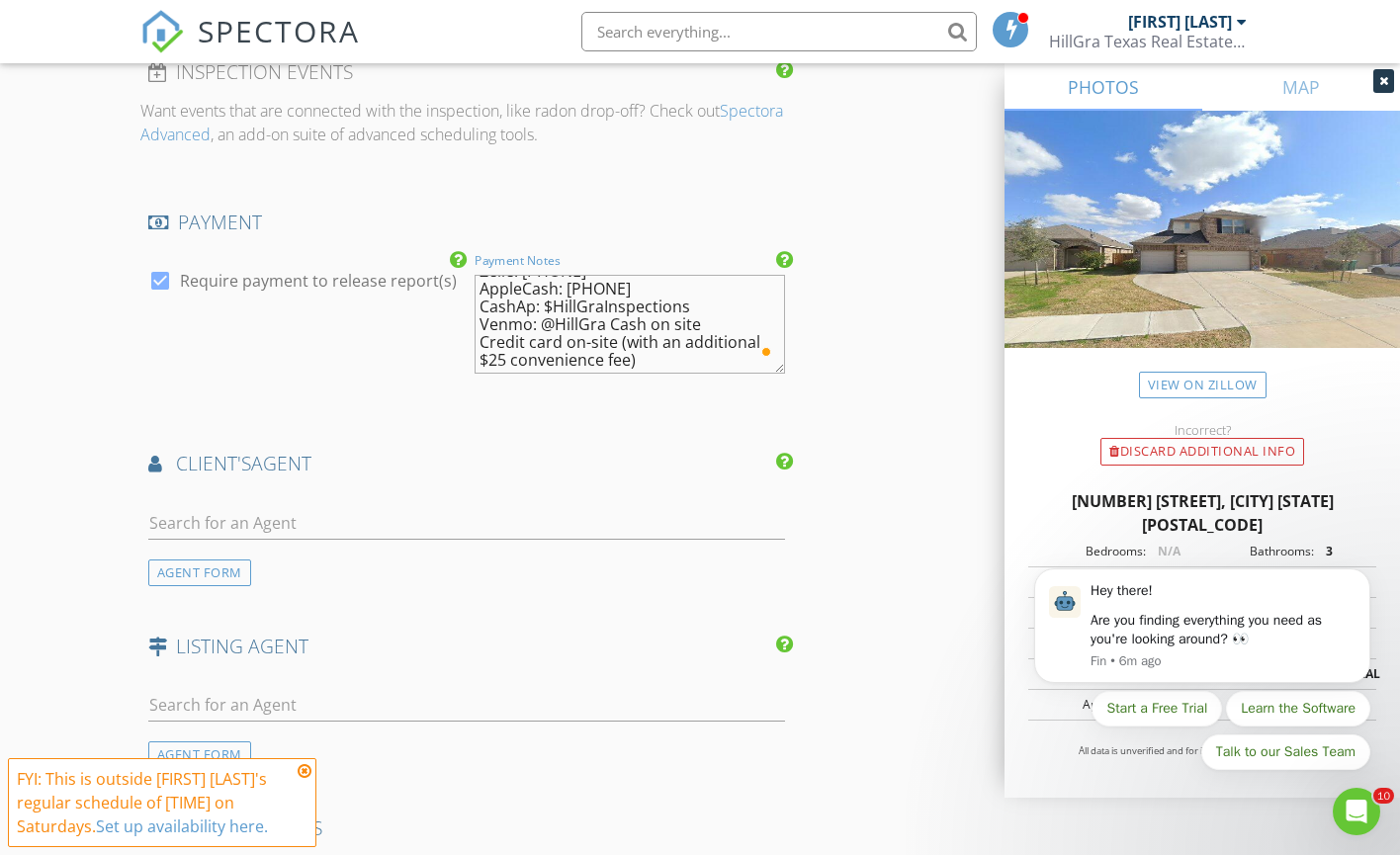 type on "Payment: If possible, please pay through ZELLE as this is the fastest way. However, other options are available.
Zelle: 281-673-8714
AppleCash: 281-673-8714
CashAp: $HillGraInspections
Venmo: @HillGra
Cash on site
Credit card on-site (with an additional $25 convenience fee)" 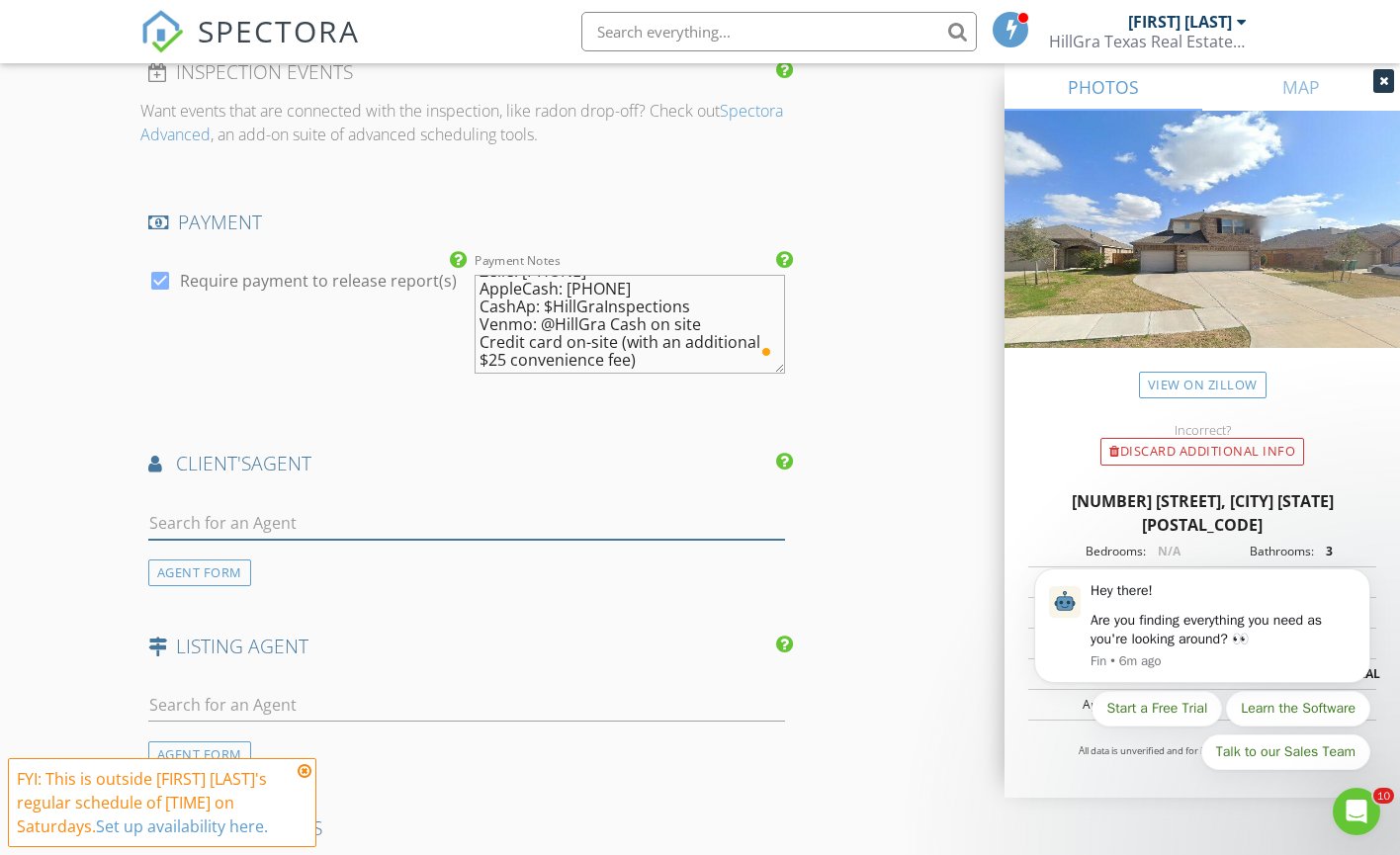 click at bounding box center [467, 523] 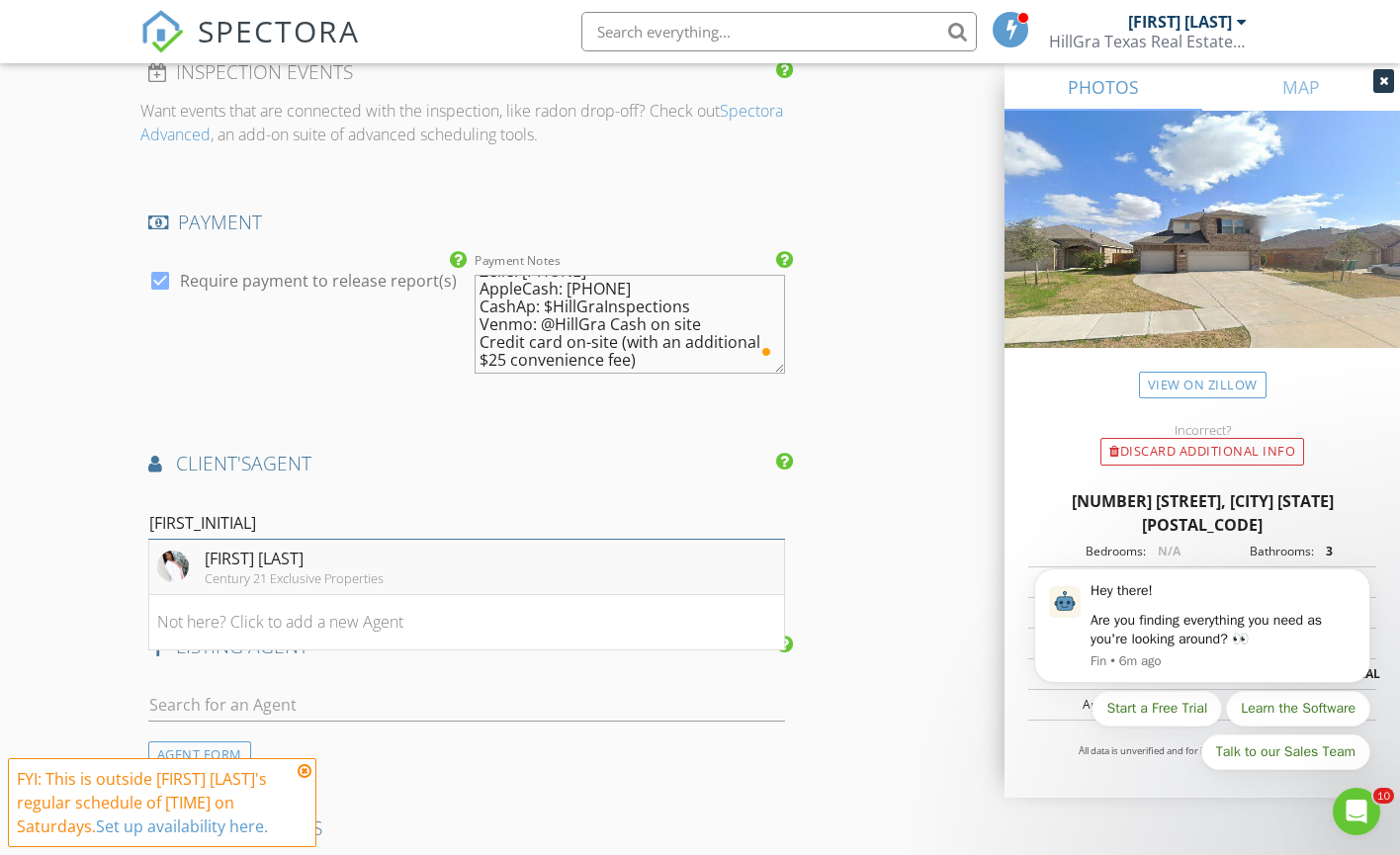 type on "aim" 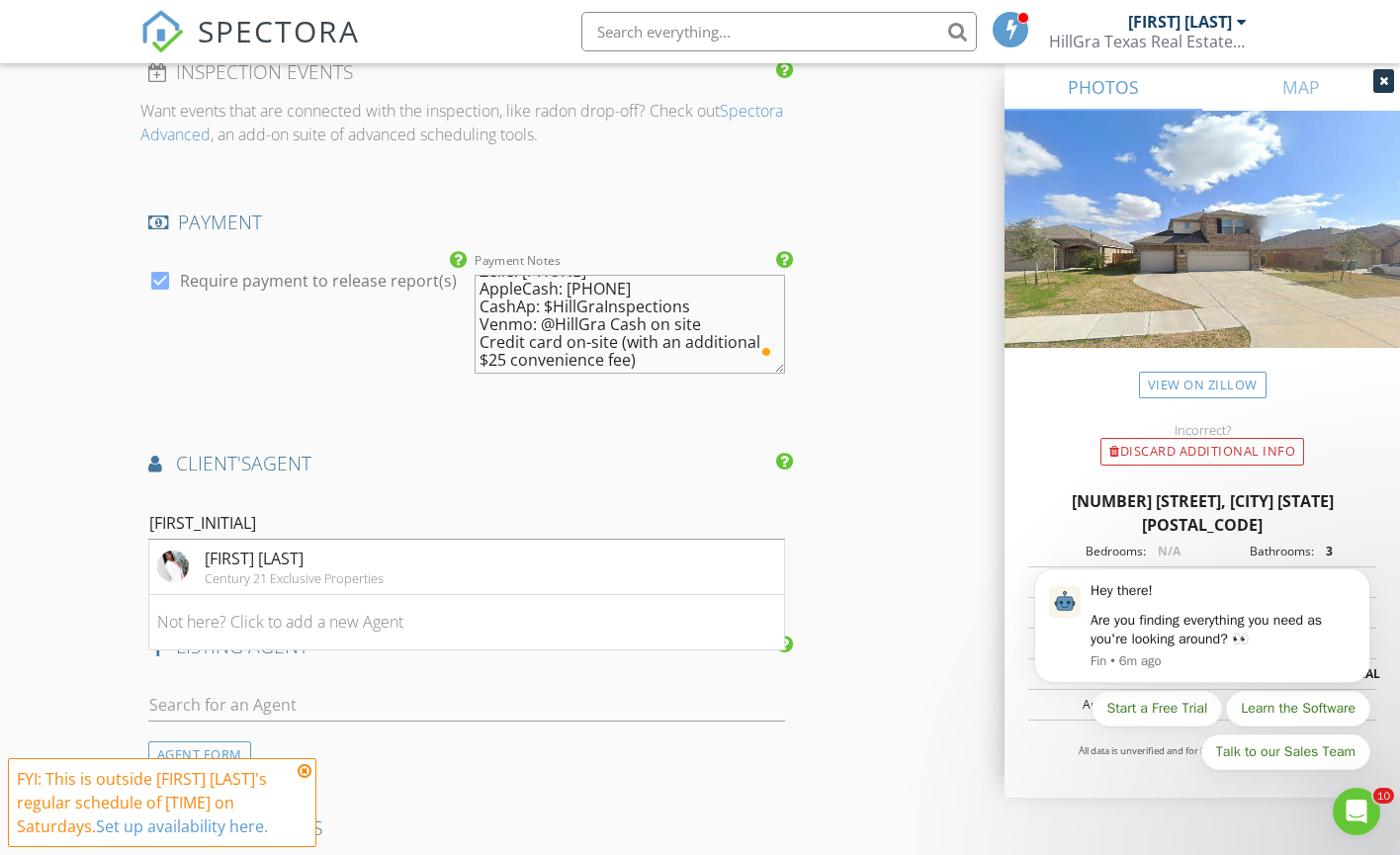 click on "Aimee Colvin" at bounding box center (294, 558) 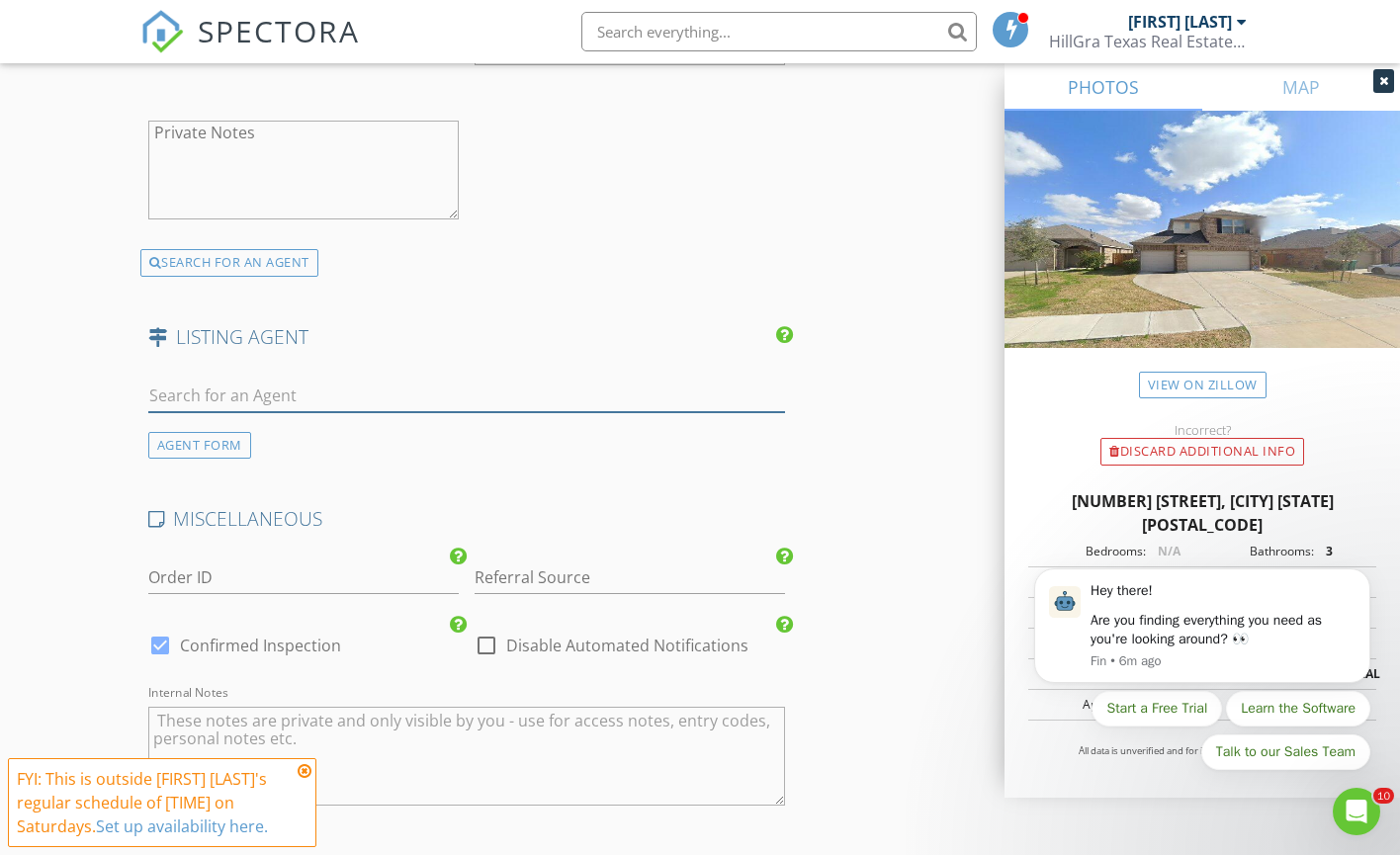 click at bounding box center [467, 395] 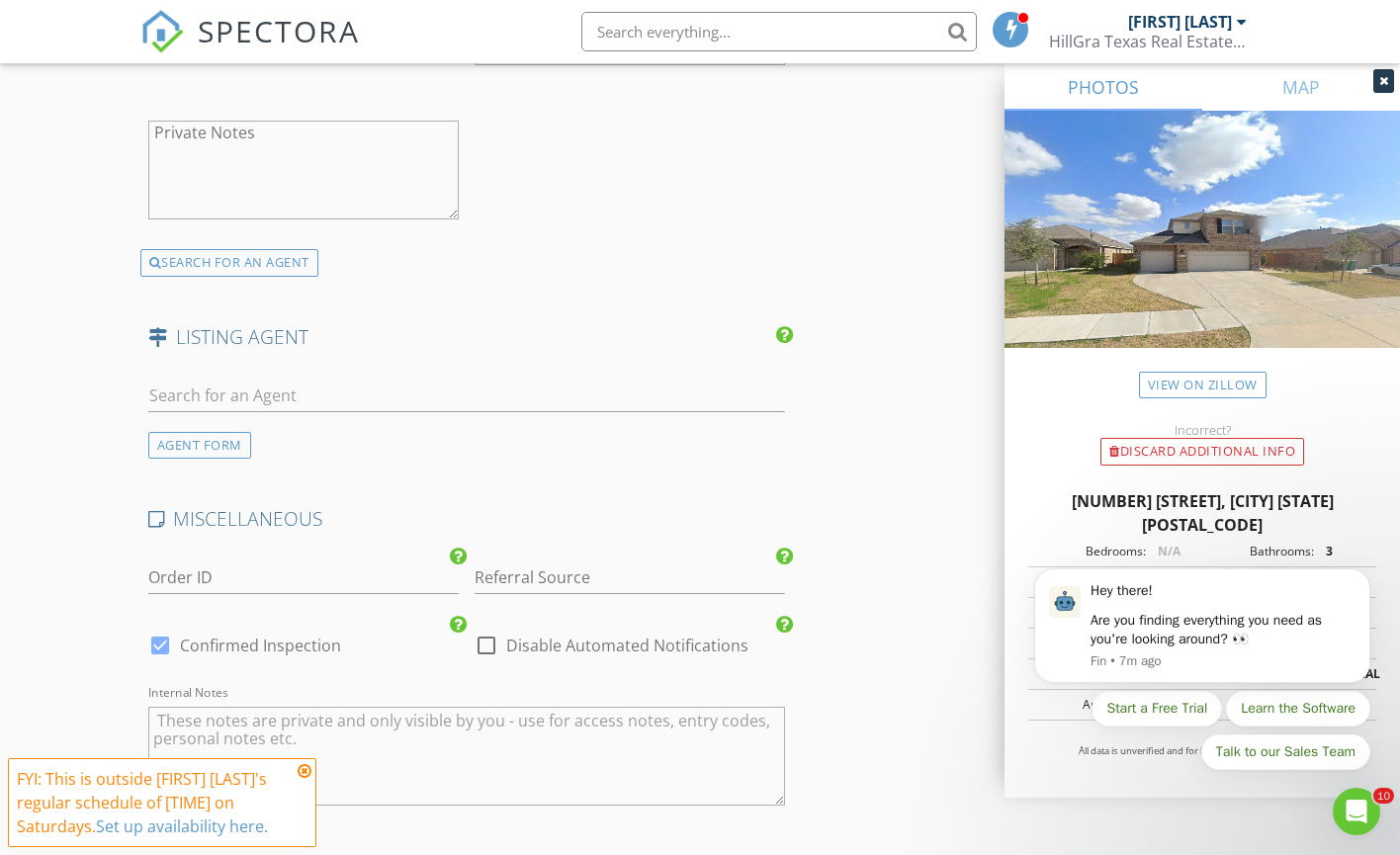 click on "AGENT FORM" at bounding box center [200, 445] 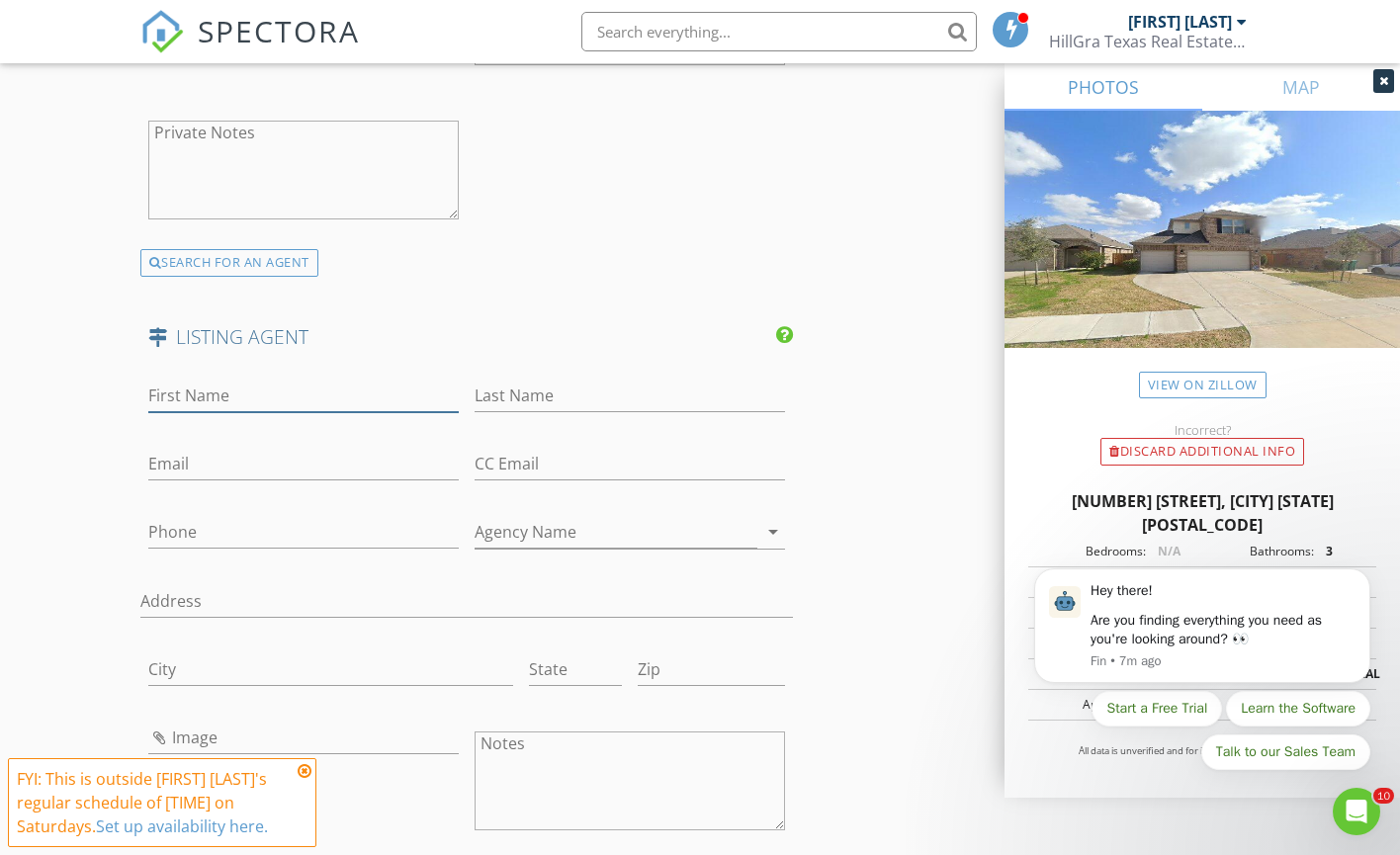 click on "First Name" at bounding box center [304, 395] 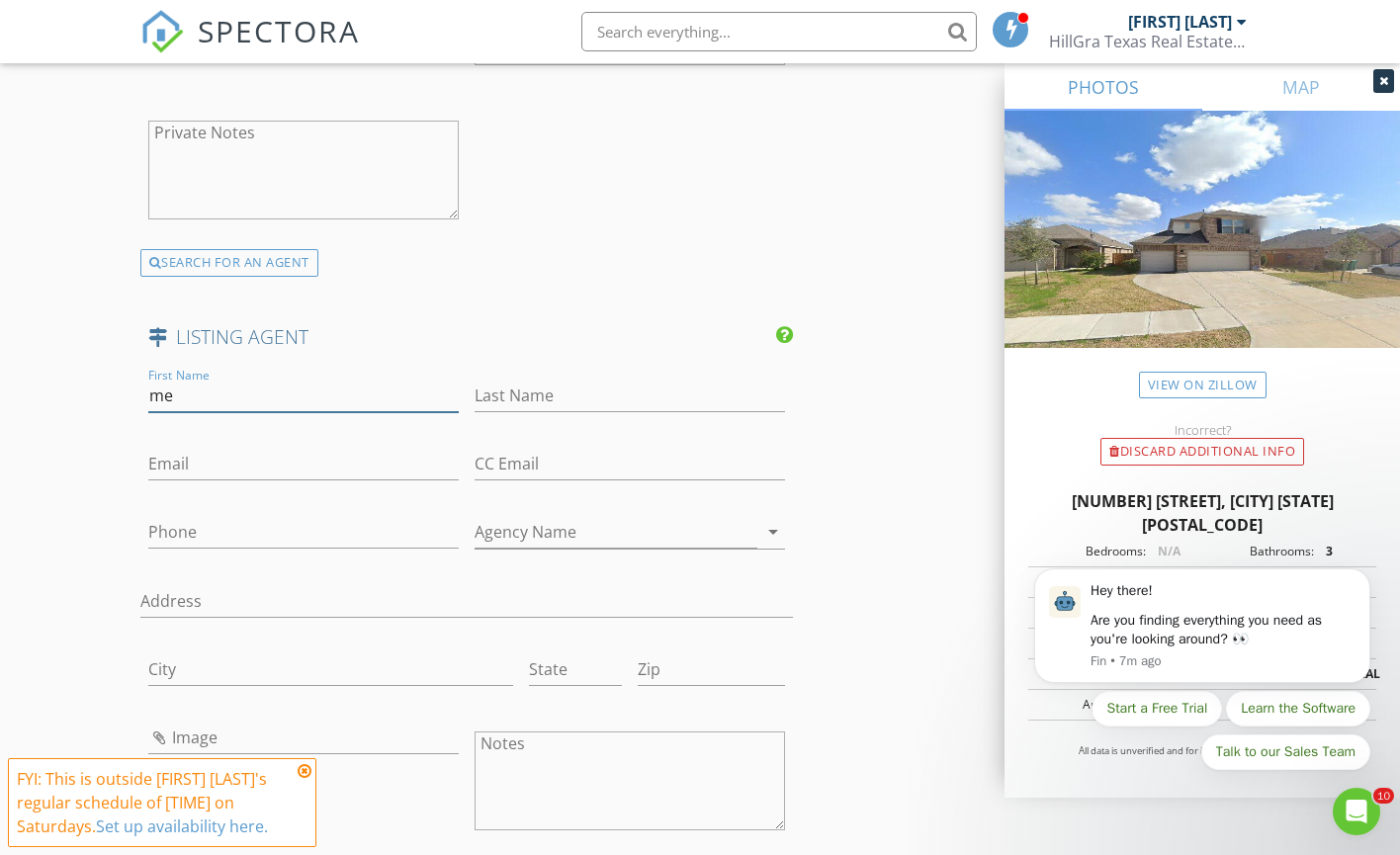 type on "m" 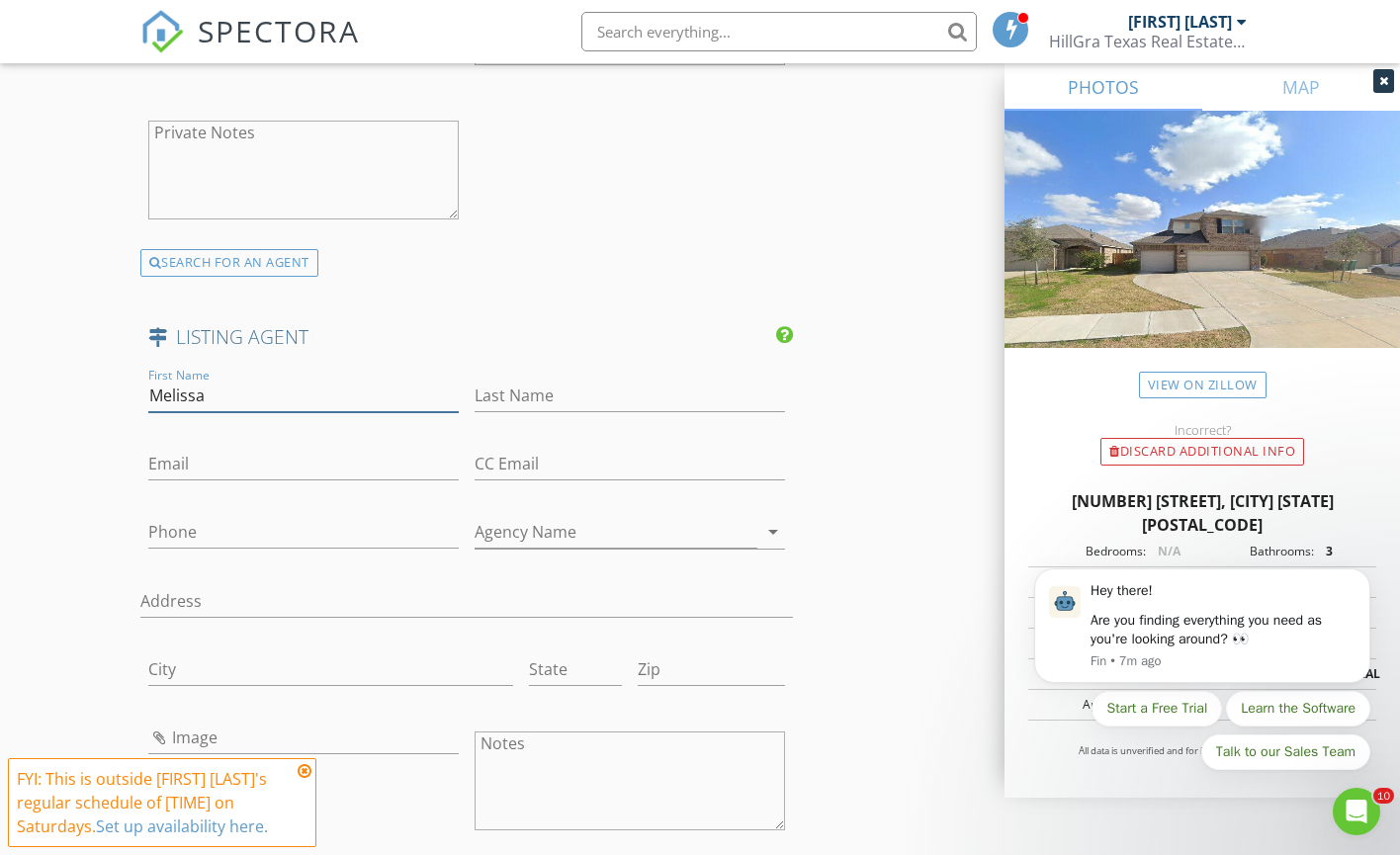 type on "Melissa" 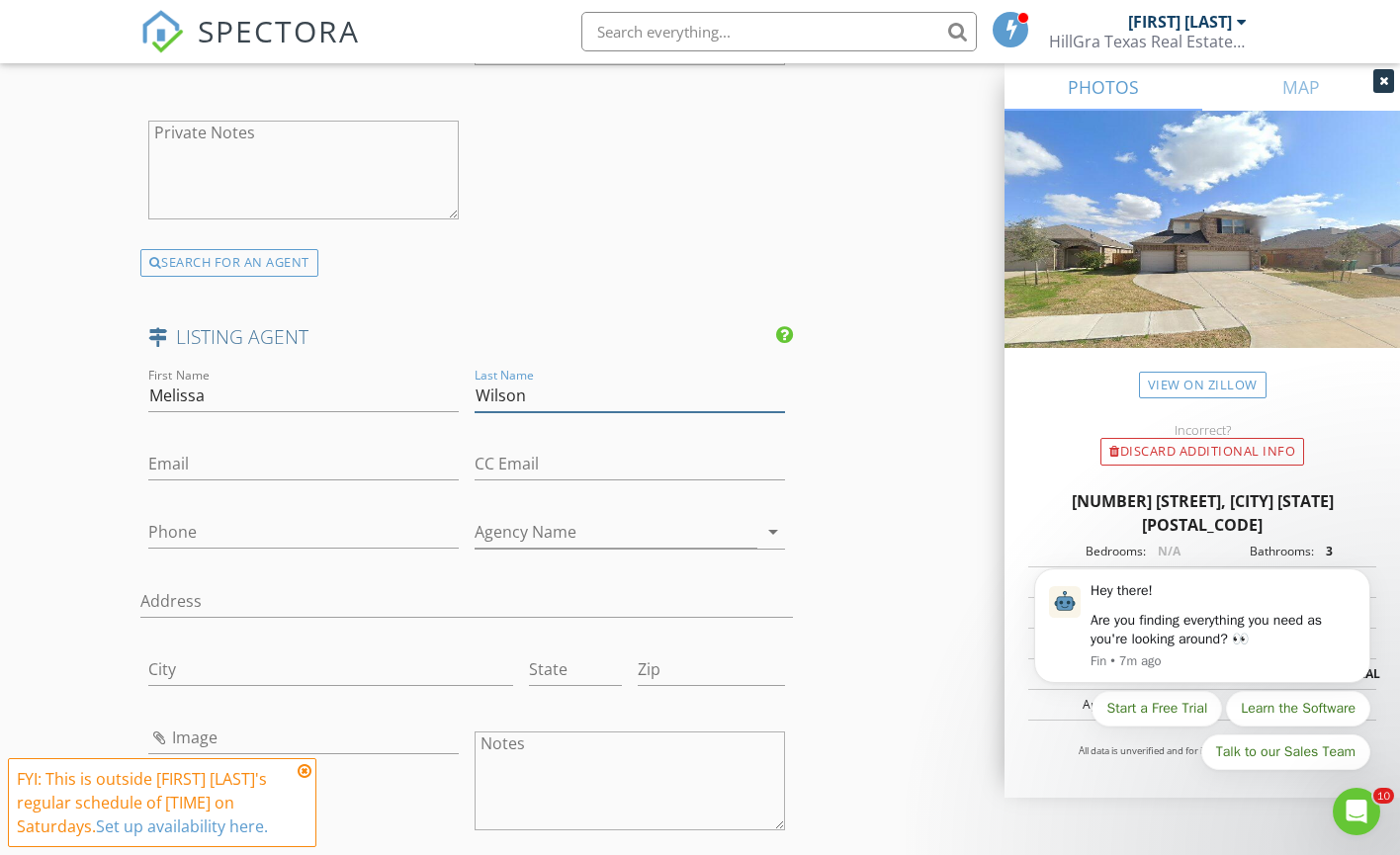 type on "Wilson" 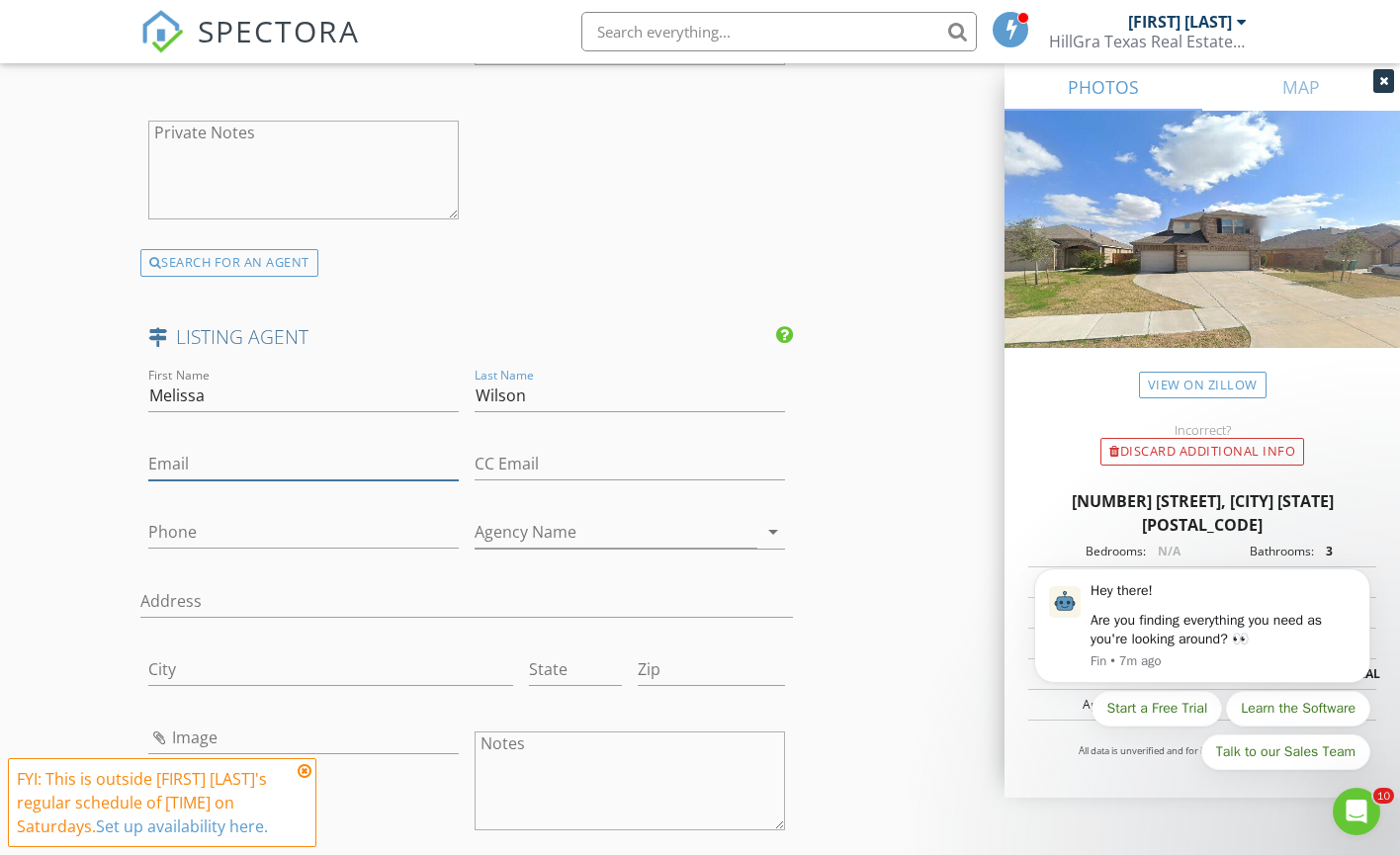 click on "Email" at bounding box center [304, 464] 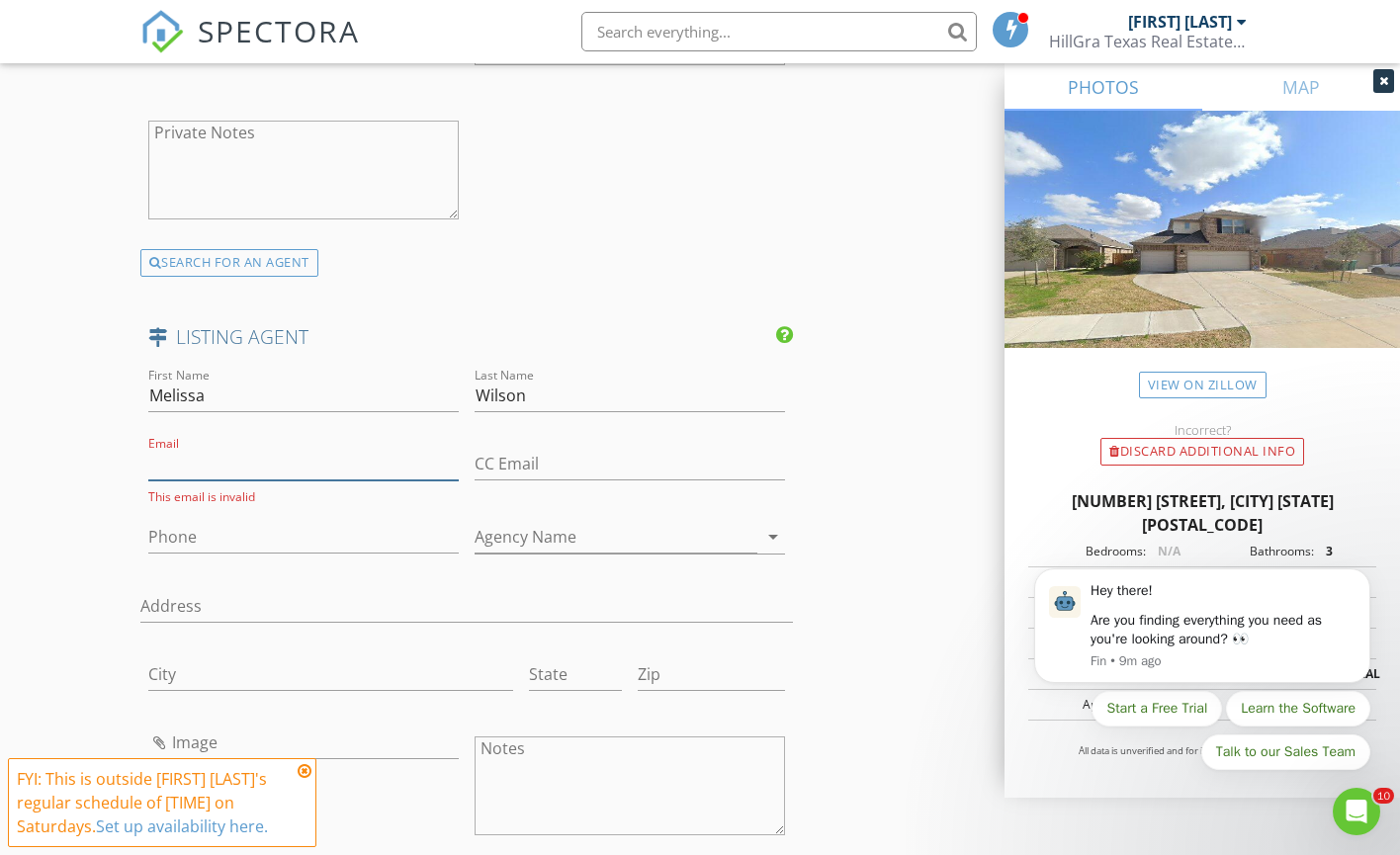 scroll, scrollTop: 107, scrollLeft: 0, axis: vertical 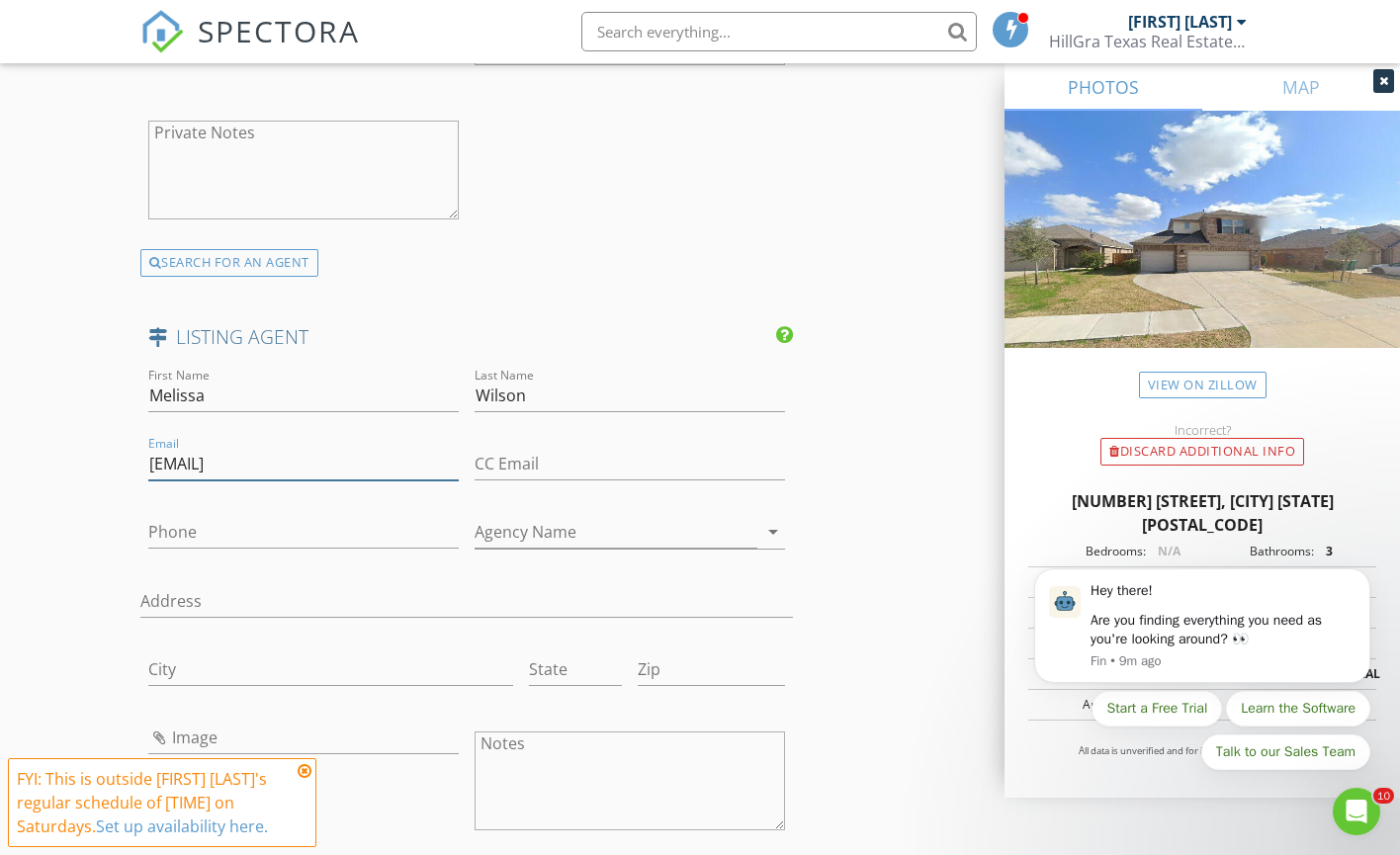 type on "[EMAIL]" 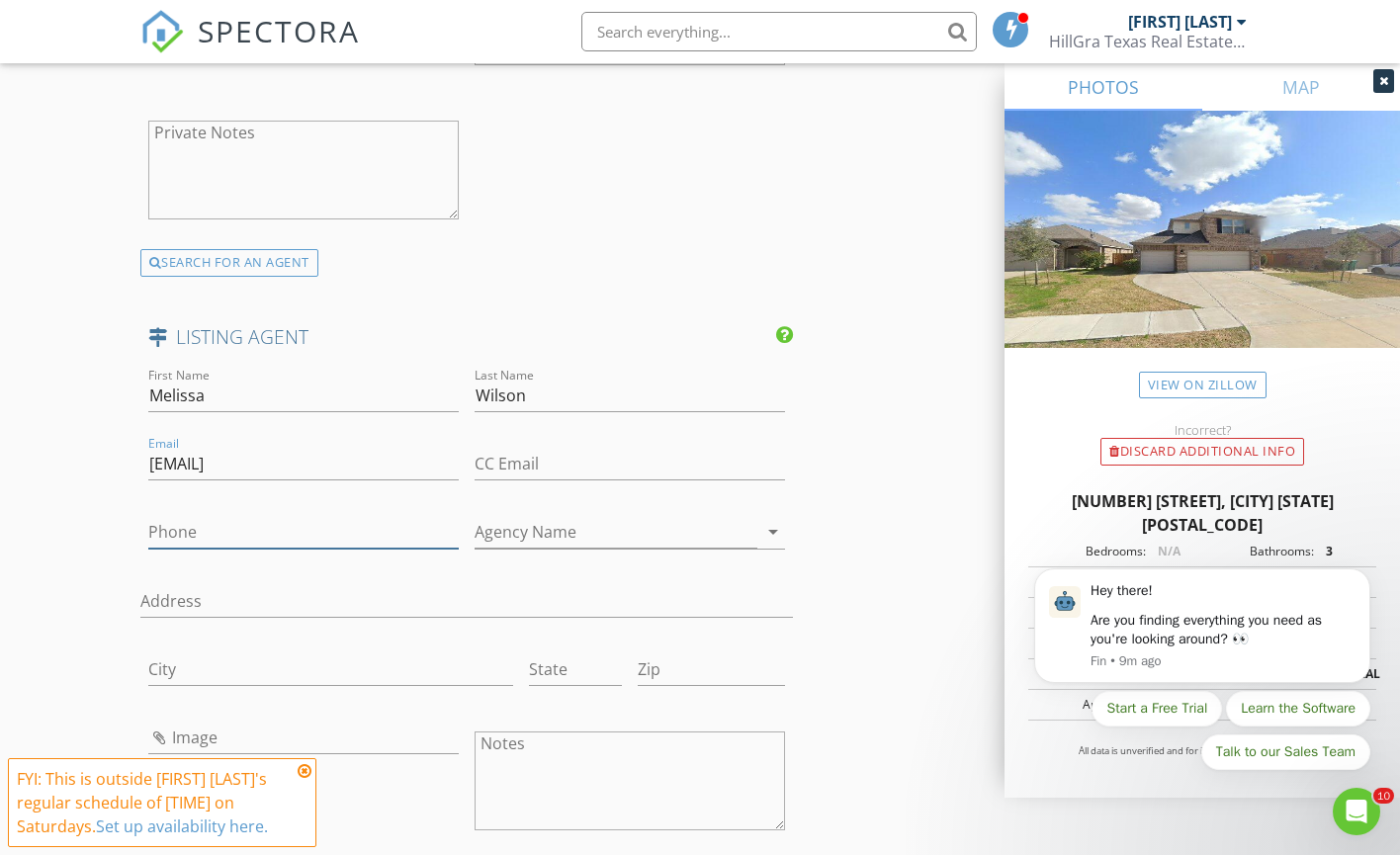 click on "Phone" at bounding box center (304, 532) 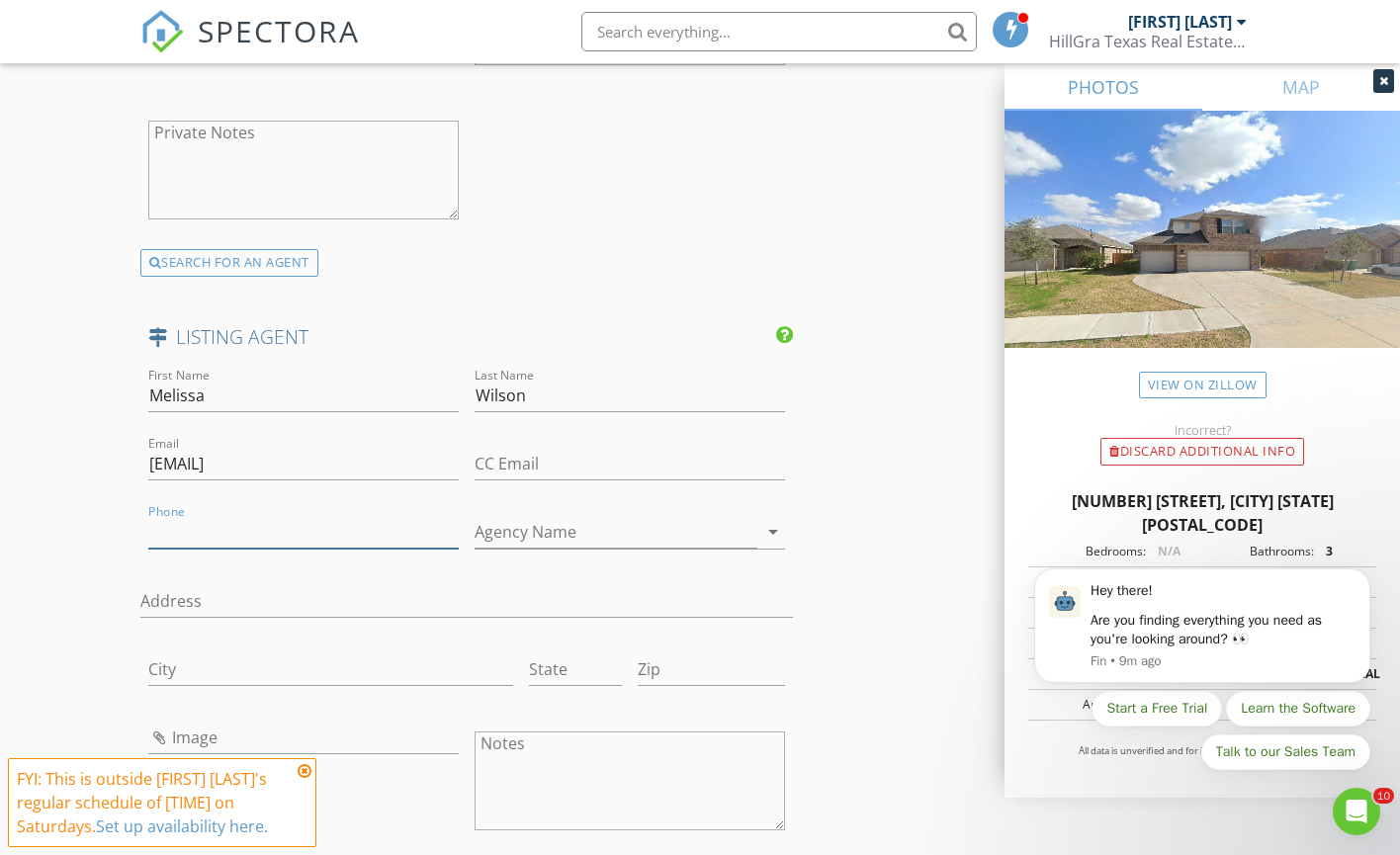paste on "832-779-6909" 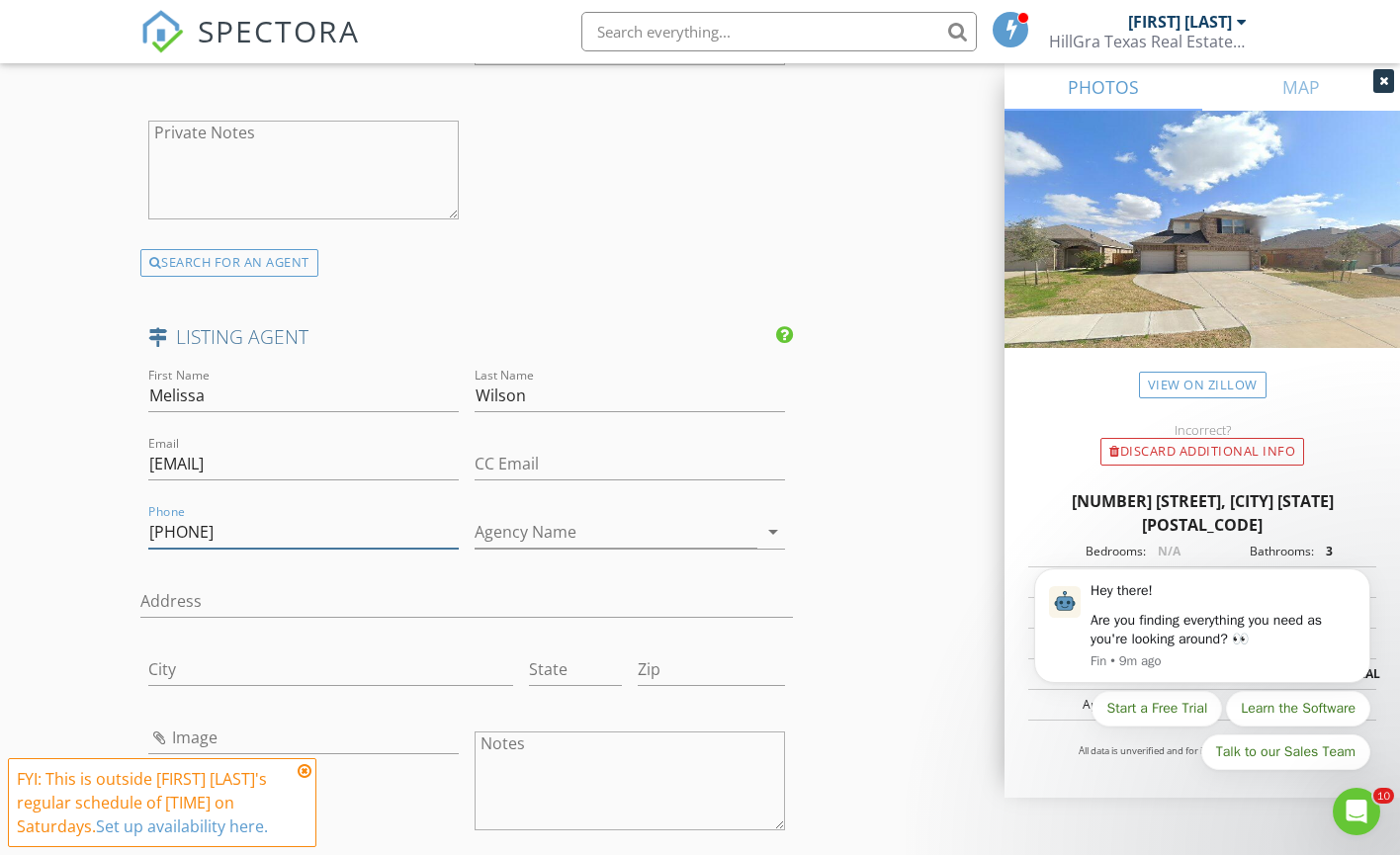 type on "832-779-6909" 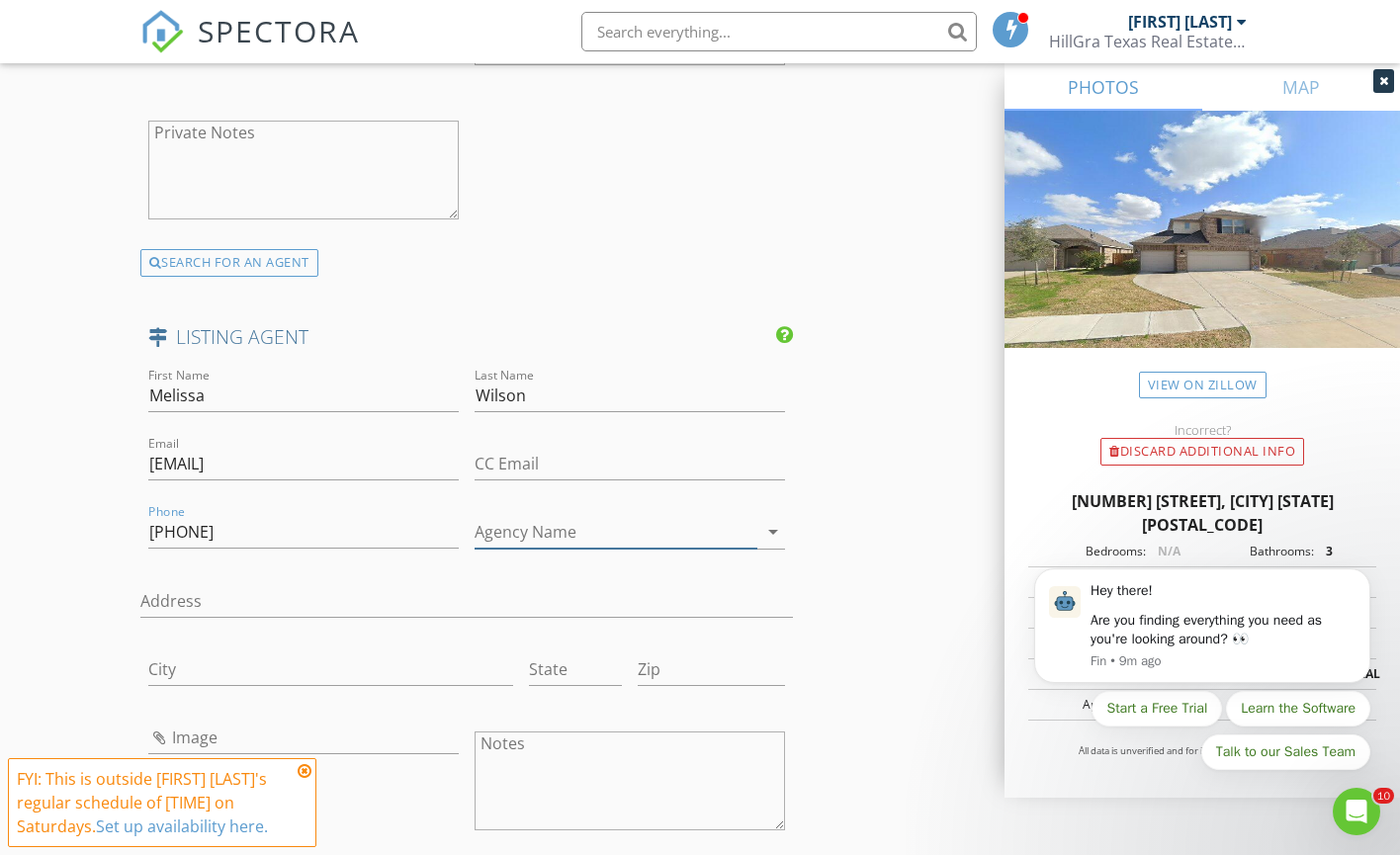 click on "Agency Name" at bounding box center (616, 532) 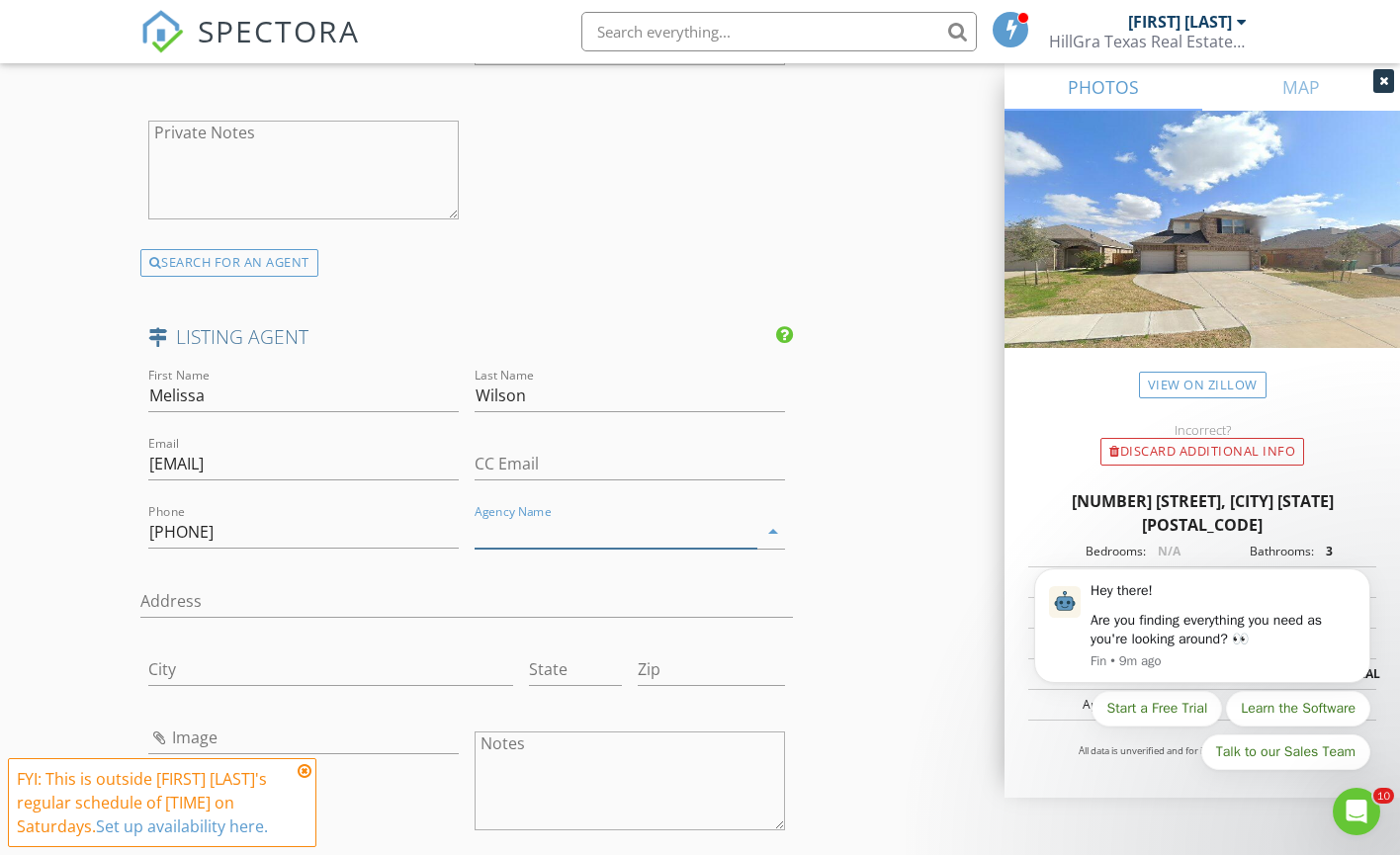 paste on "Melissa M. Wilson & Assoc." 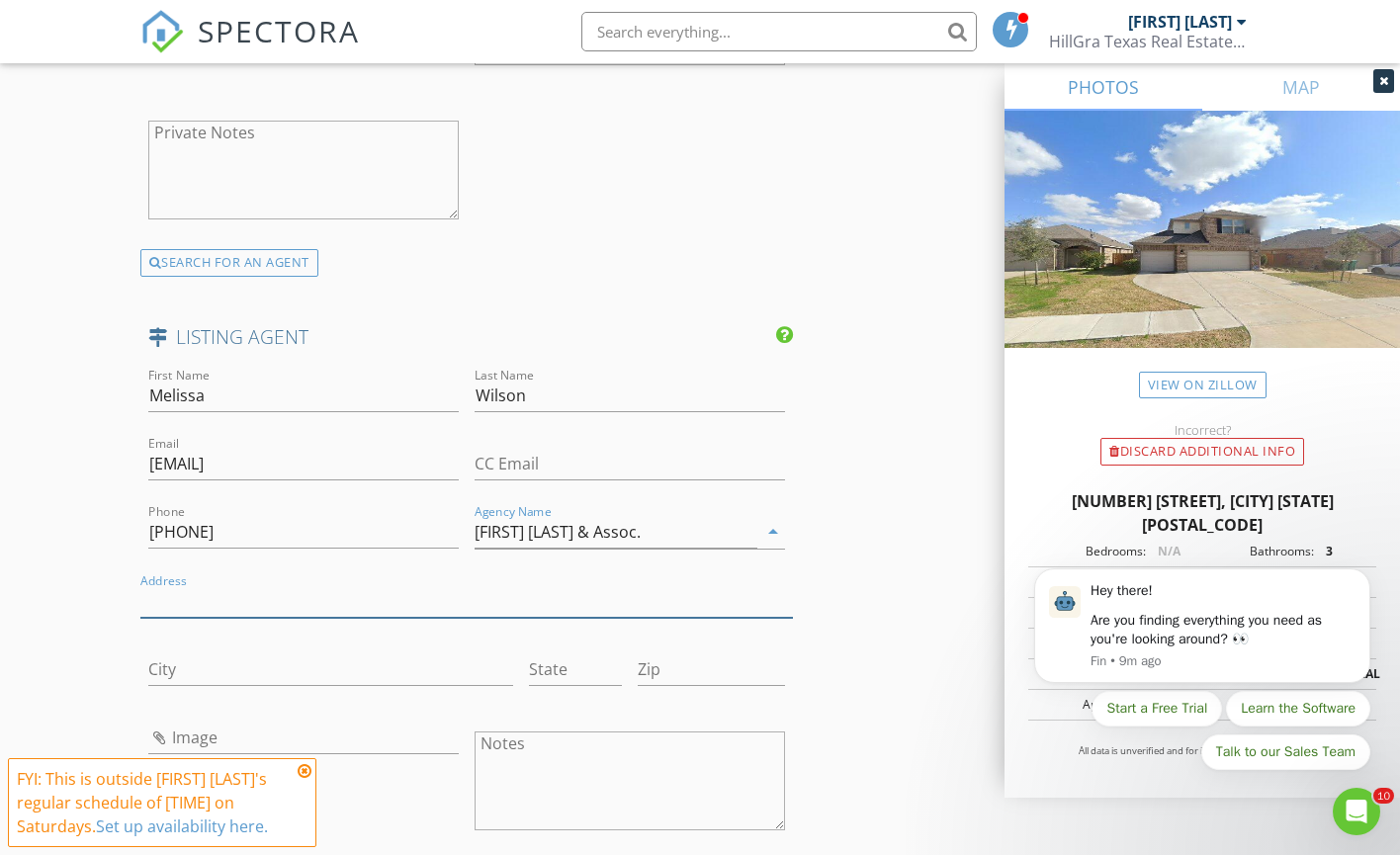 click on "Address" at bounding box center (467, 601) 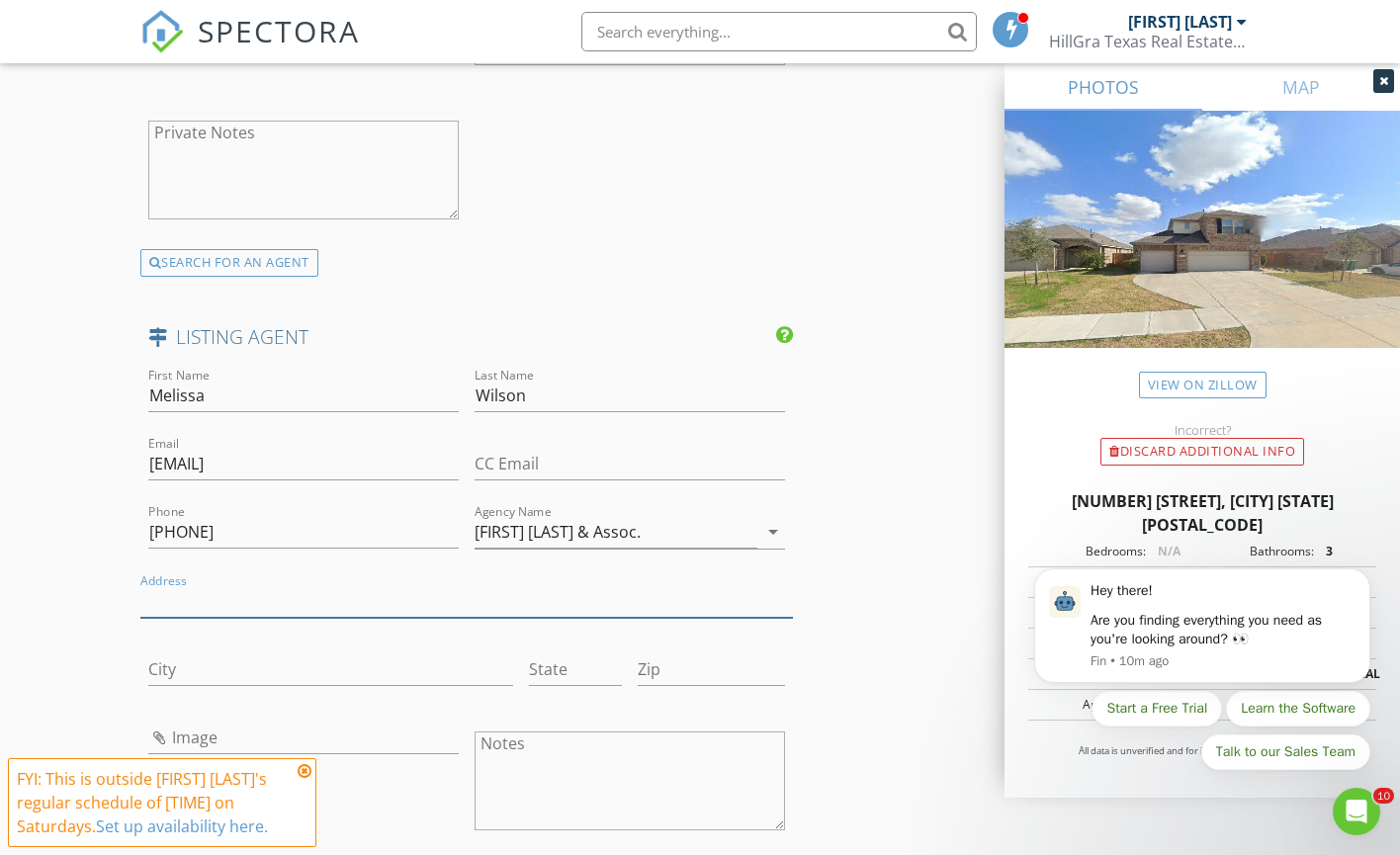 paste on "11200 Broadway Ste 2743 – Pearland, TX 77584" 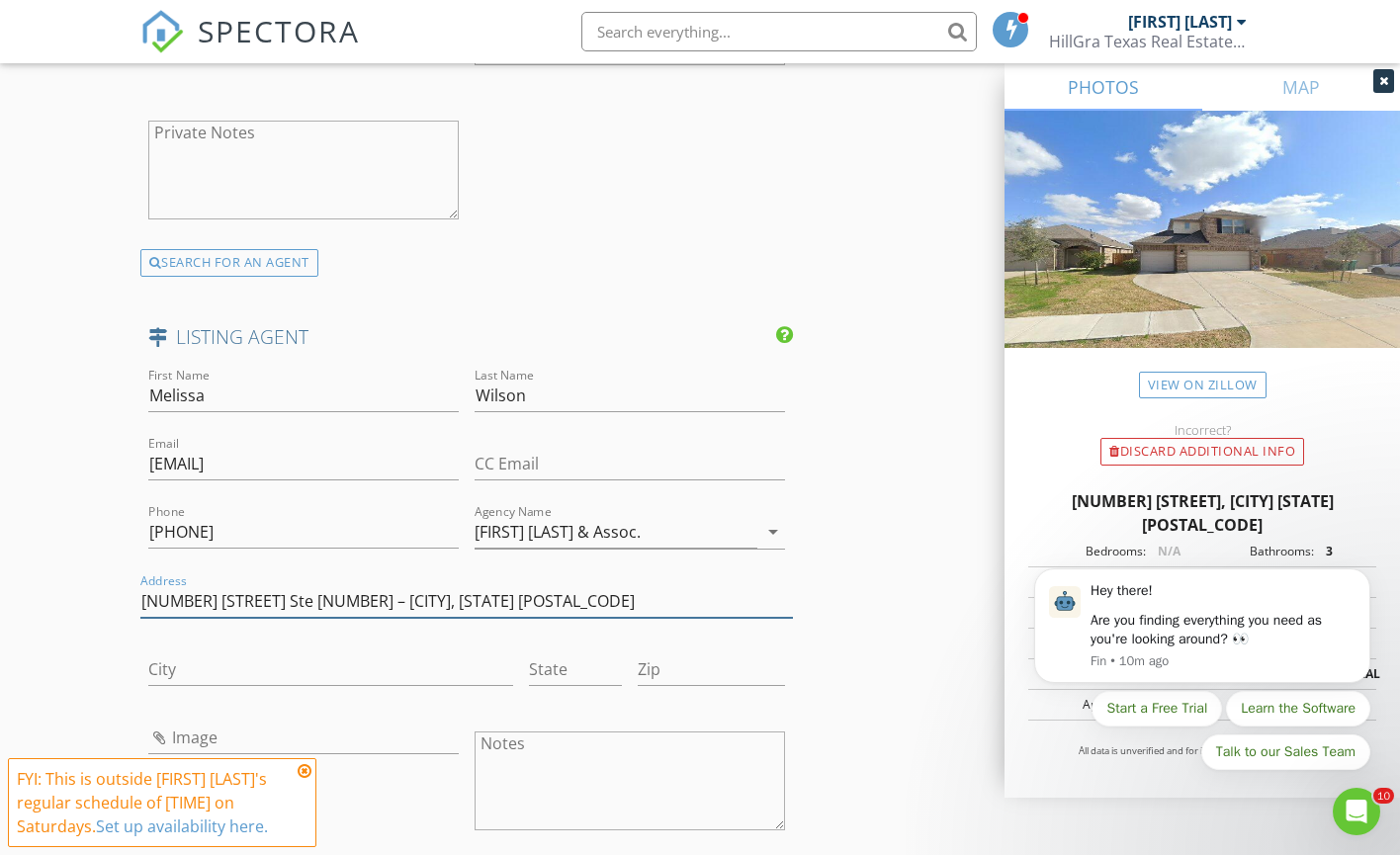 drag, startPoint x: 444, startPoint y: 582, endPoint x: 515, endPoint y: 578, distance: 71.11259 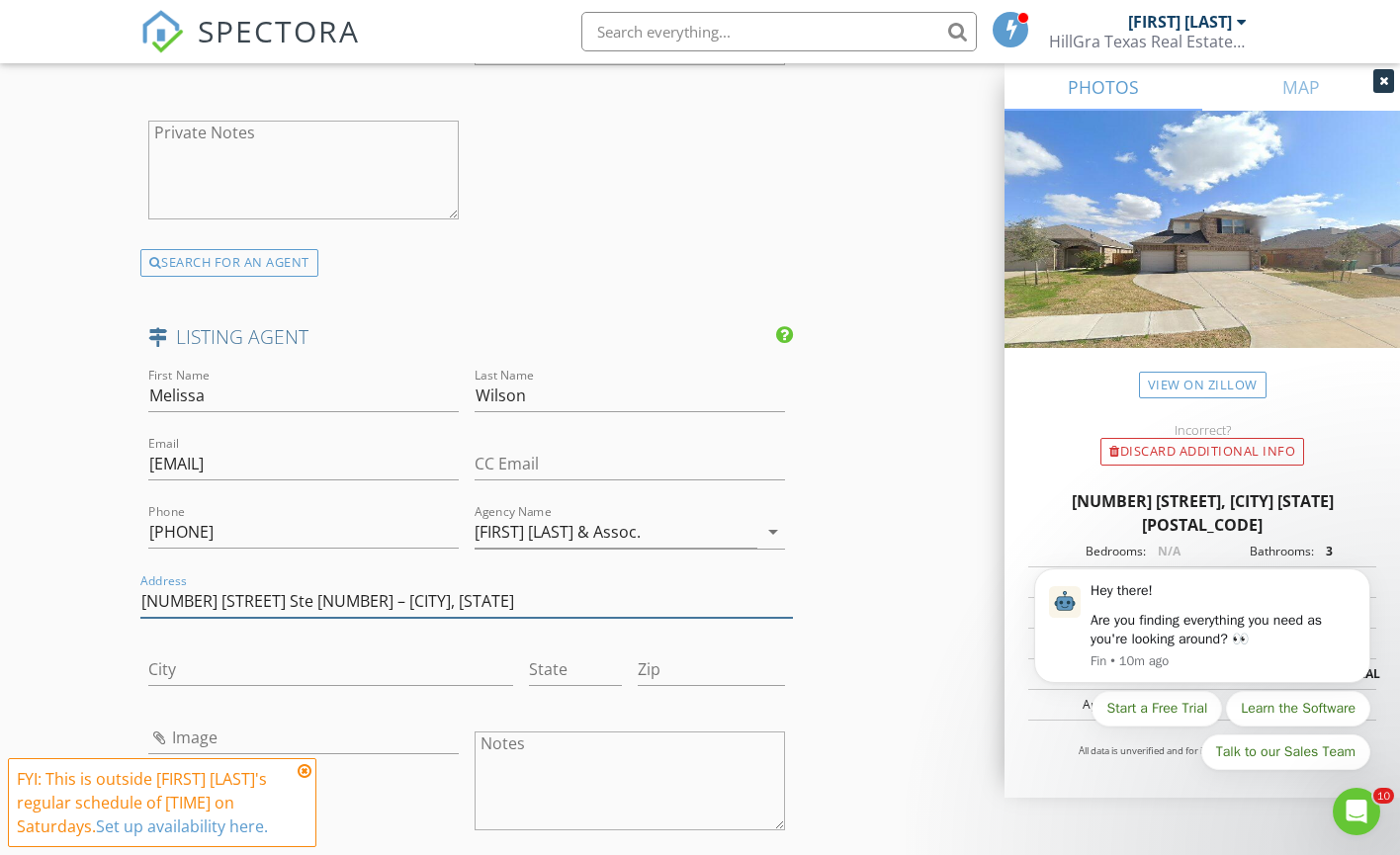 type on "11200 Broadway Ste 2743 – Pearland, TX" 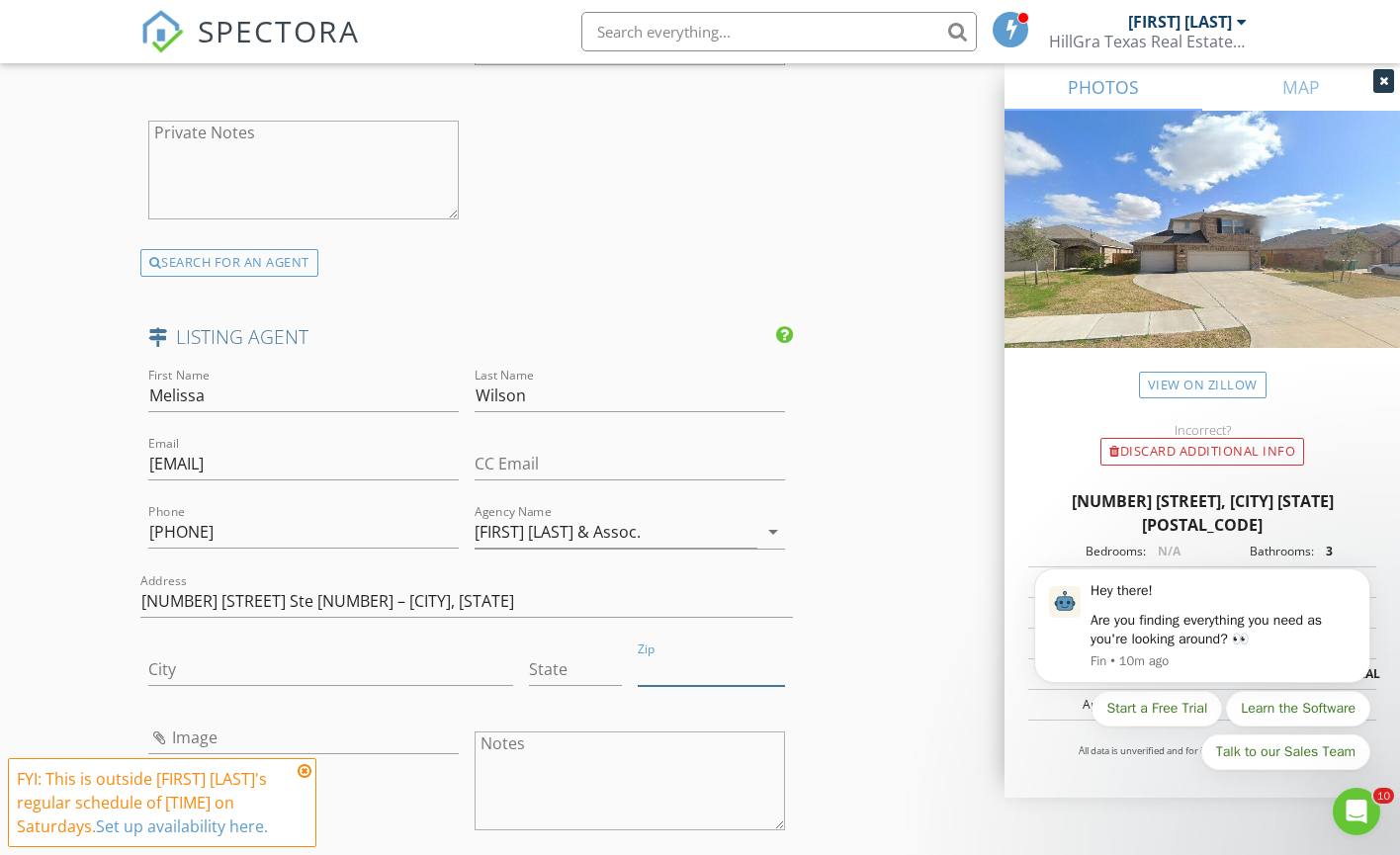 click on "Zip" at bounding box center [711, 669] 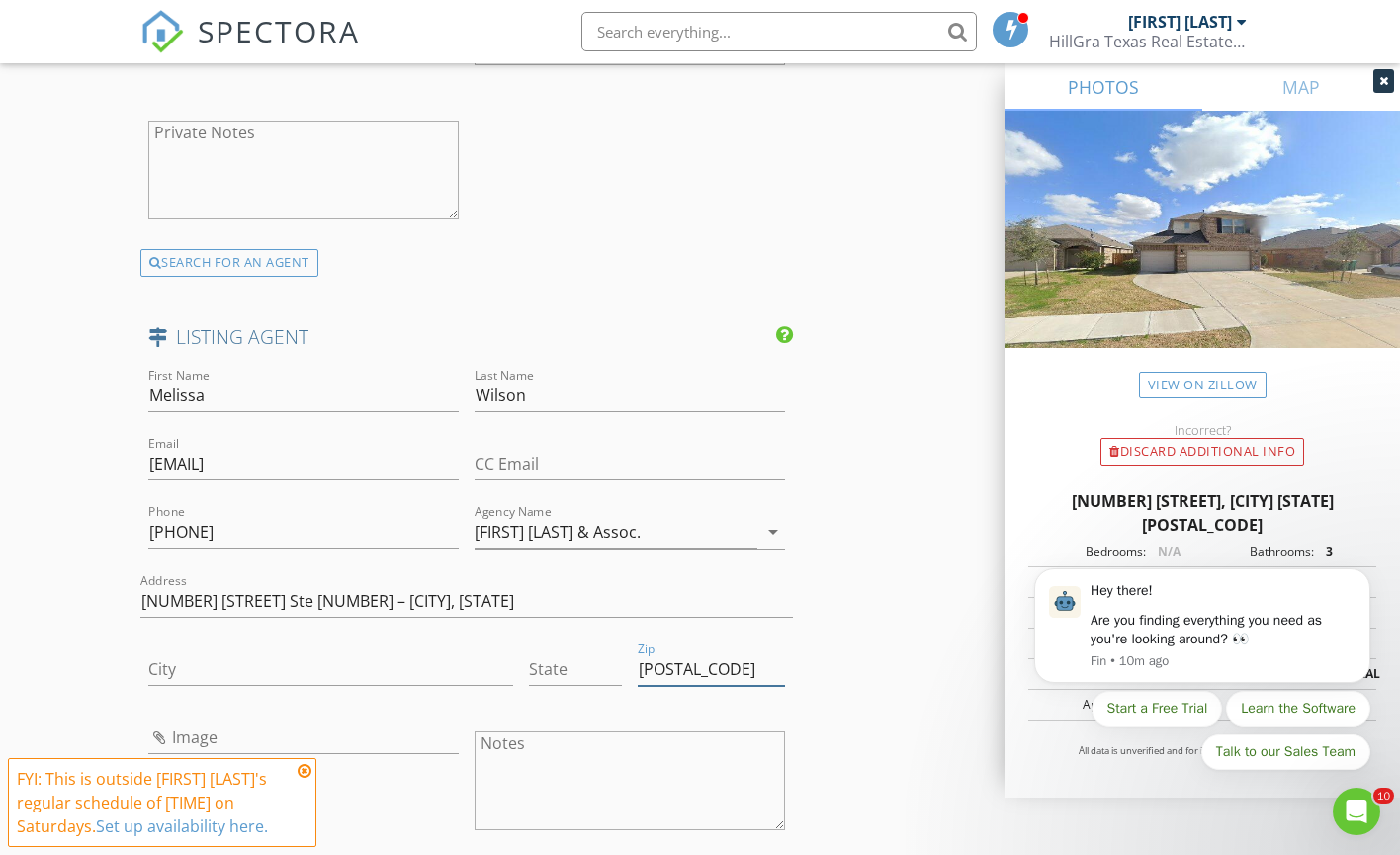 type on "77584" 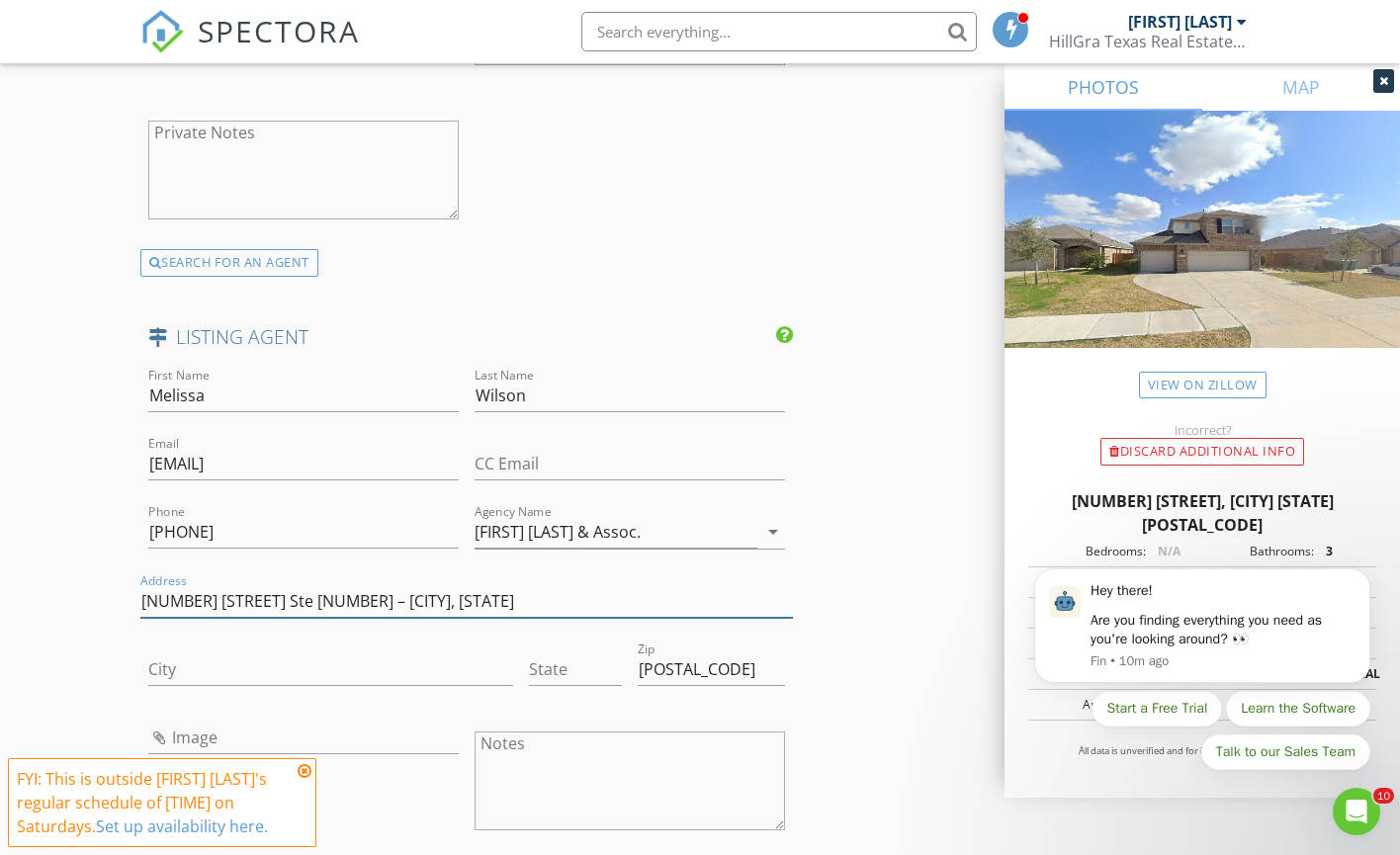 drag, startPoint x: 422, startPoint y: 580, endPoint x: 453, endPoint y: 581, distance: 31.016125 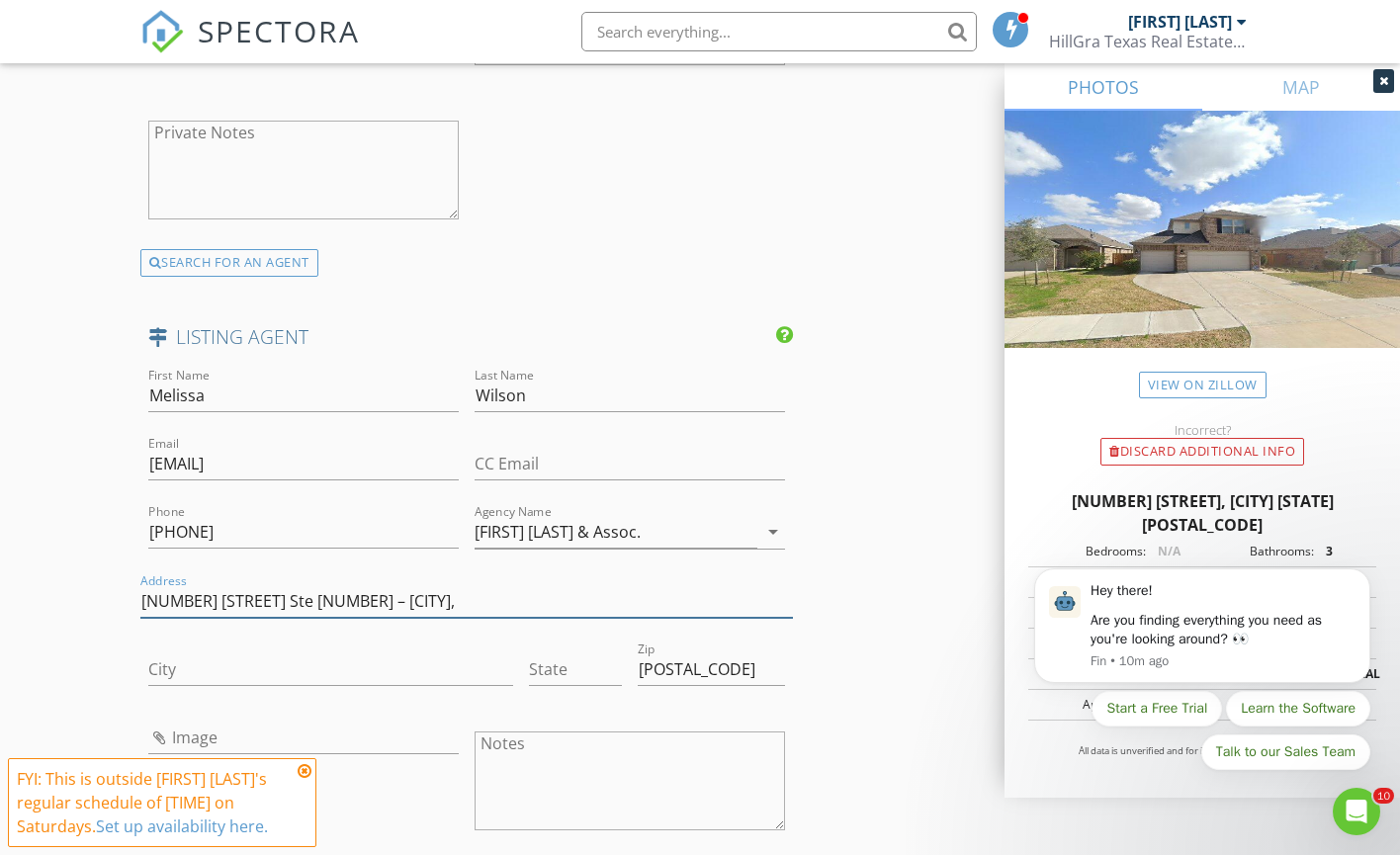 type on "11200 Broadway Ste 2743 – Pearland," 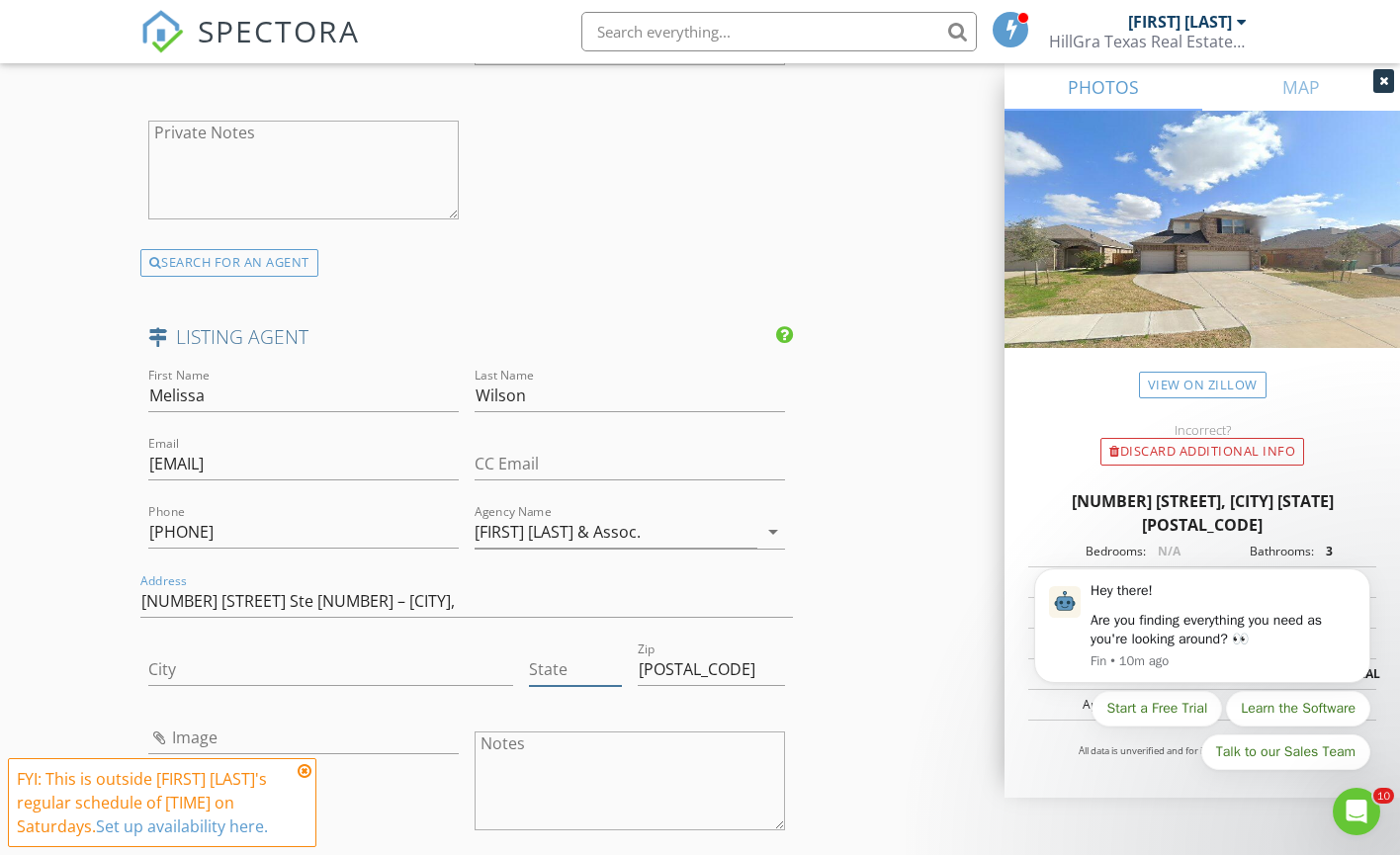click on "State" at bounding box center (575, 669) 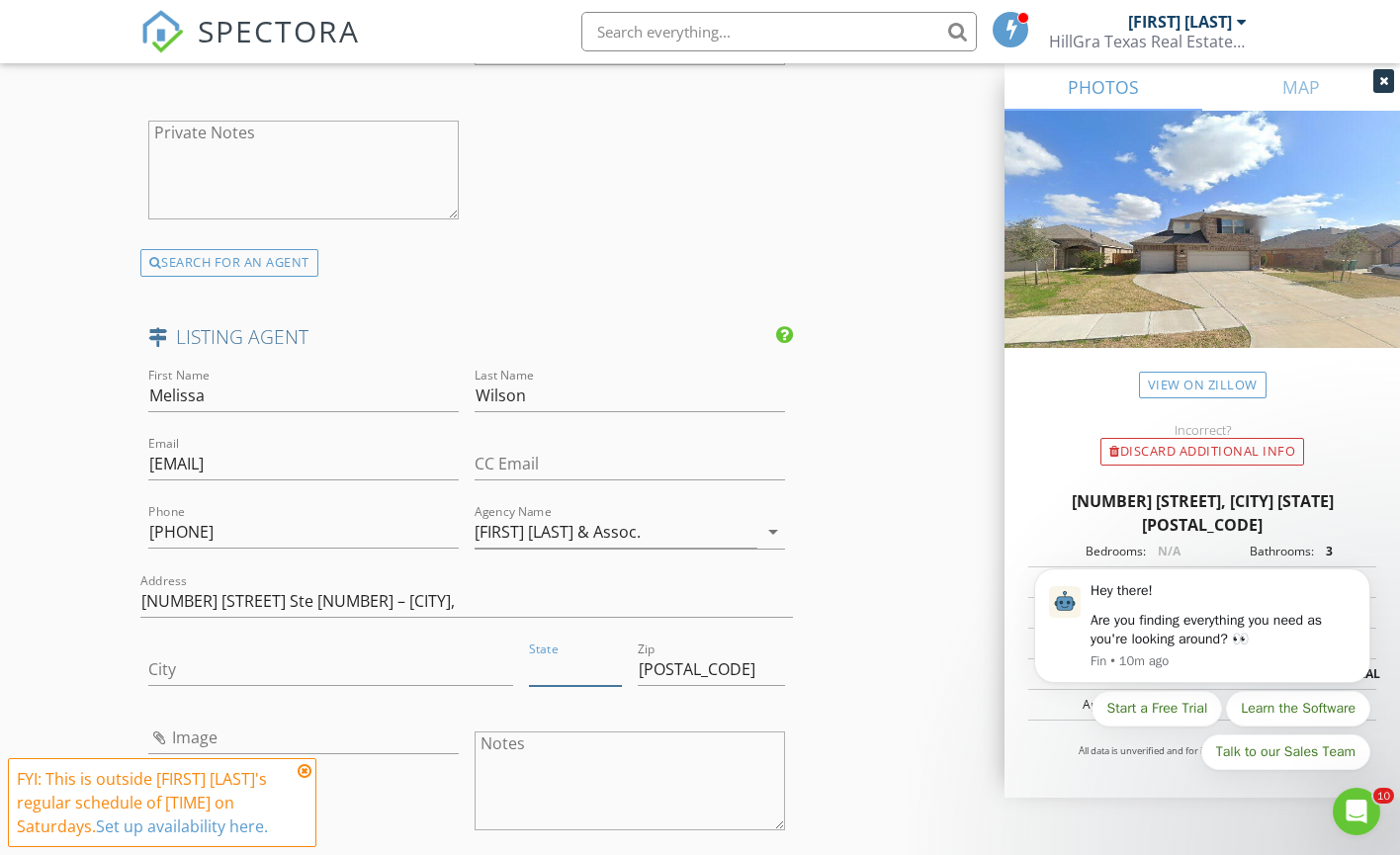 paste on "TX" 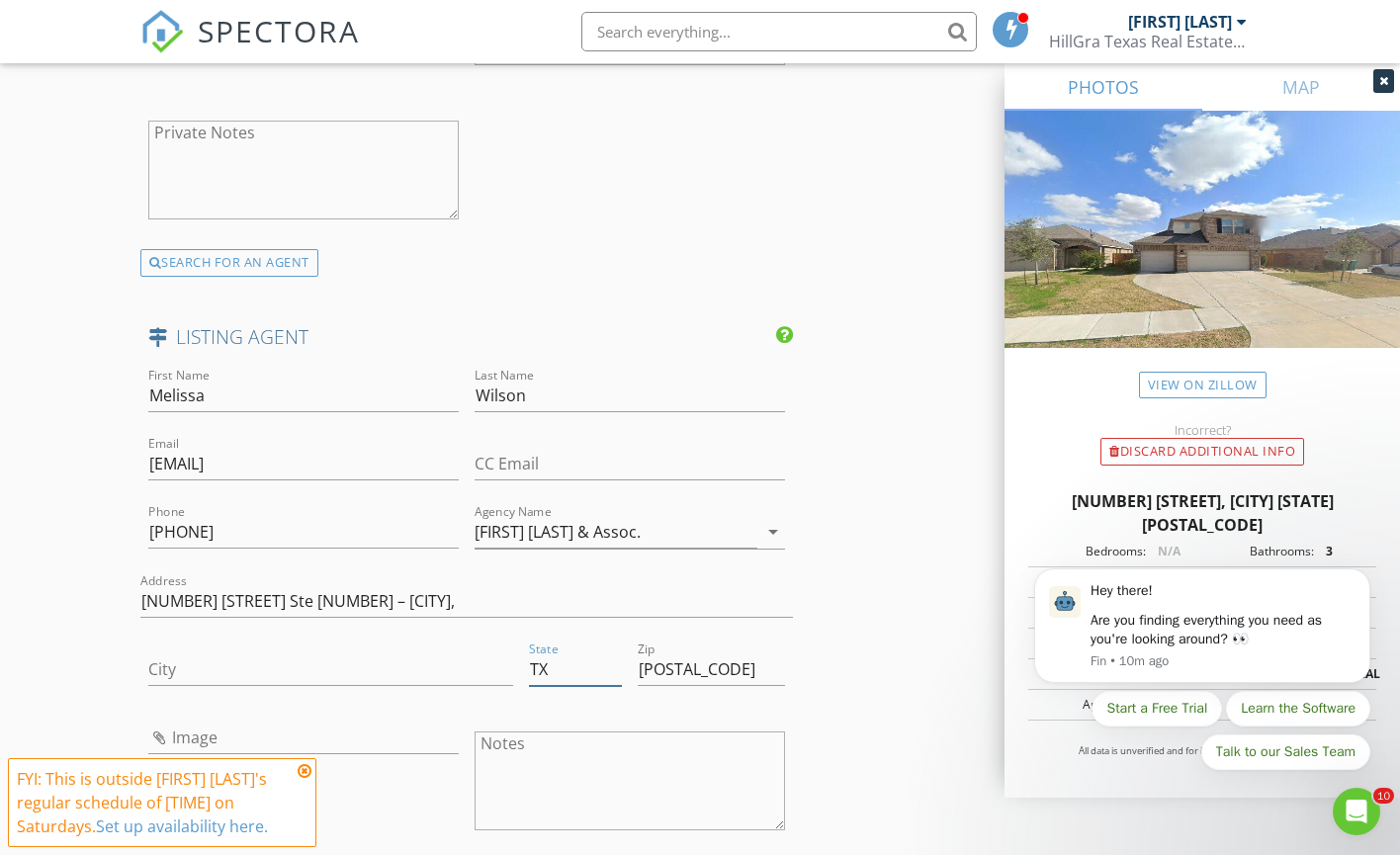 type on "TX" 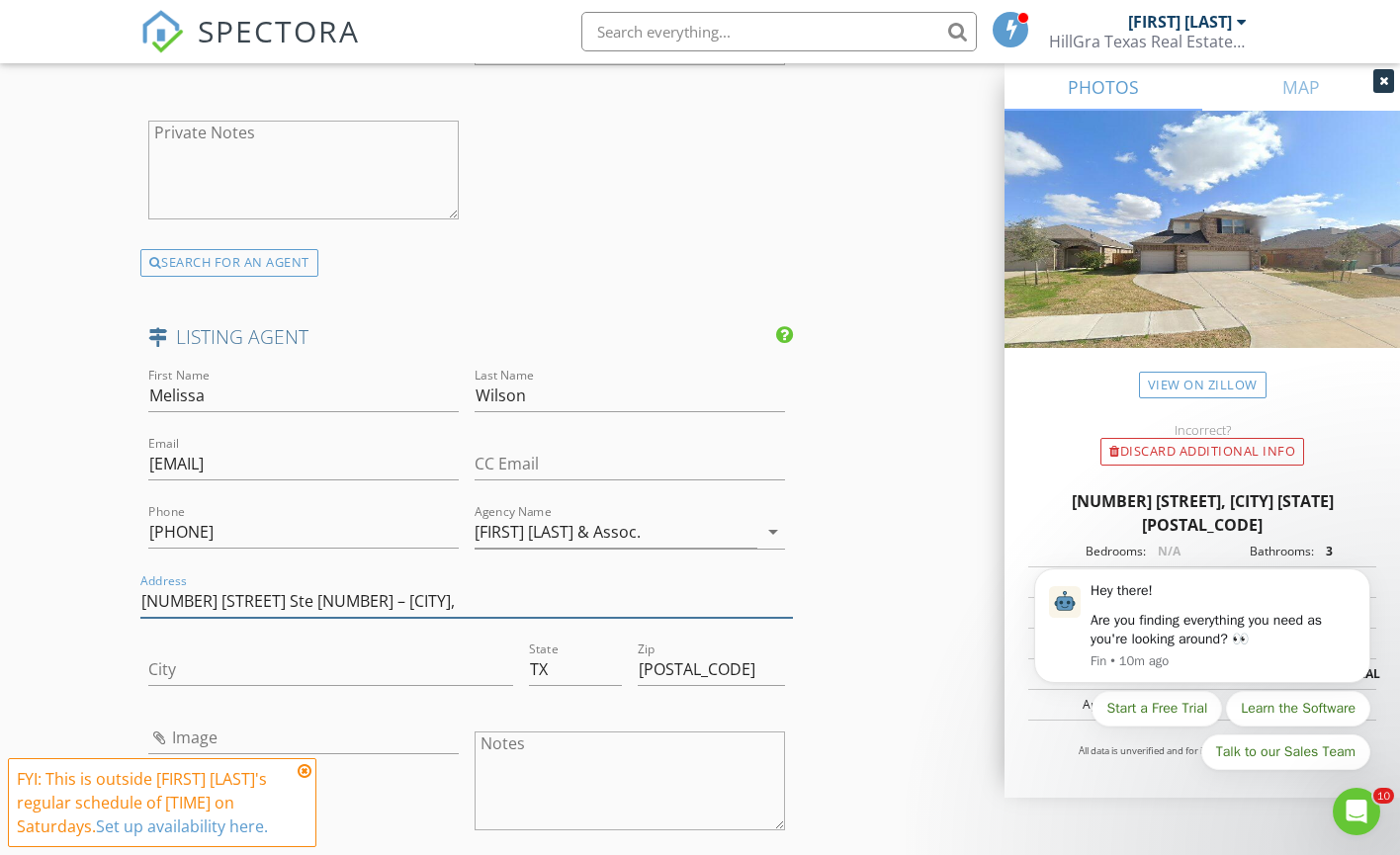 drag, startPoint x: 347, startPoint y: 588, endPoint x: 448, endPoint y: 589, distance: 101.005 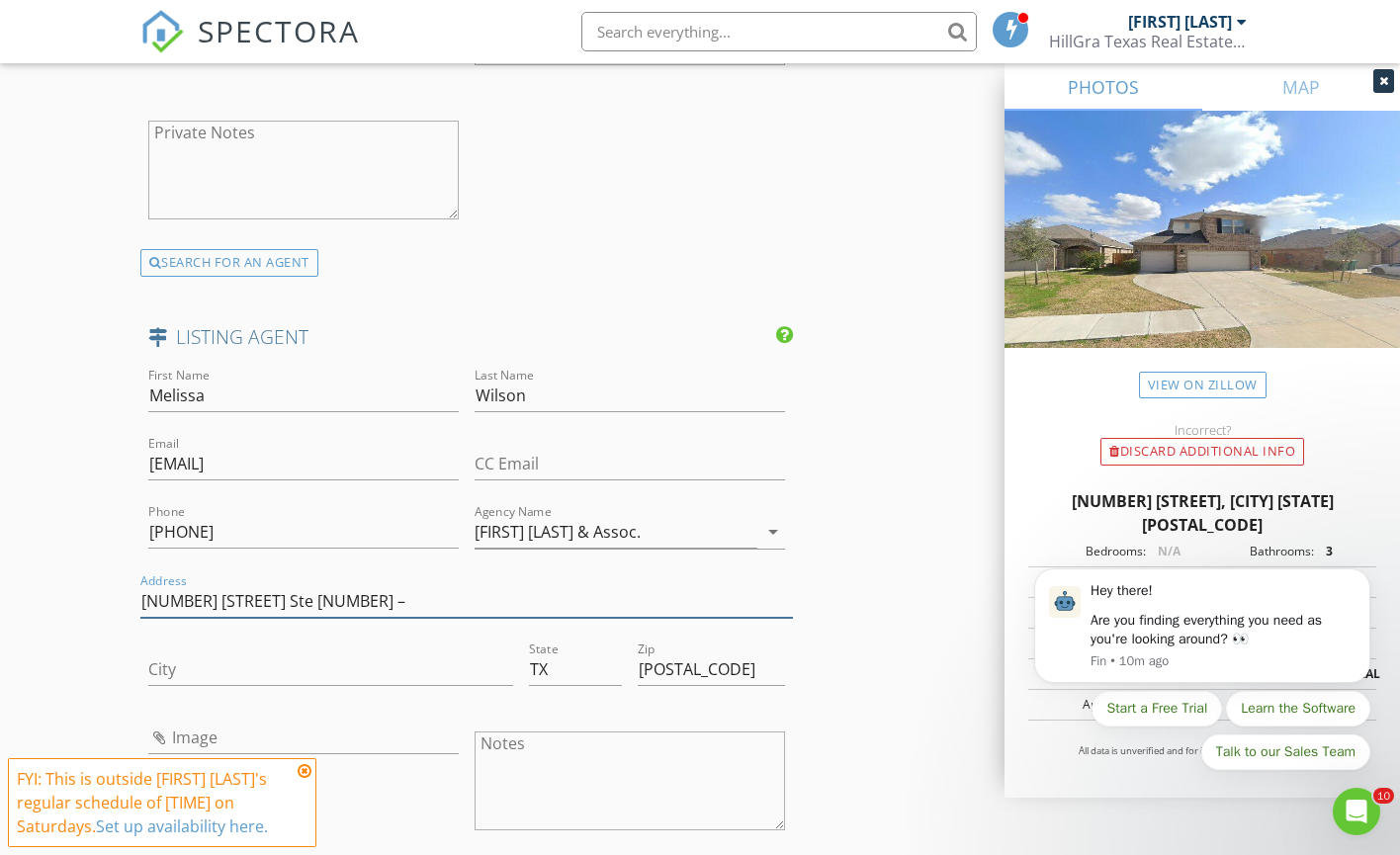 type on "11200 Broadway Ste 2743 –" 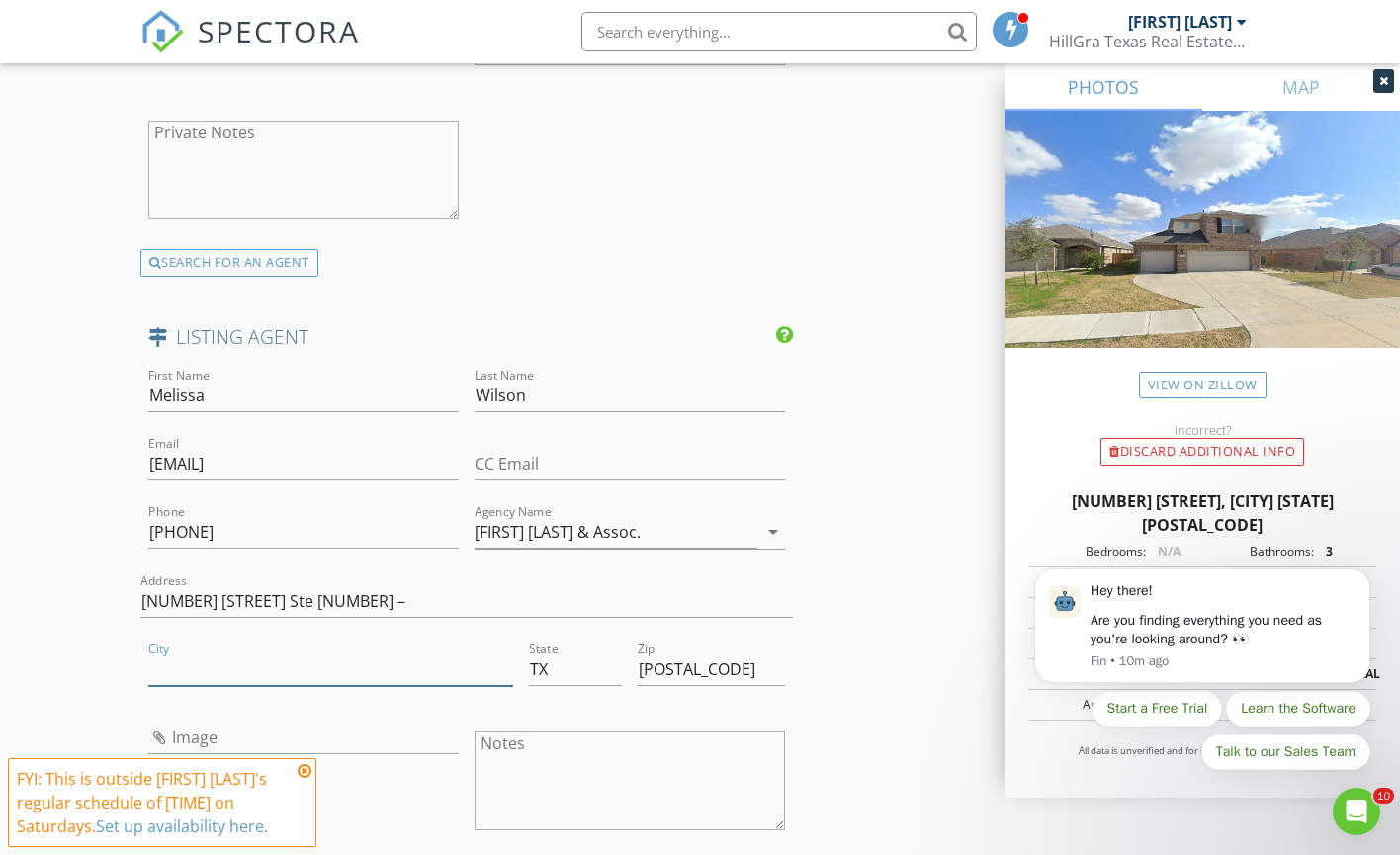 click on "City" at bounding box center [330, 669] 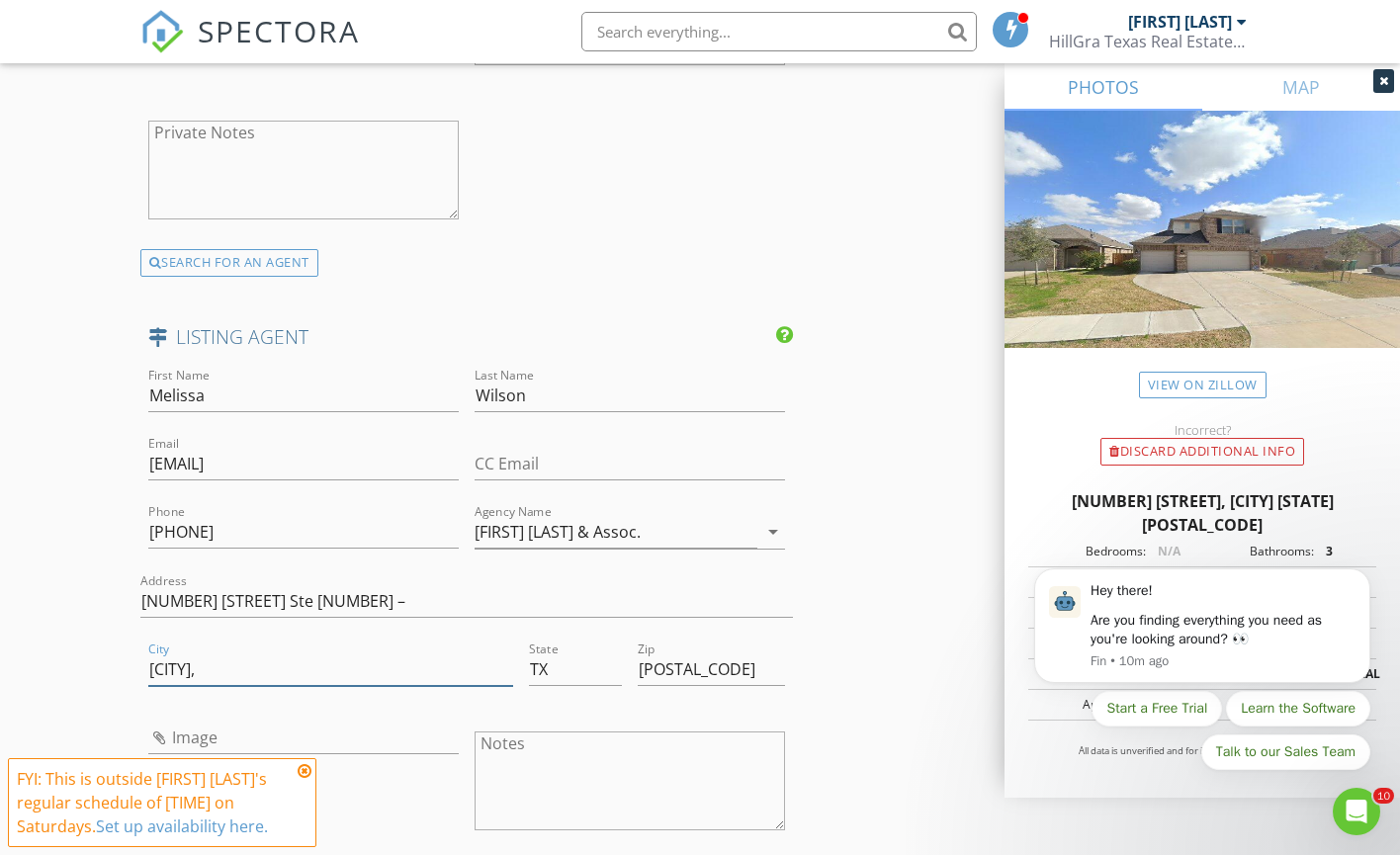 type on "Pearland," 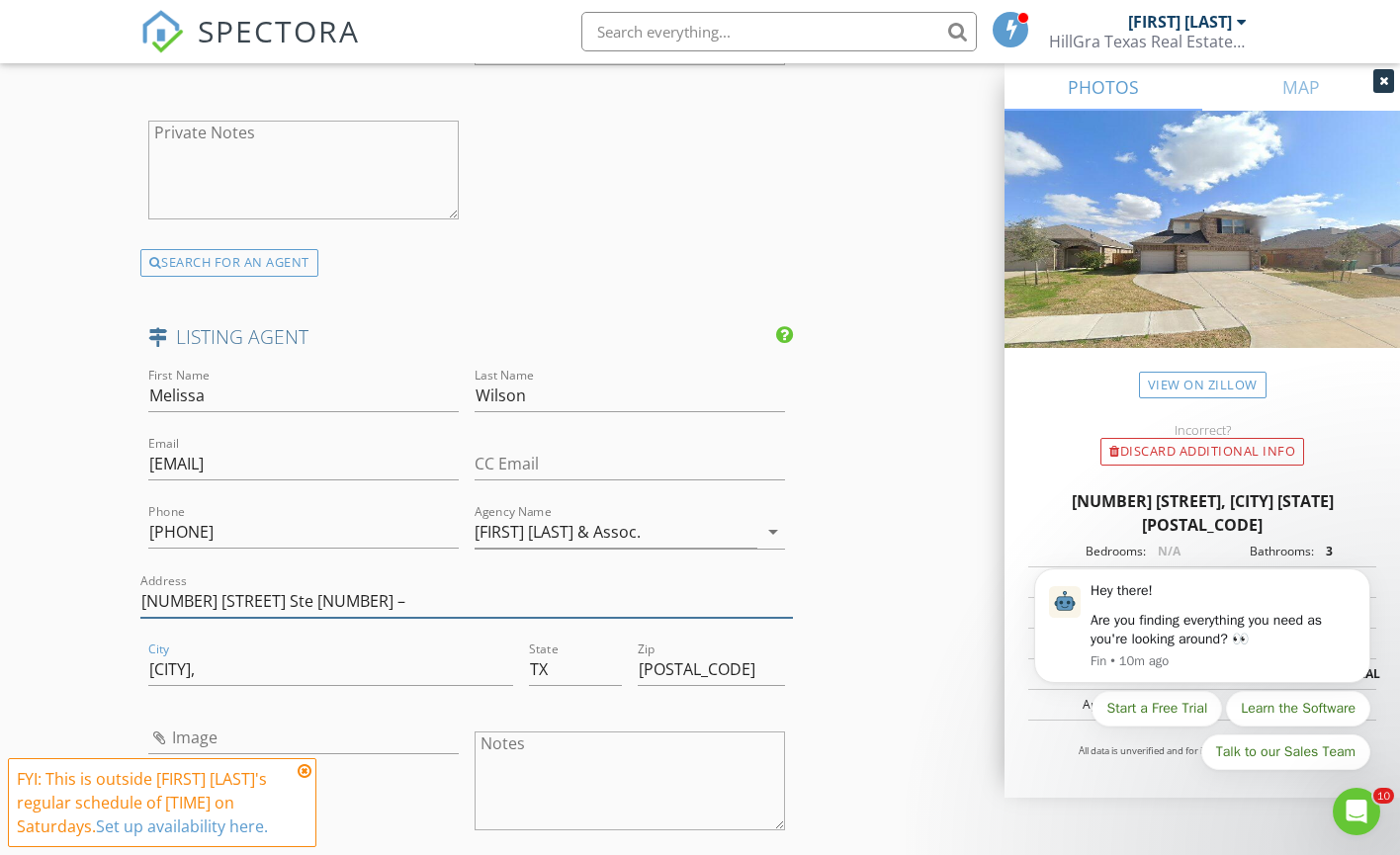 click on "11200 Broadway Ste 2743 –" at bounding box center [467, 601] 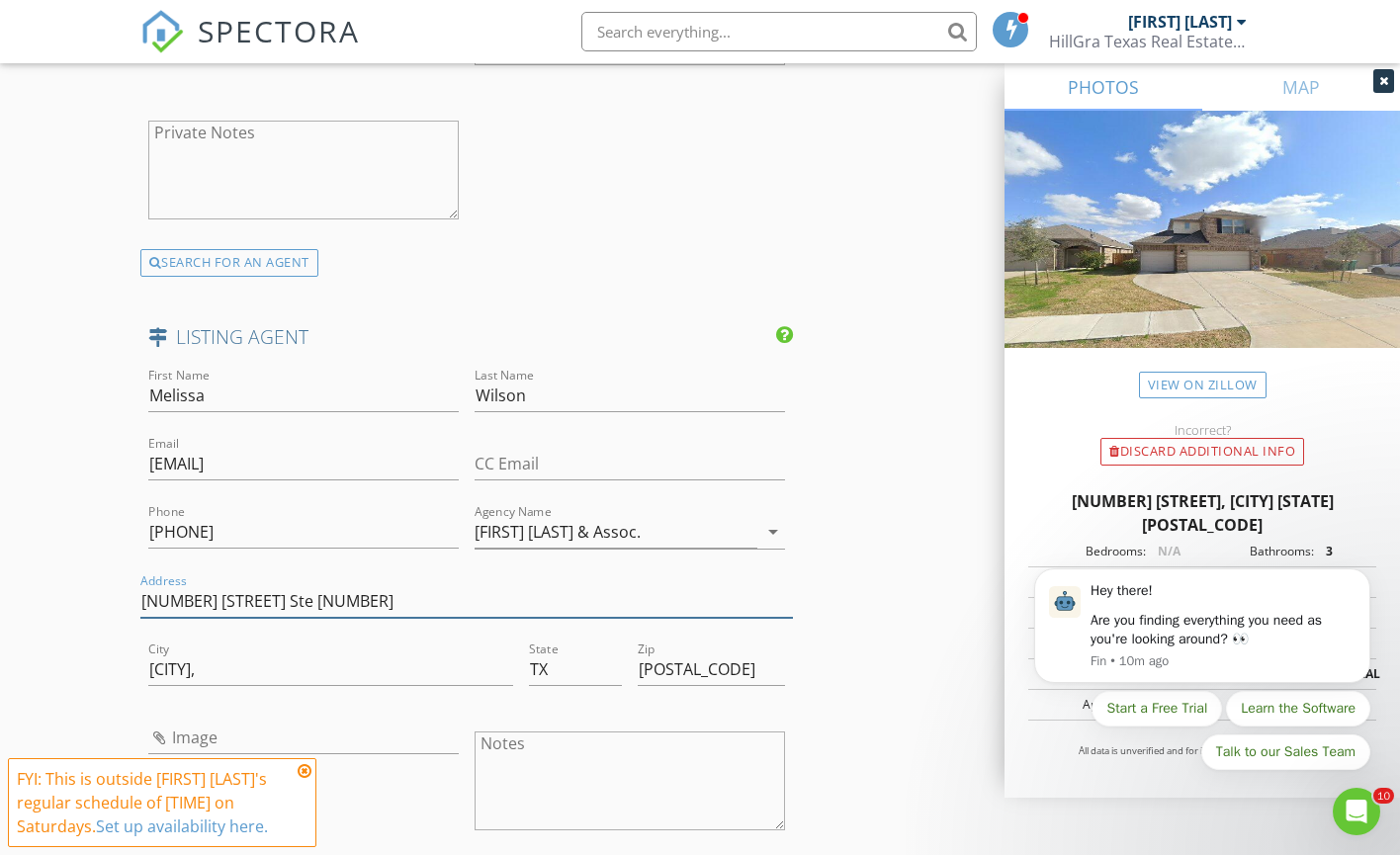 type on "11200 Broadway Ste 2743" 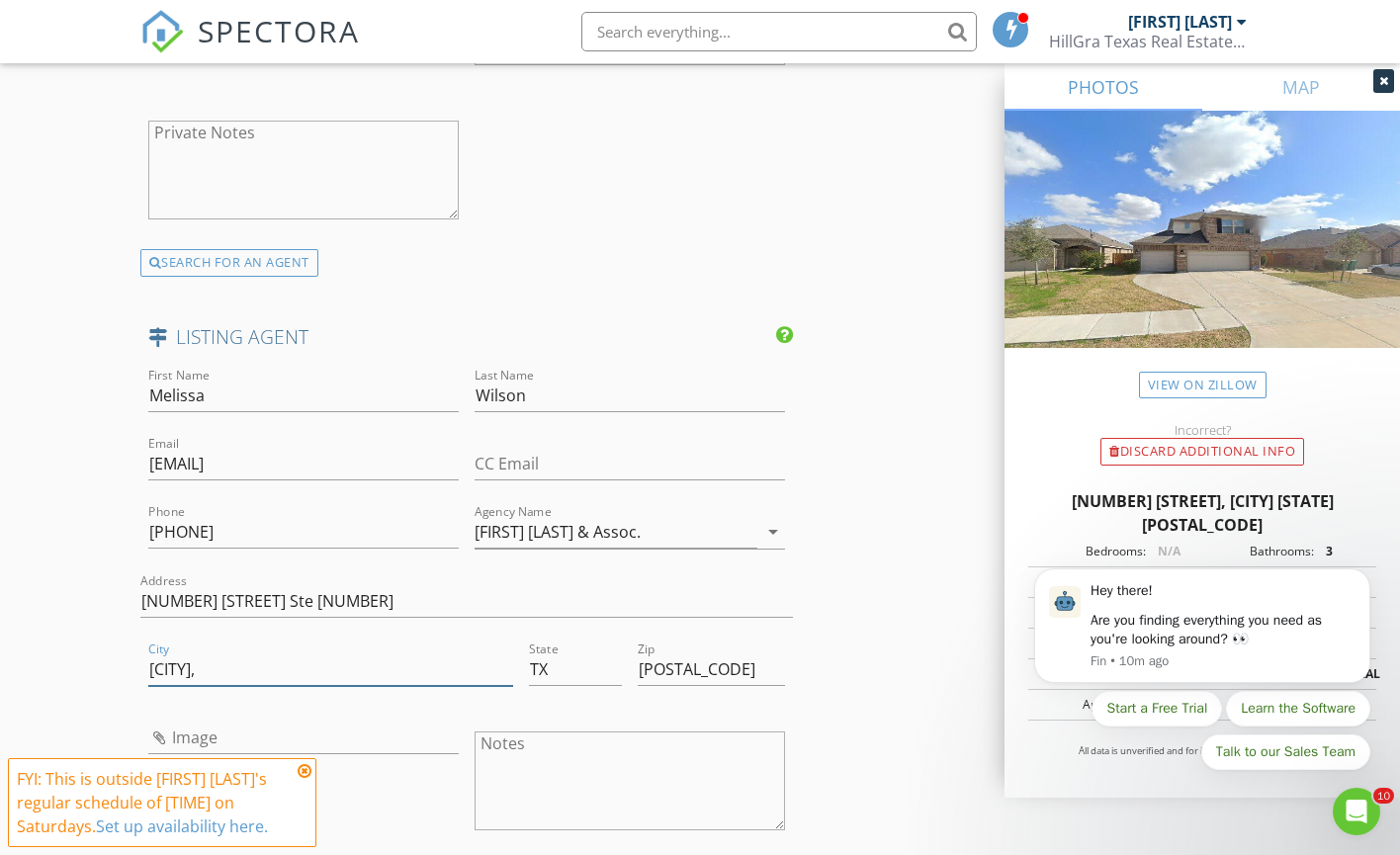click on "Pearland," at bounding box center (330, 669) 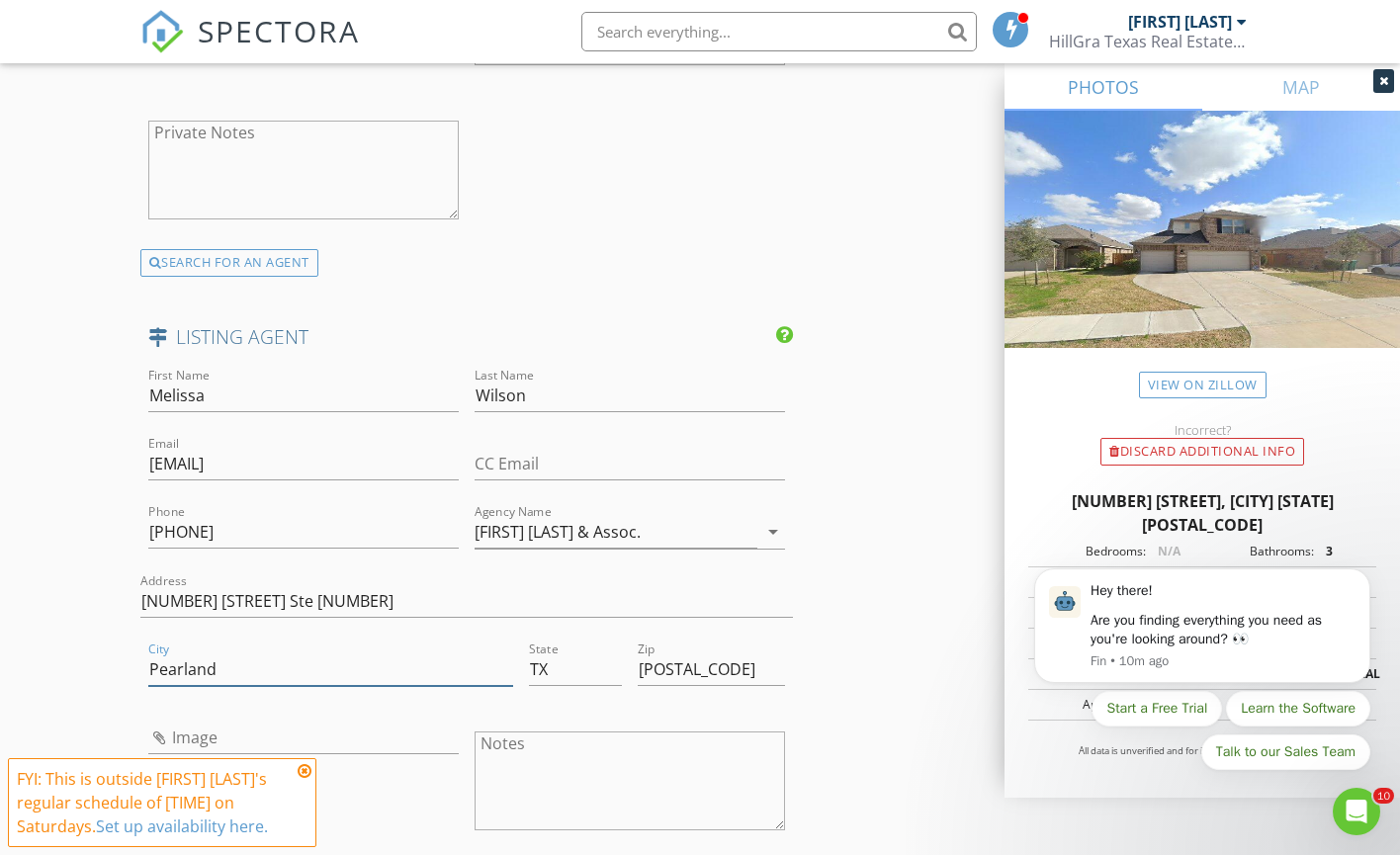 type on "Pearland" 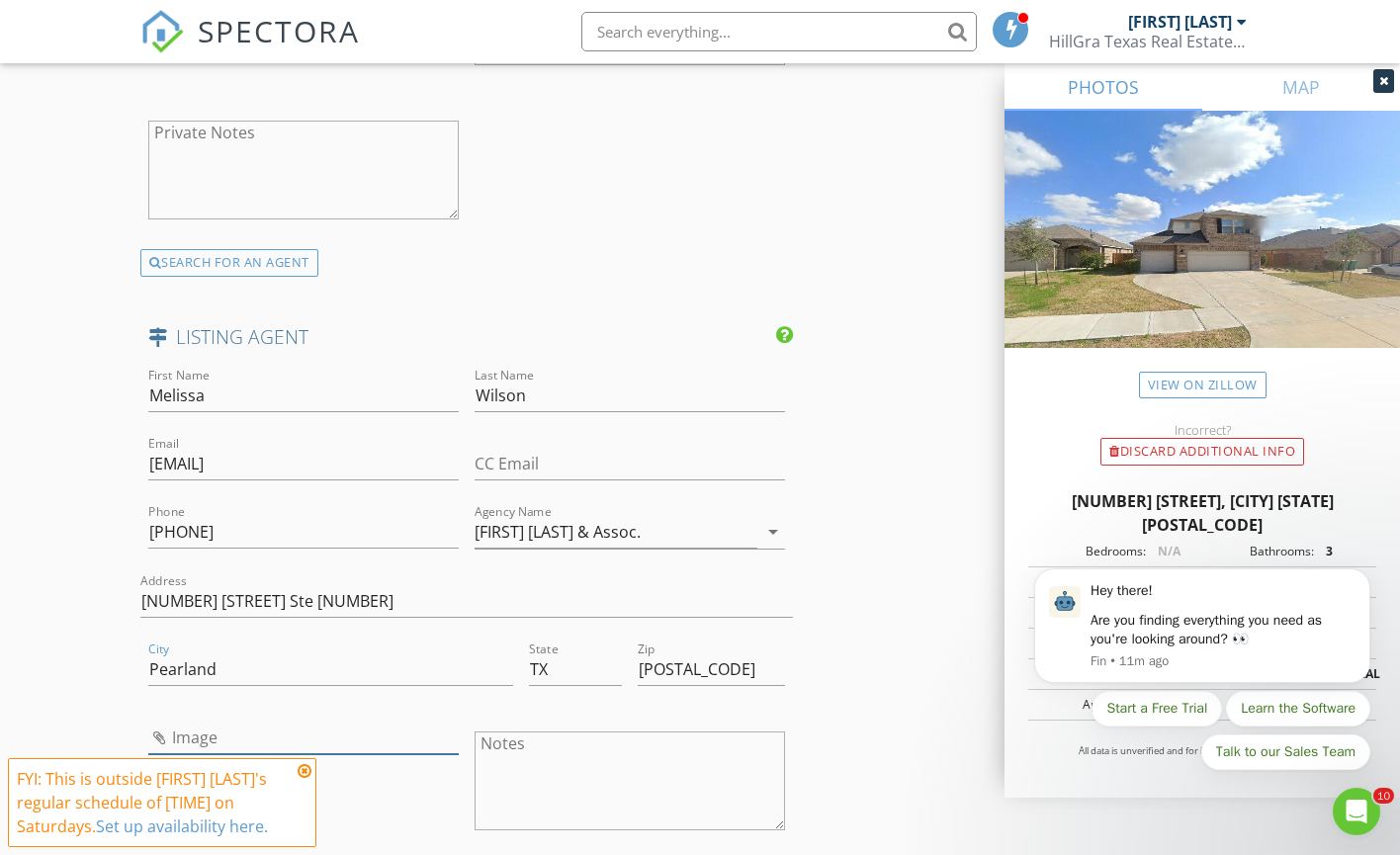 click at bounding box center (304, 737) 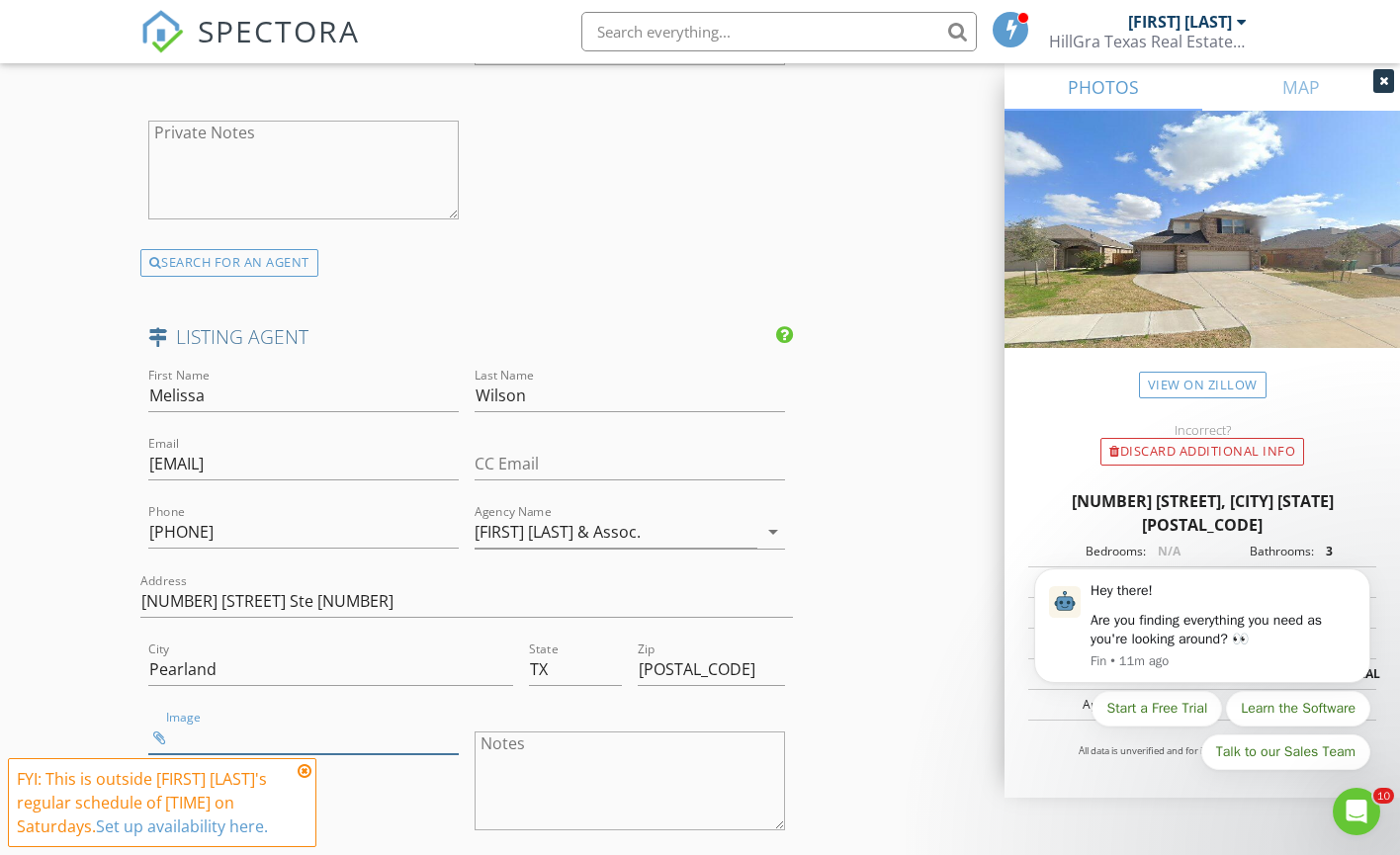 type on "Screenshot 2025-08-02 at 9.11.05 AM.png" 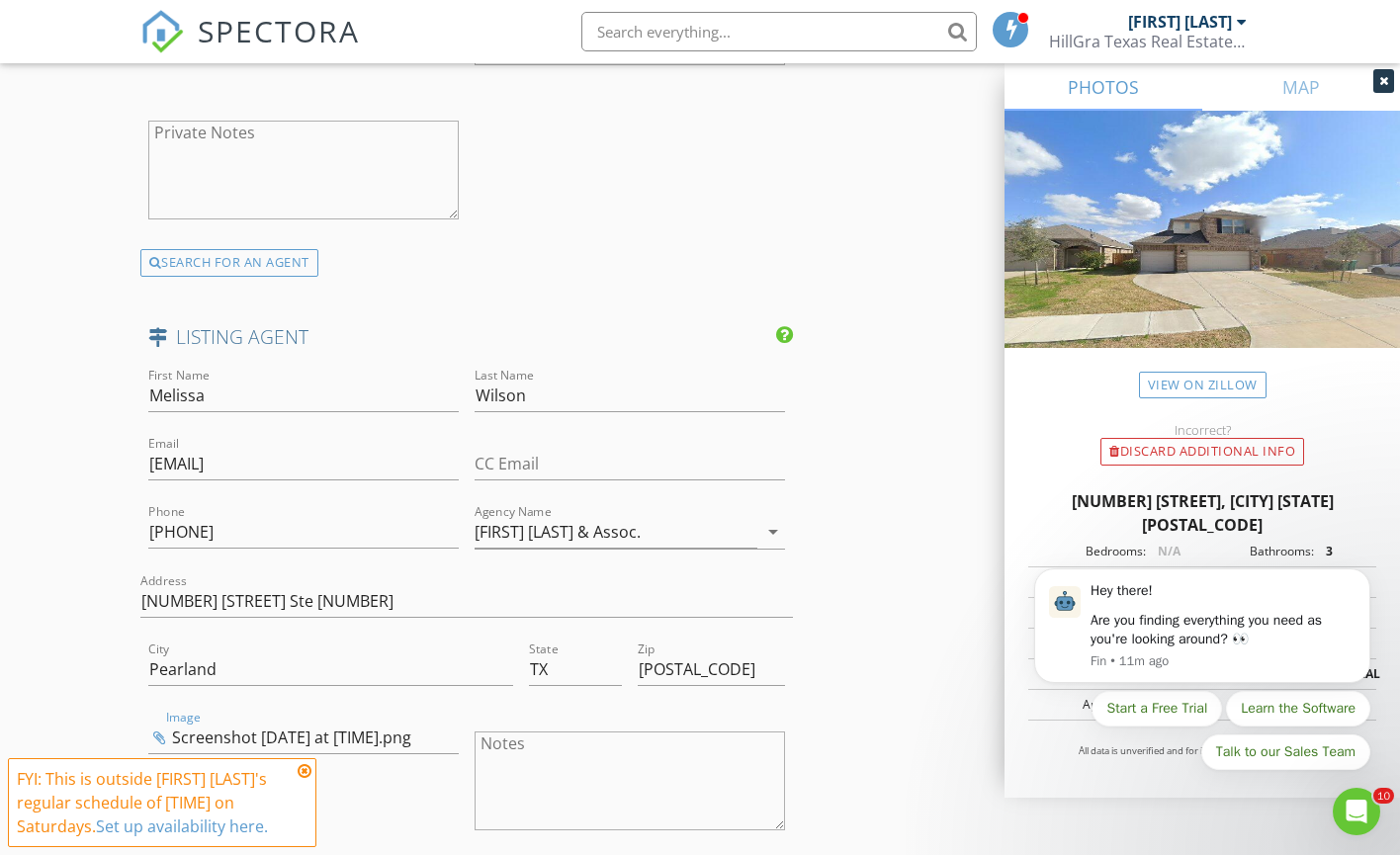 click at bounding box center [305, 771] 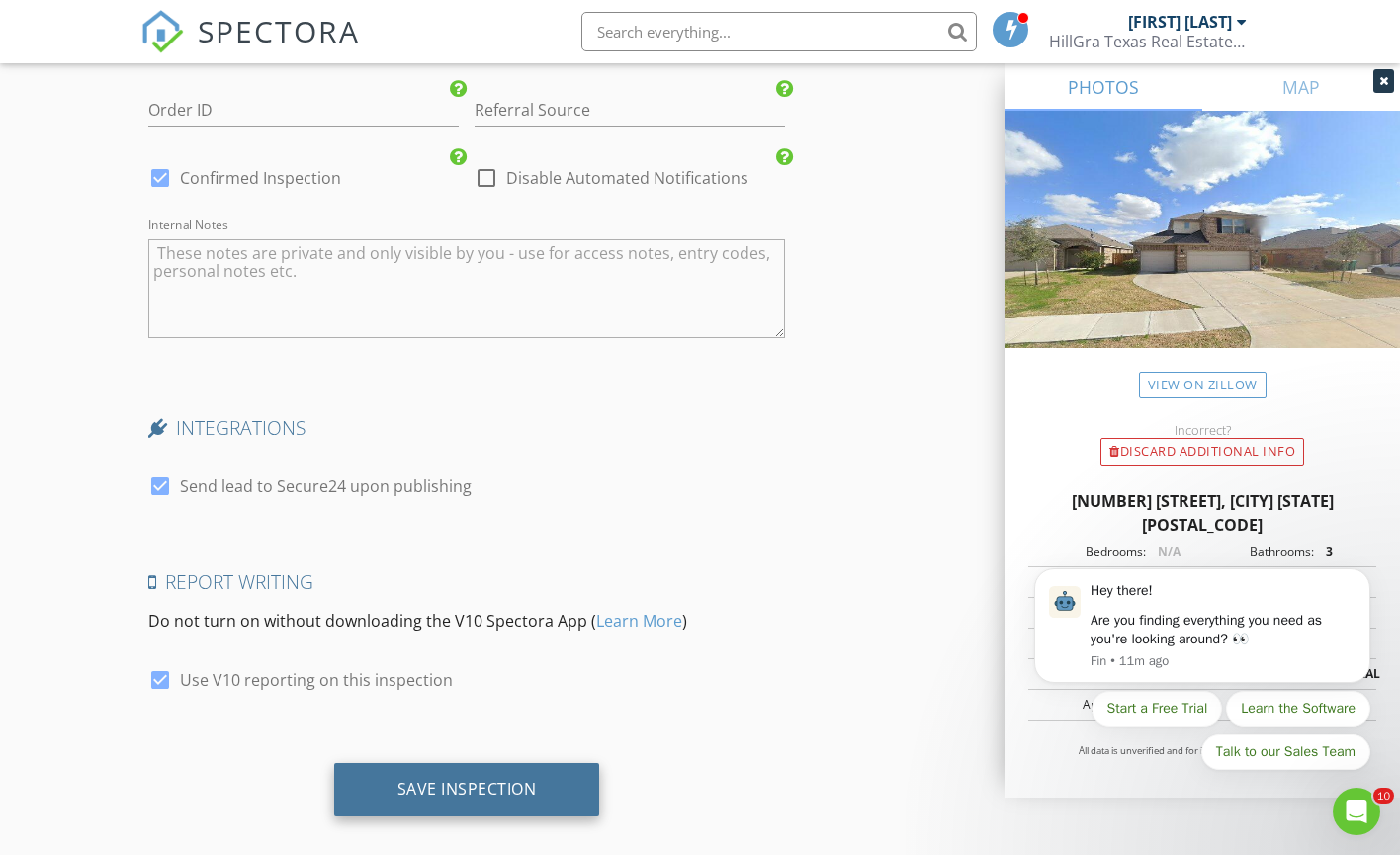scroll, scrollTop: 4206, scrollLeft: 0, axis: vertical 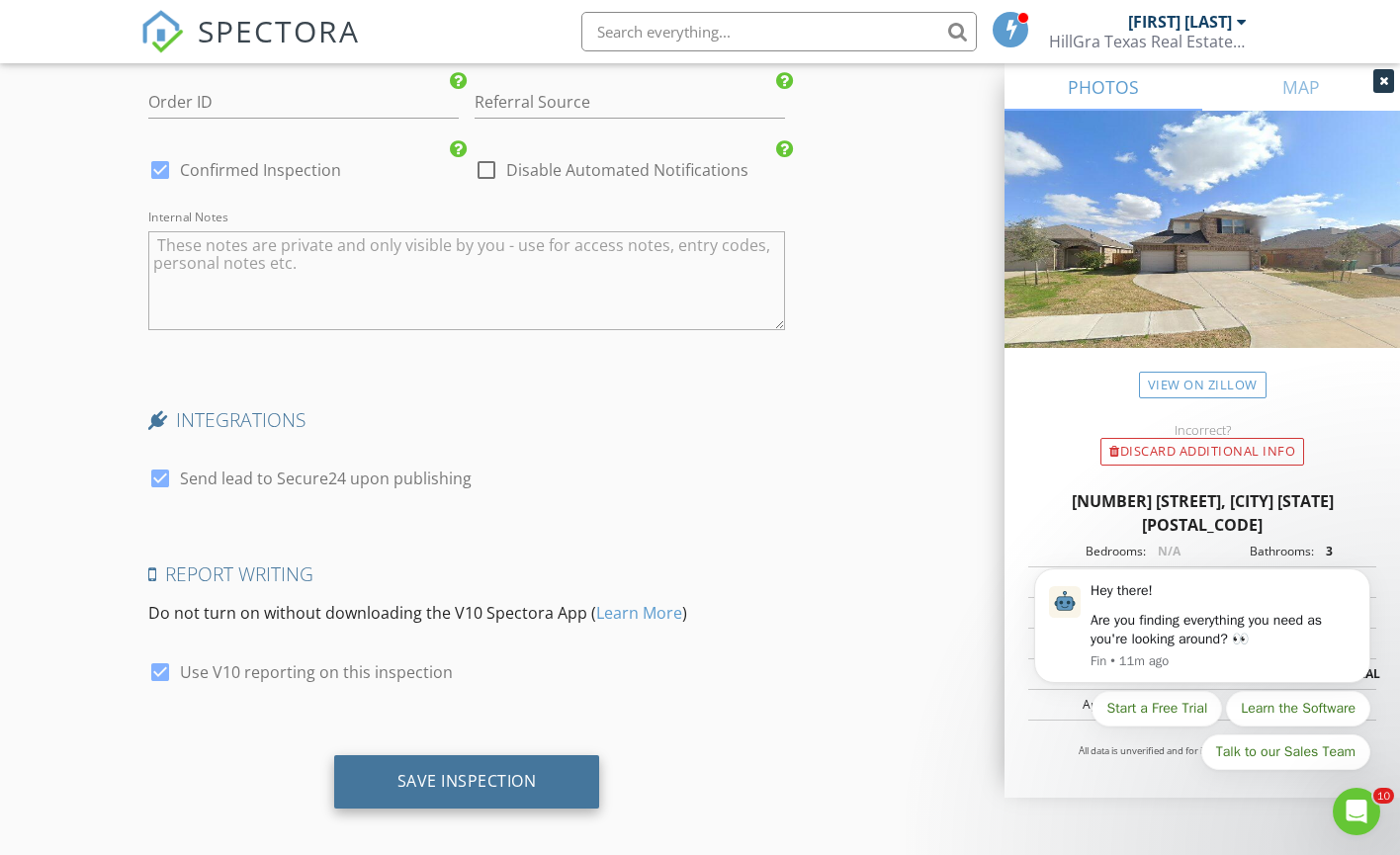 click on "Save Inspection" at bounding box center (467, 782) 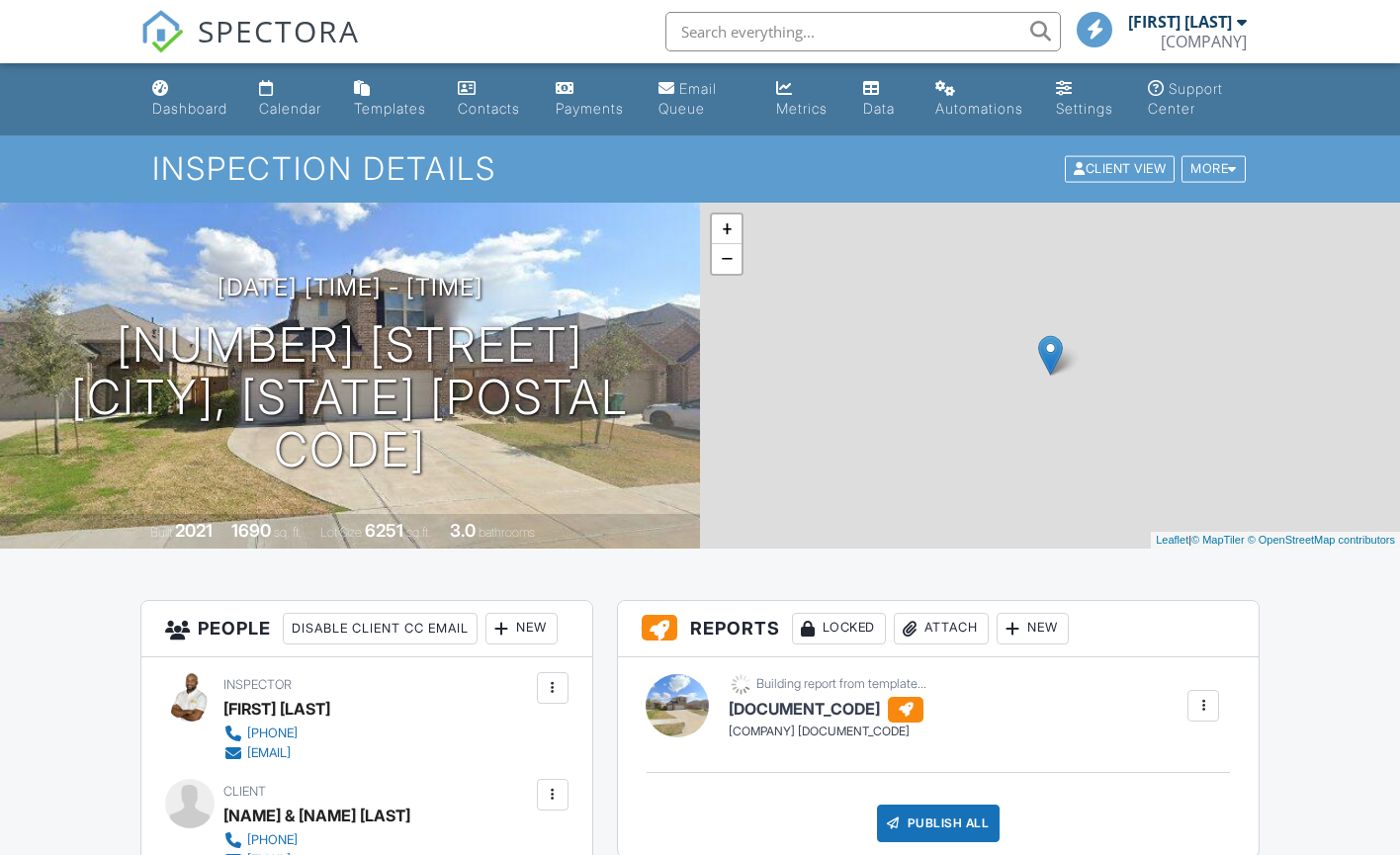 scroll, scrollTop: 0, scrollLeft: 0, axis: both 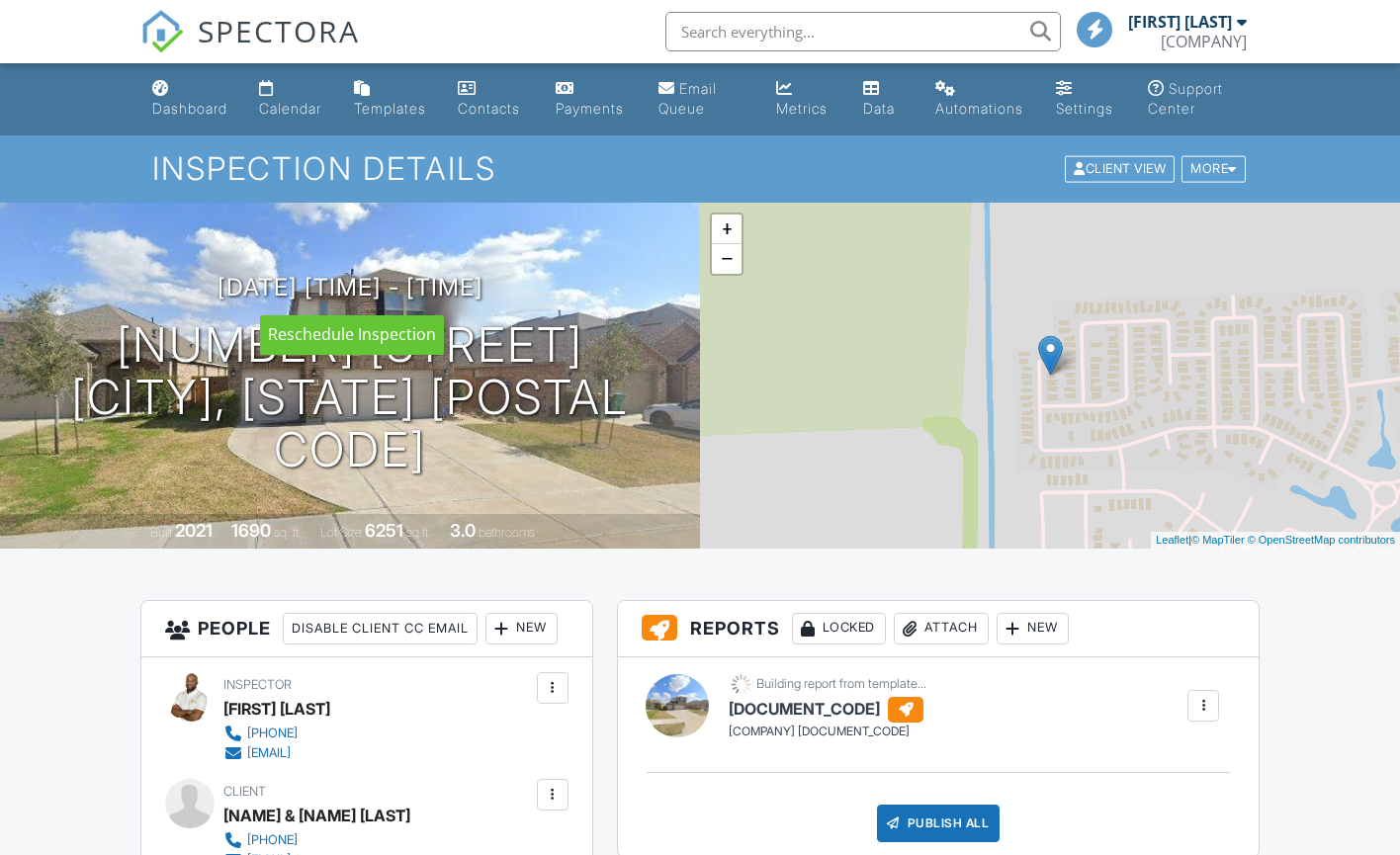 click at bounding box center [0, 0] 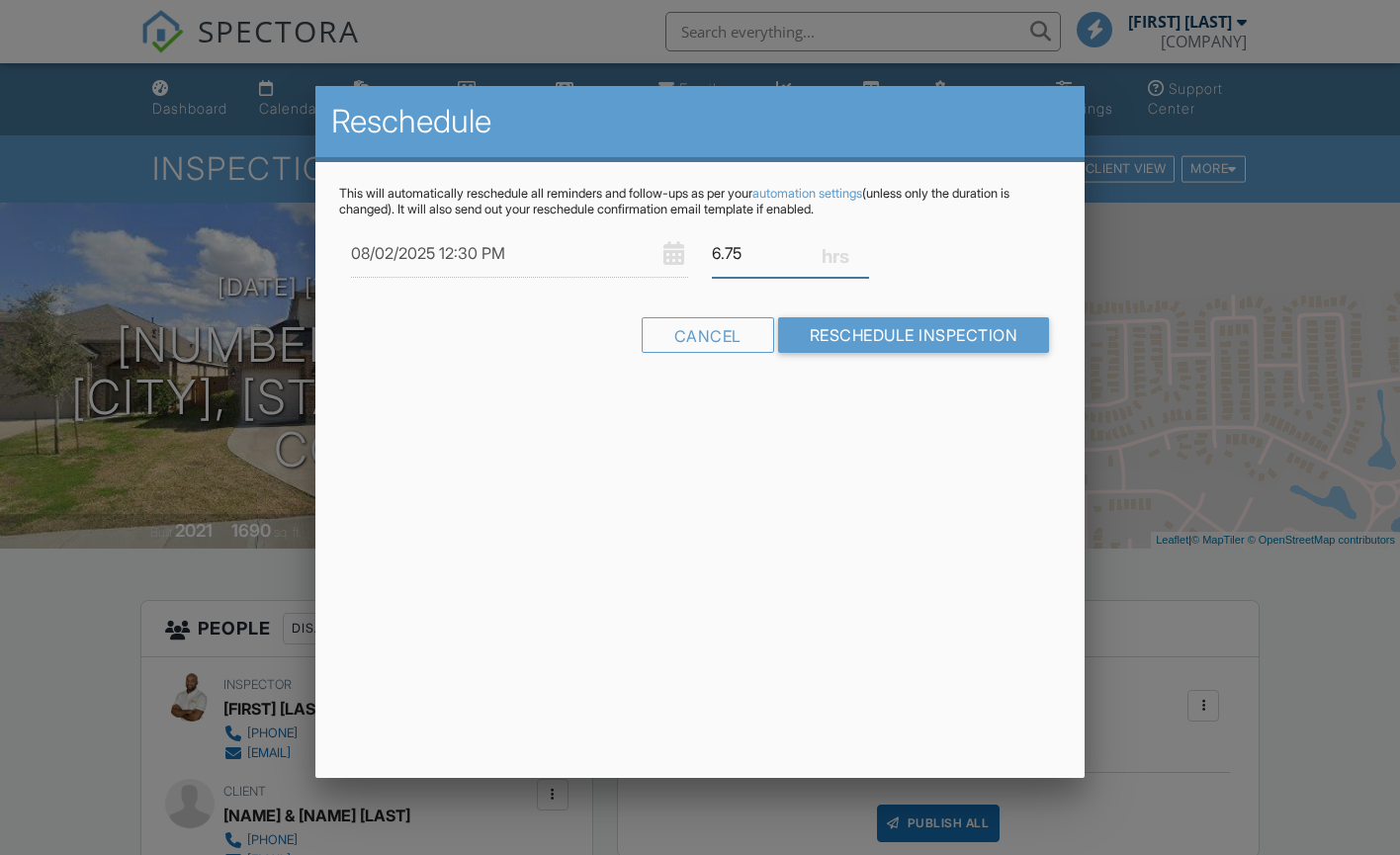 click on "6.75" at bounding box center [790, 253] 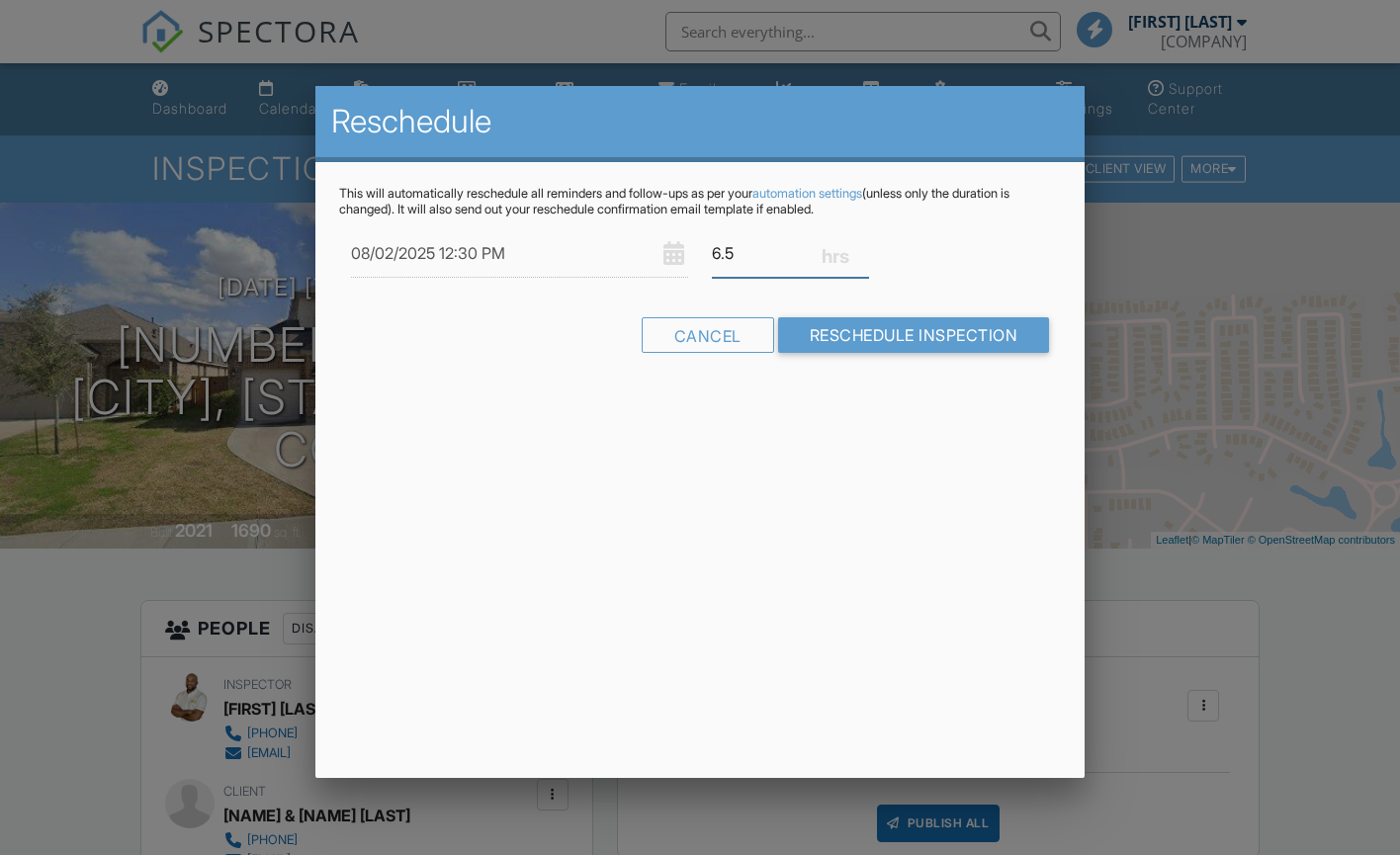 click on "6.5" at bounding box center (790, 253) 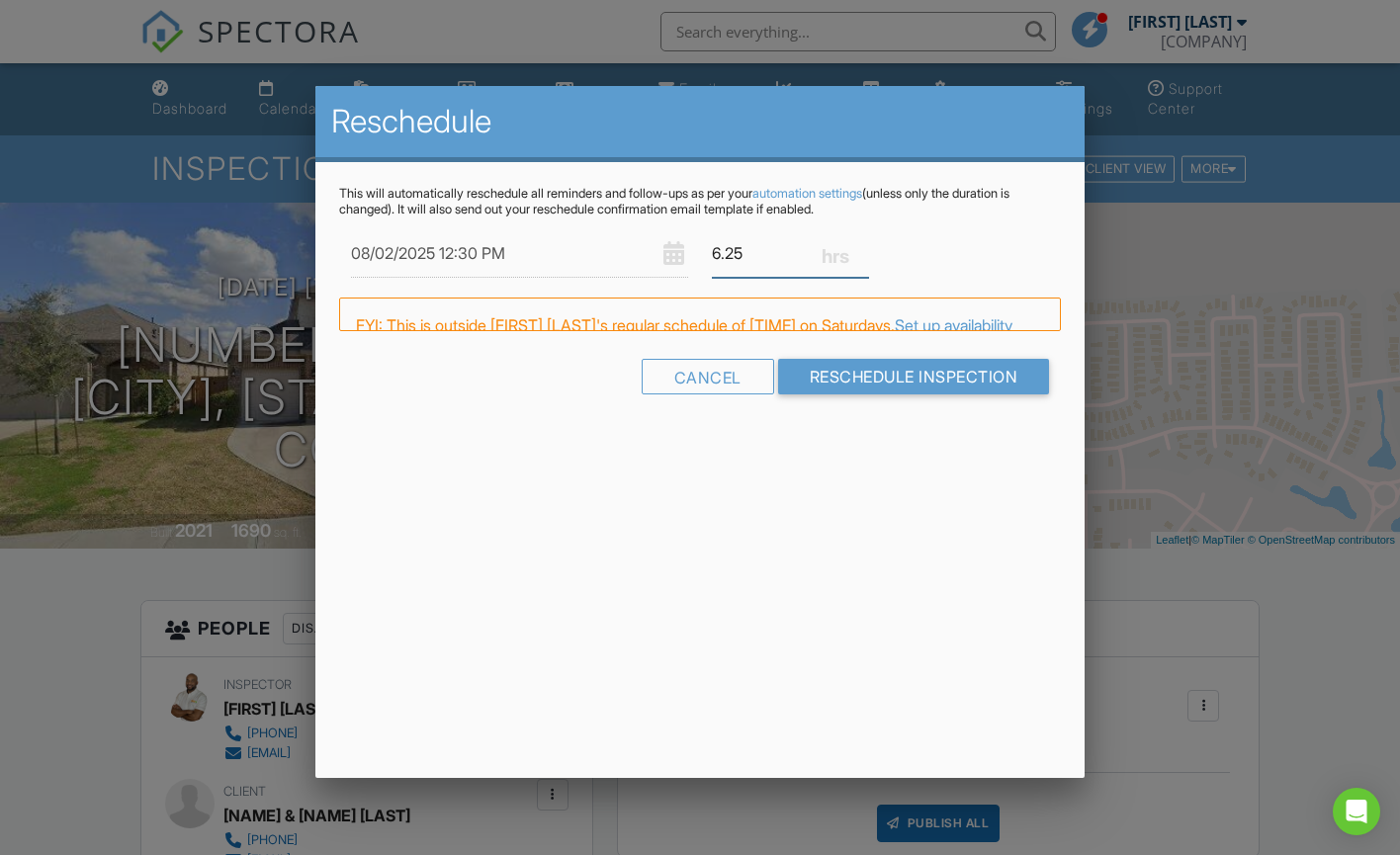 click on "6.25" at bounding box center [790, 253] 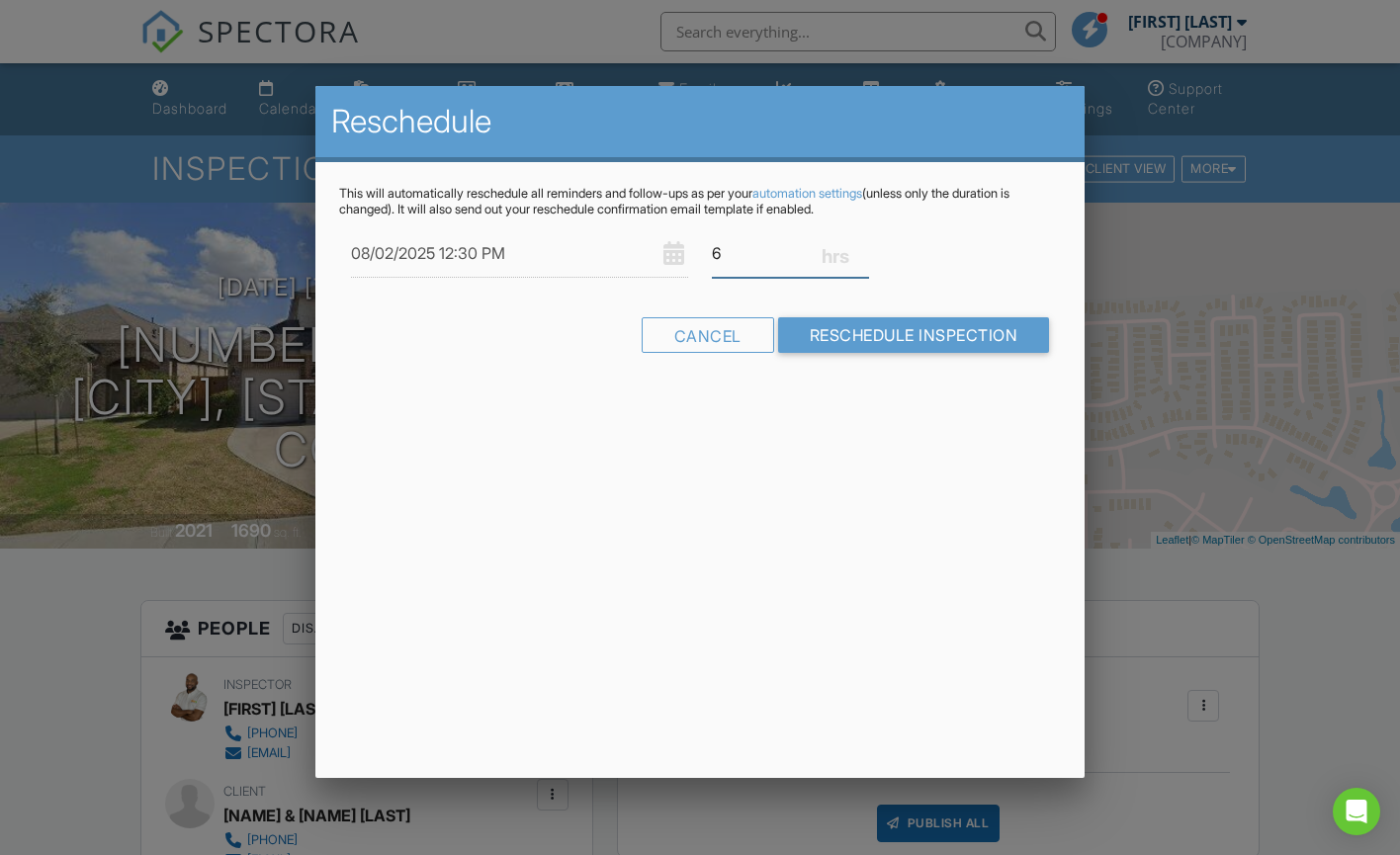 click on "6" at bounding box center (790, 253) 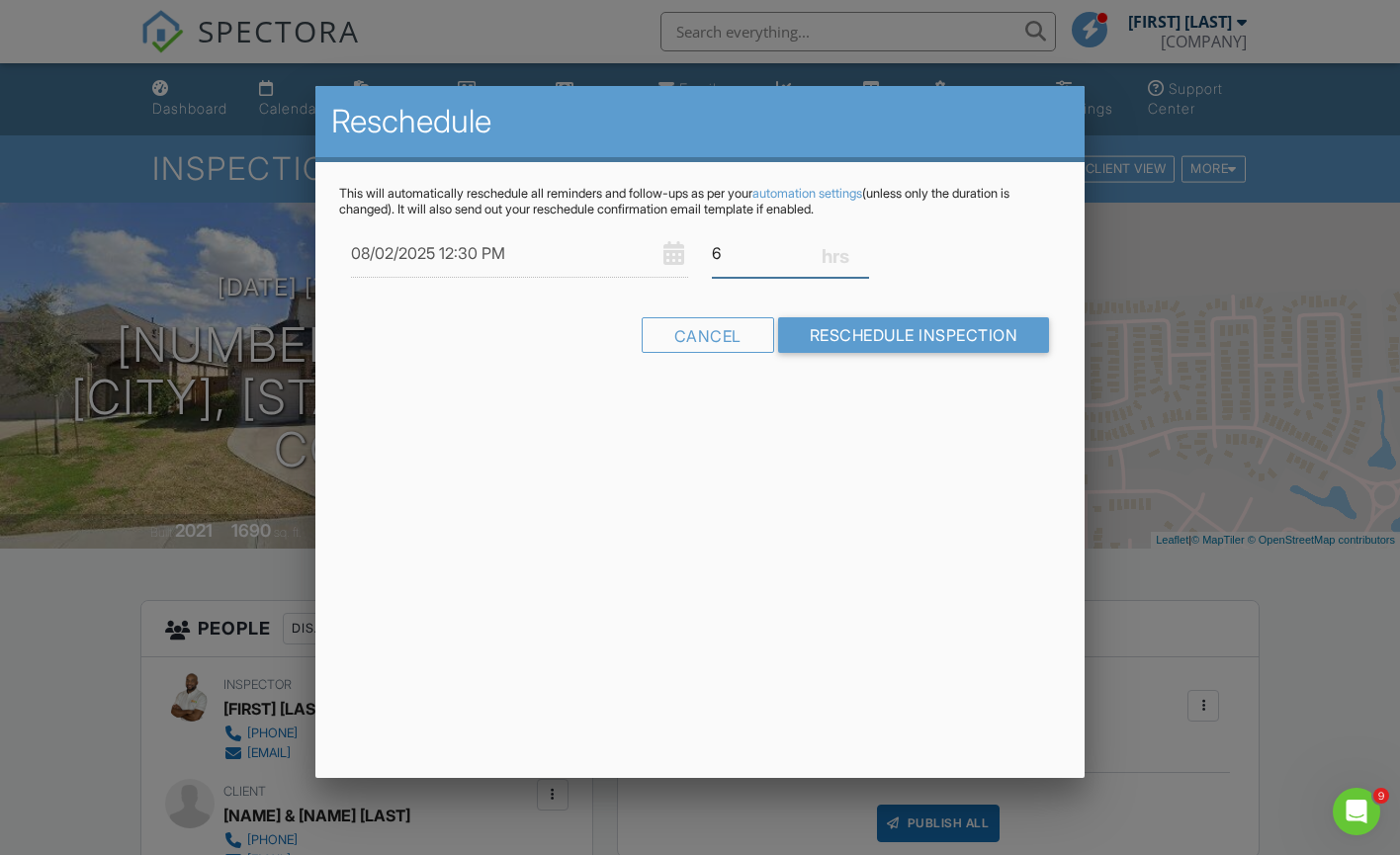 scroll, scrollTop: 0, scrollLeft: 0, axis: both 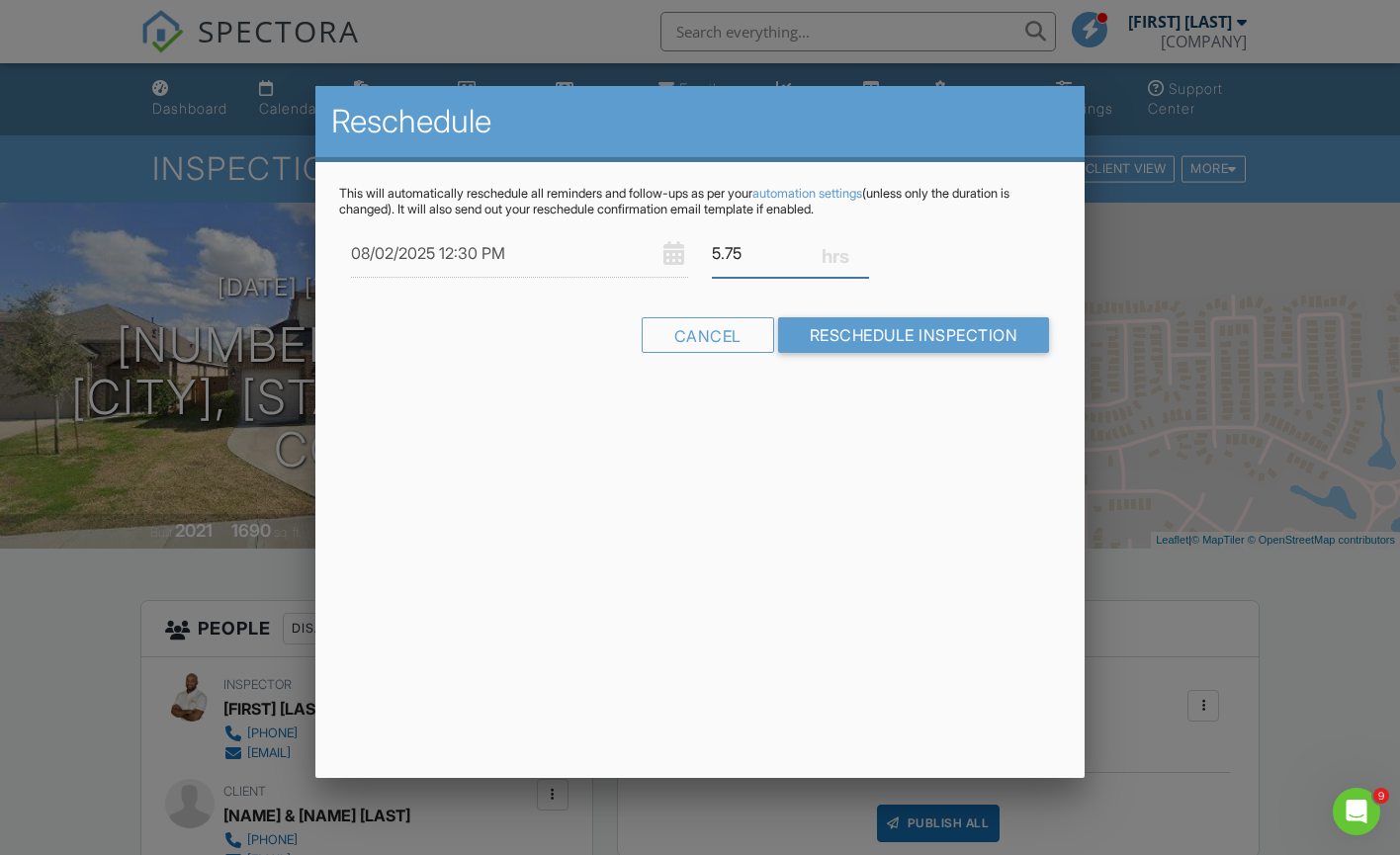 click on "5.75" at bounding box center [790, 253] 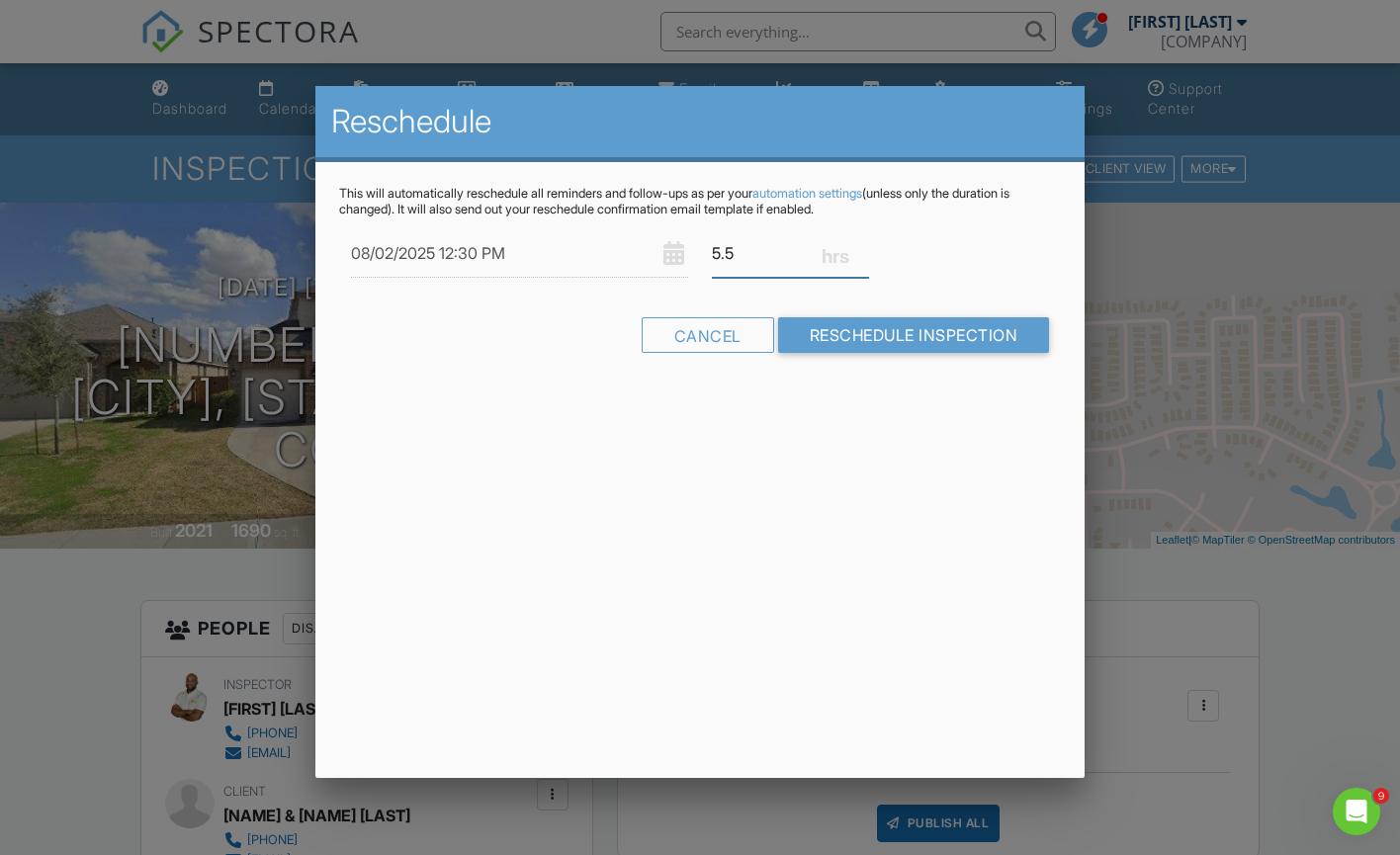 click on "5.5" at bounding box center (790, 253) 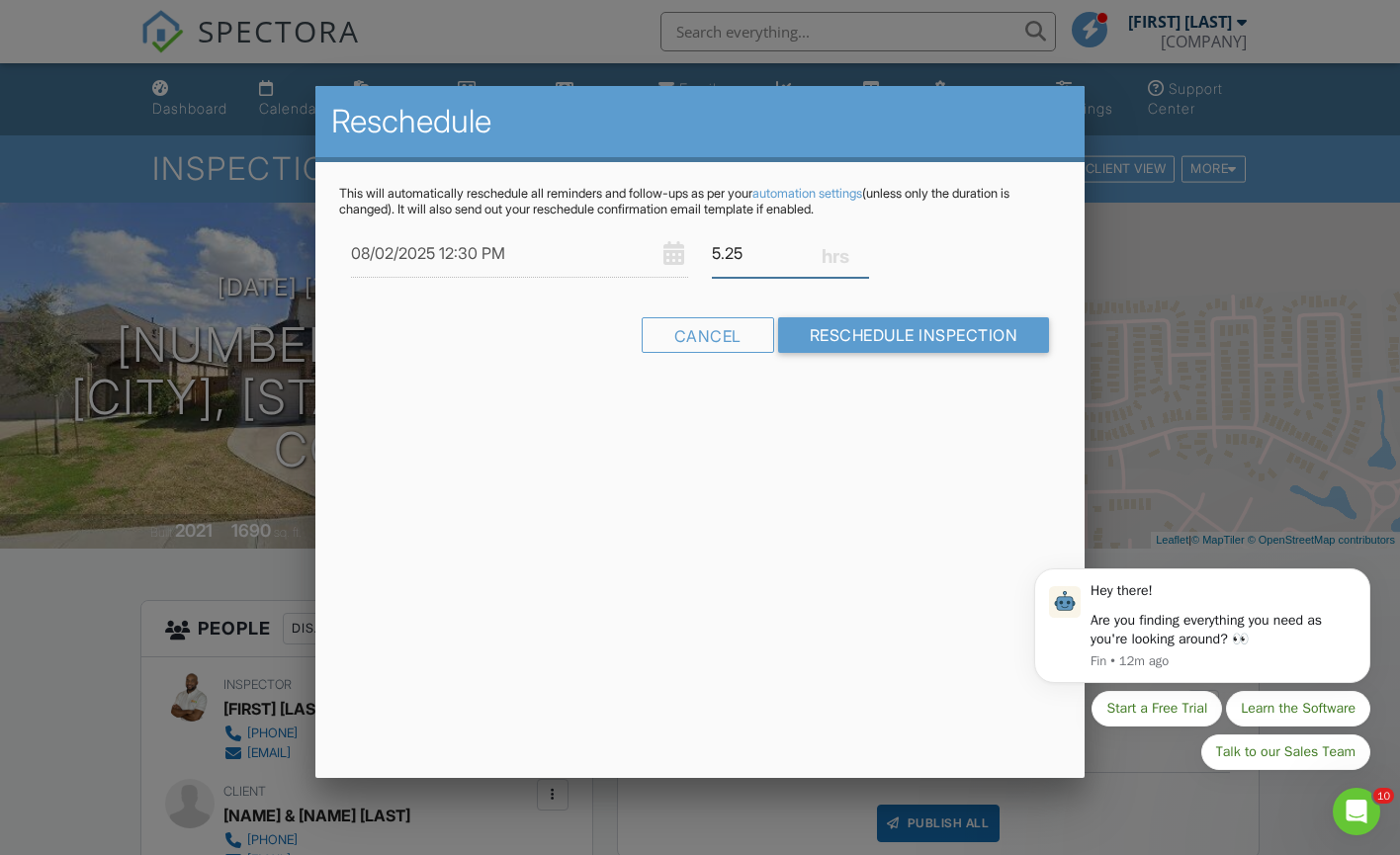 scroll, scrollTop: 0, scrollLeft: 0, axis: both 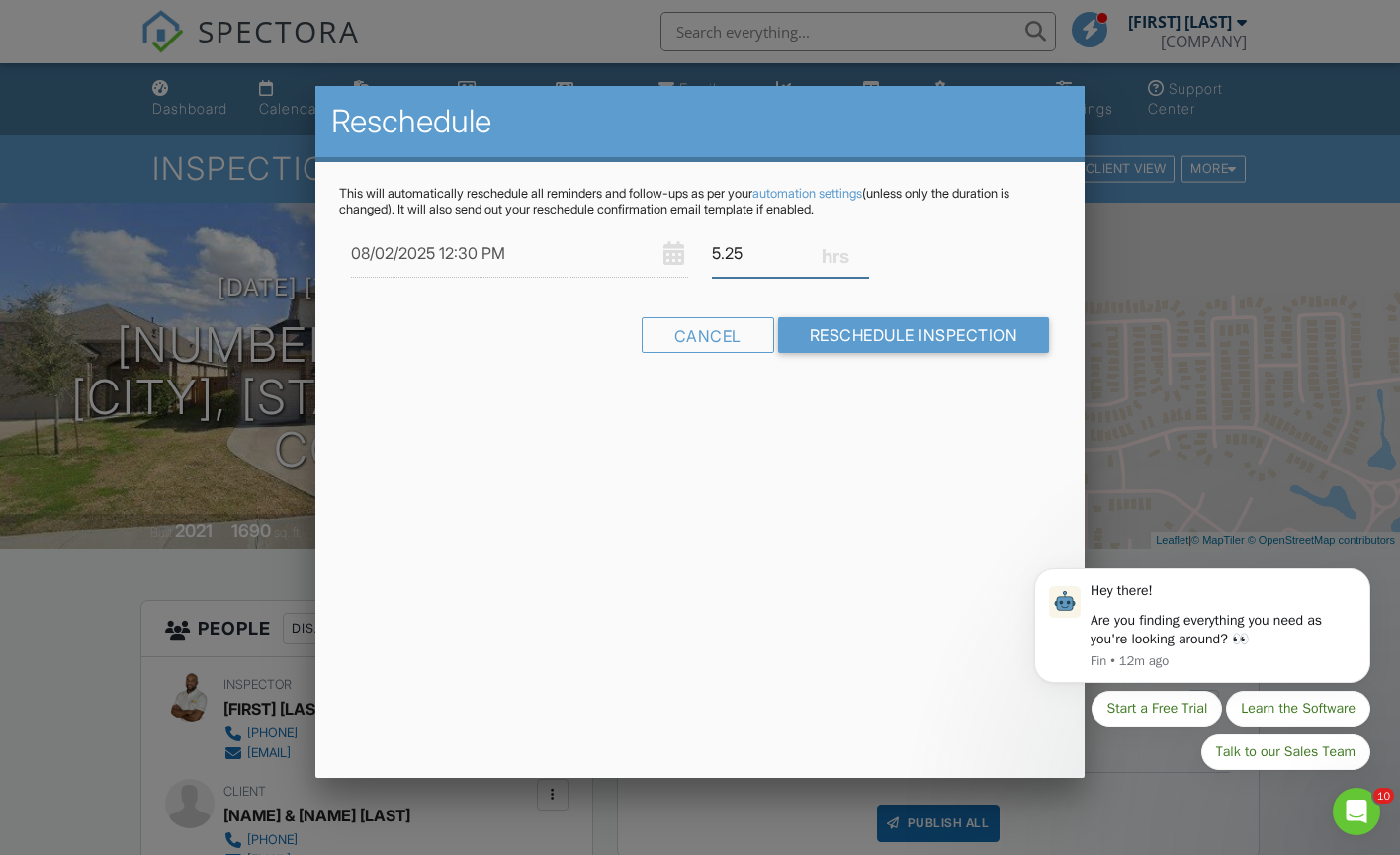click on "5.25" at bounding box center (790, 253) 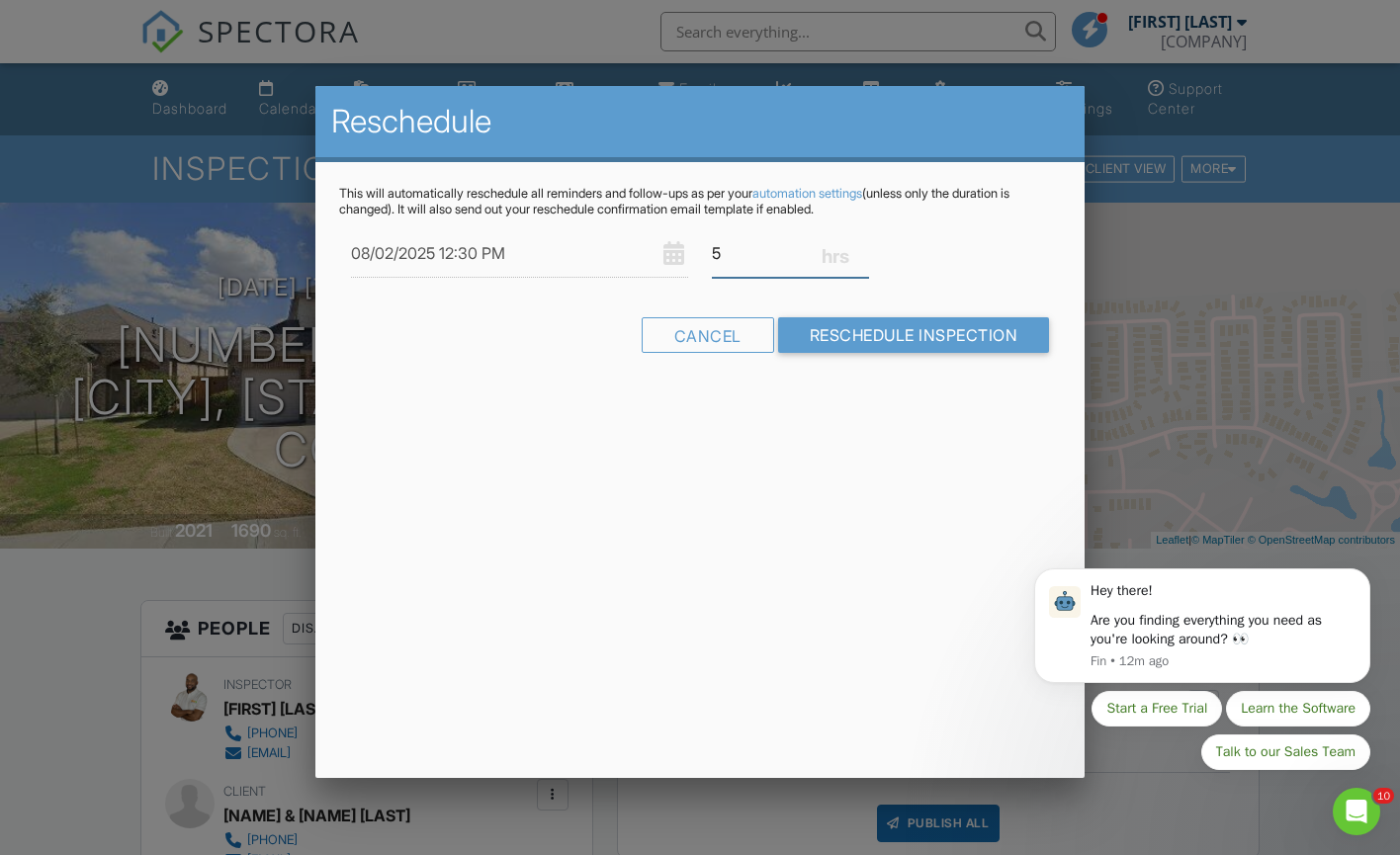 type on "5" 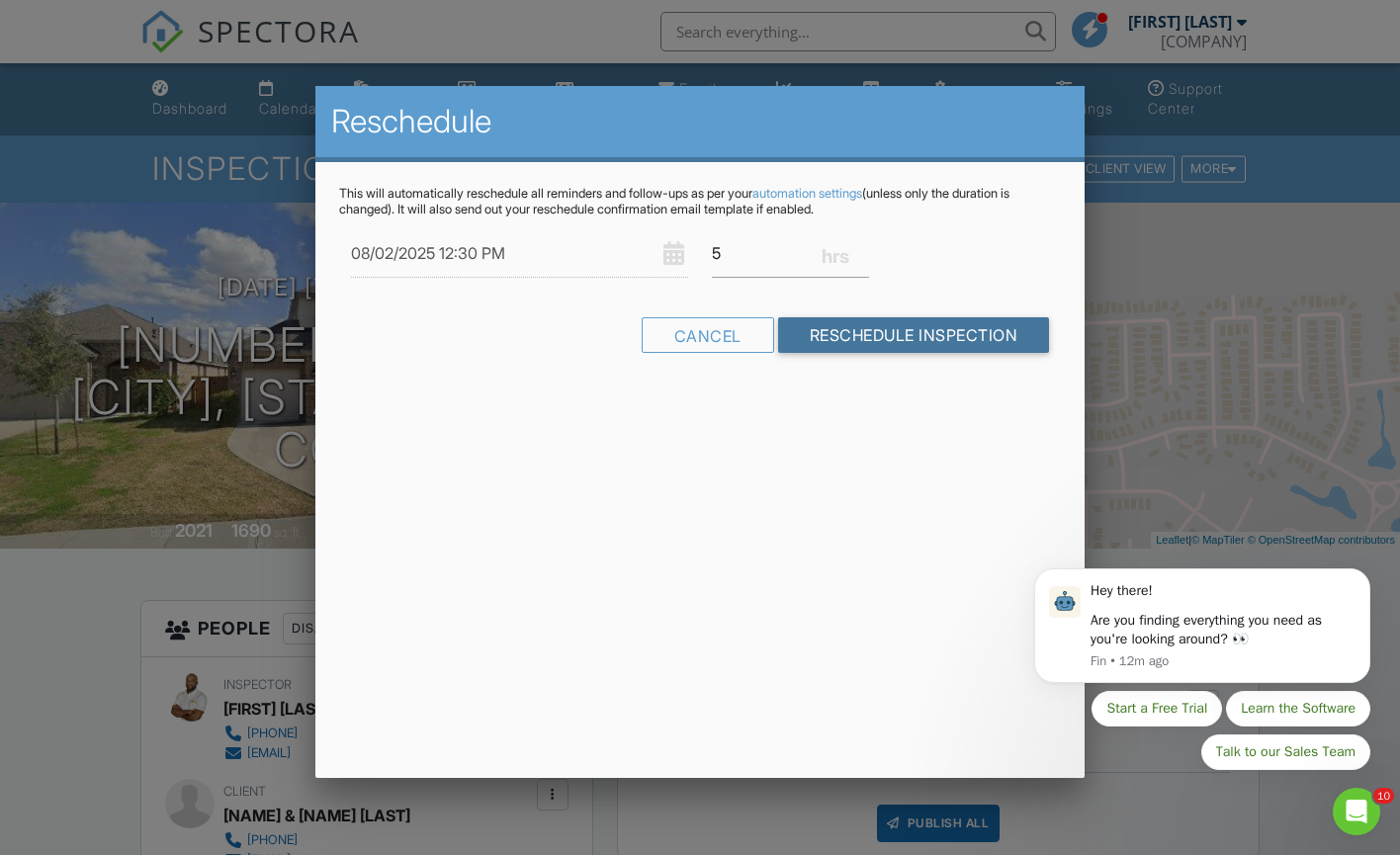 drag, startPoint x: 844, startPoint y: 338, endPoint x: 814, endPoint y: 367, distance: 41.72529 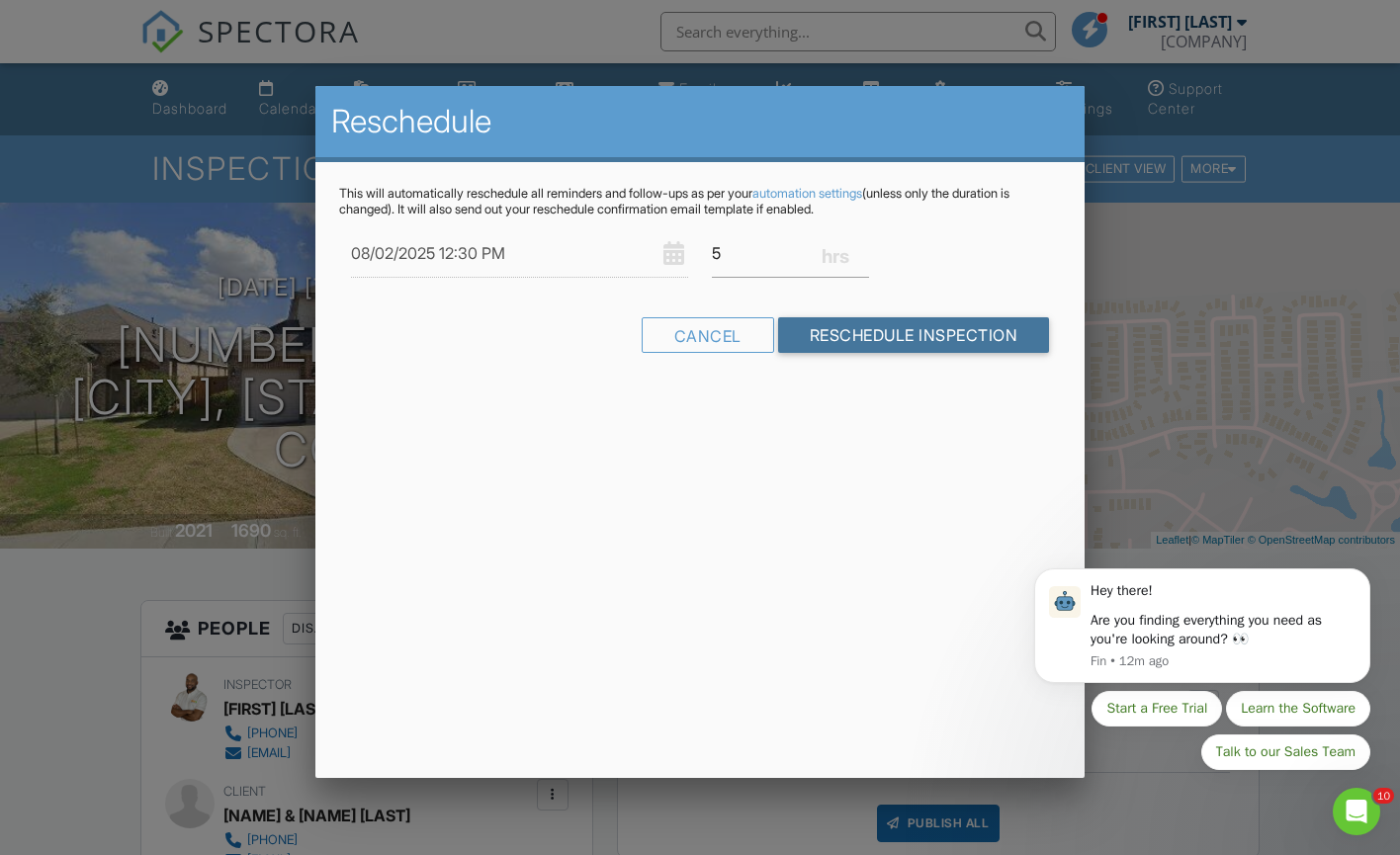 click on "Reschedule Inspection" at bounding box center (914, 335) 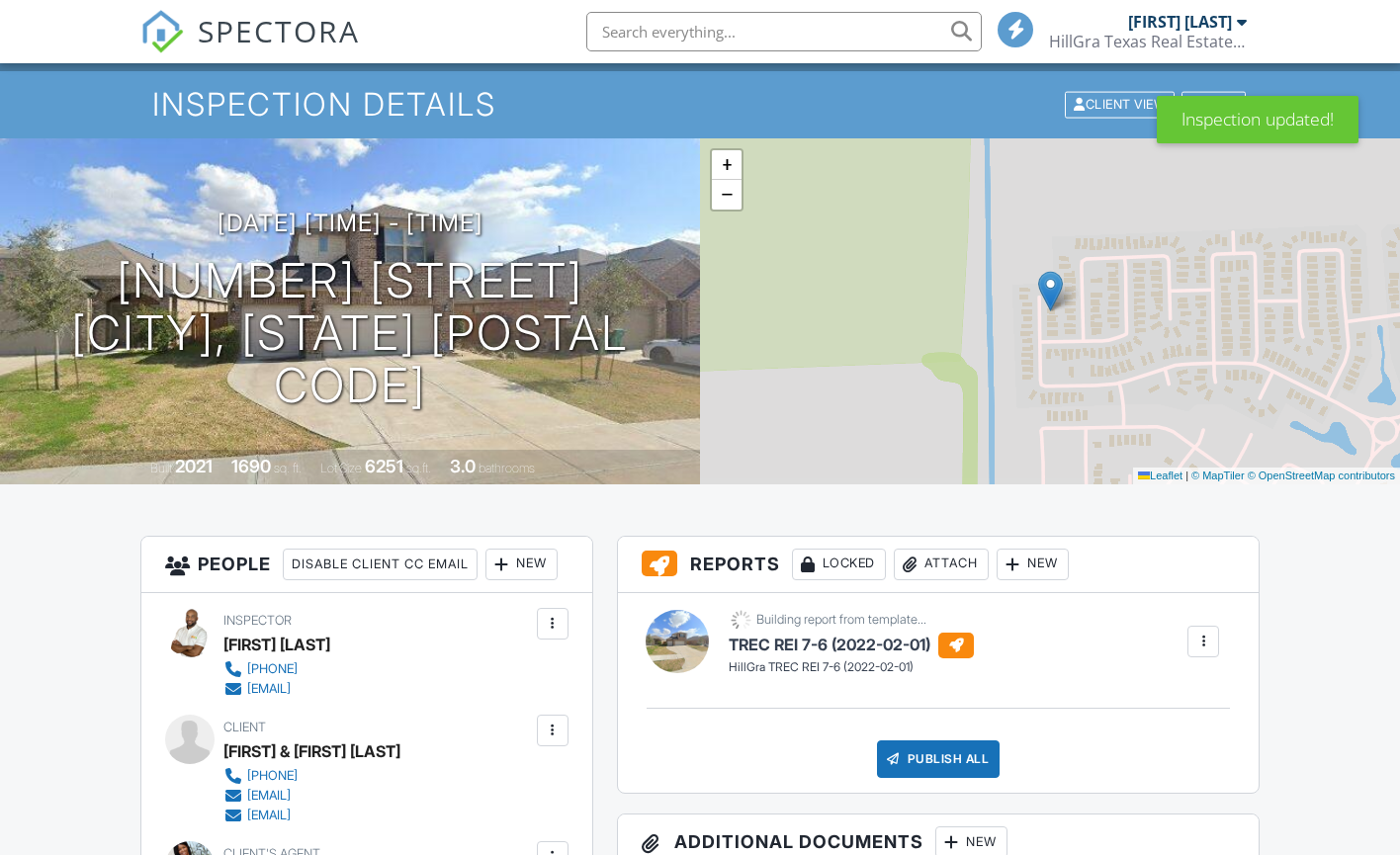scroll, scrollTop: 151, scrollLeft: 0, axis: vertical 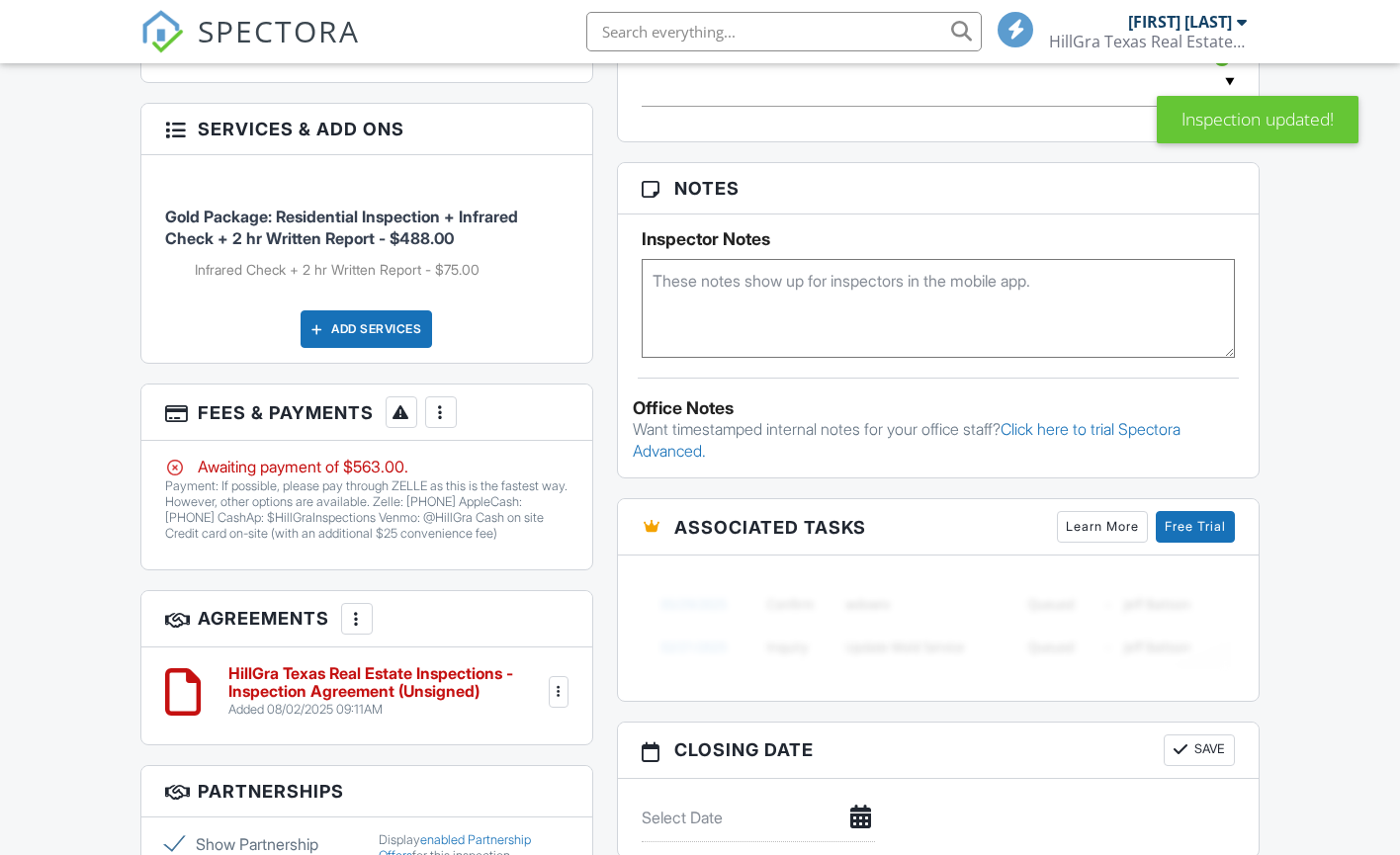 click at bounding box center [441, 412] 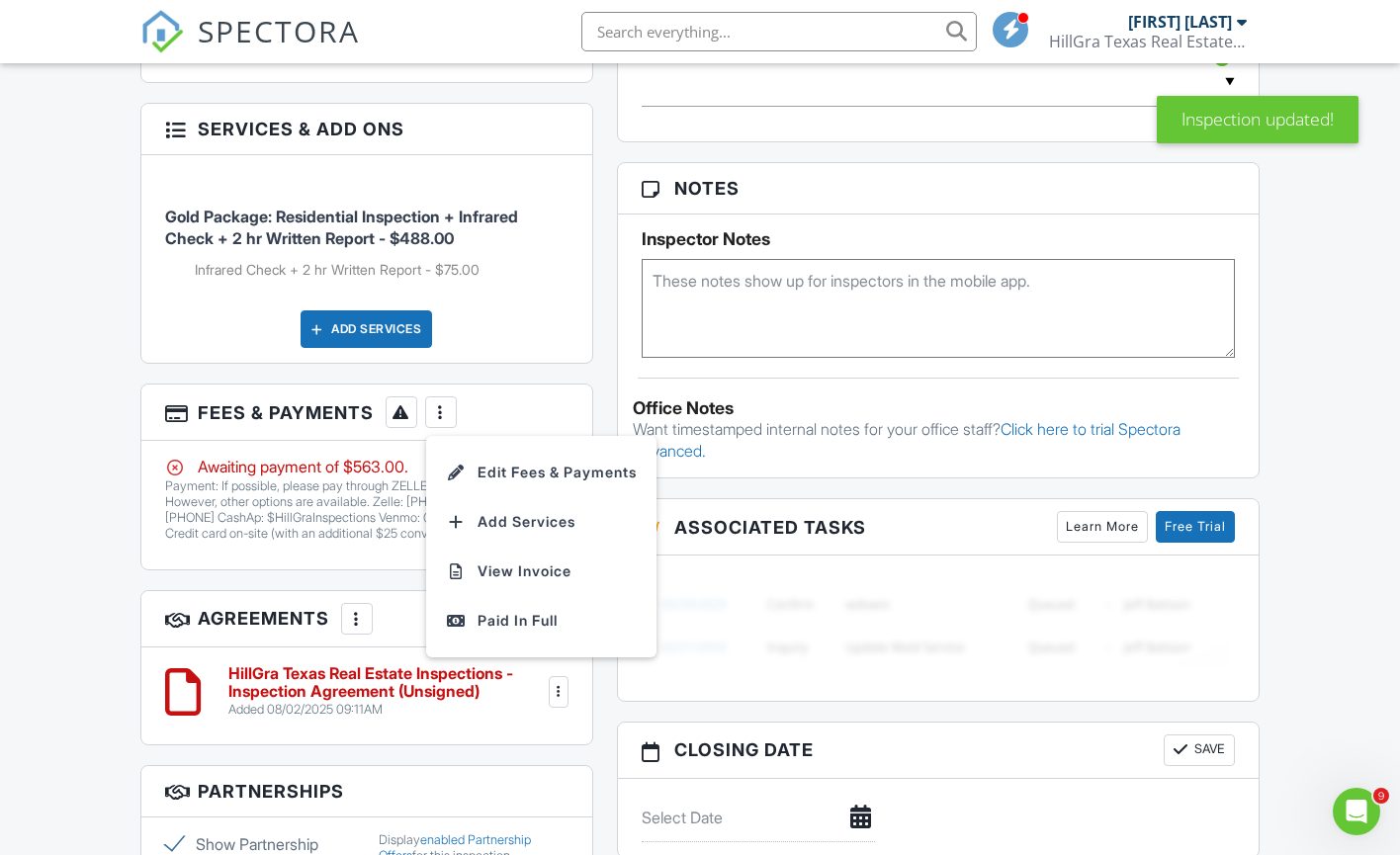 scroll, scrollTop: 0, scrollLeft: 0, axis: both 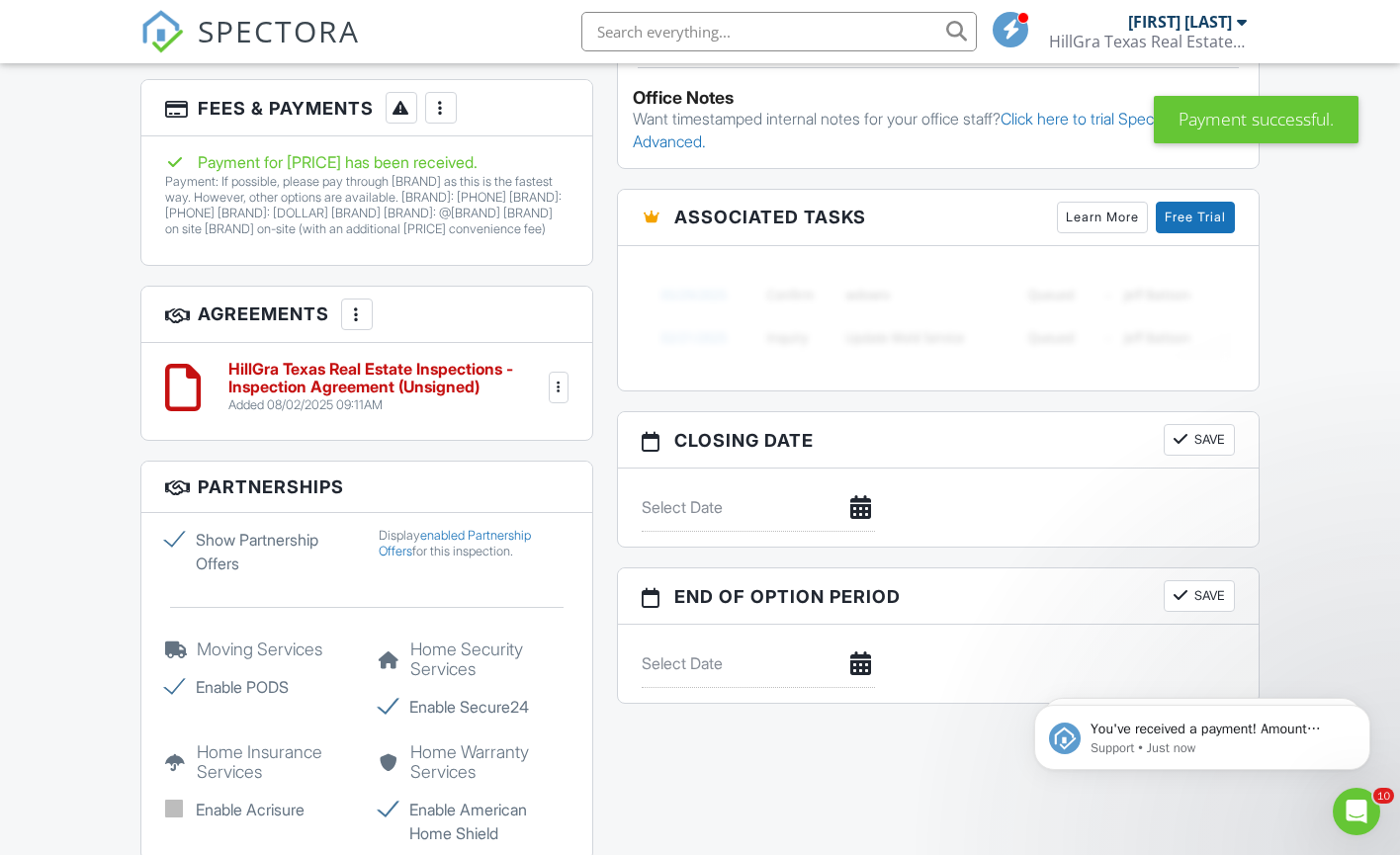click at bounding box center [559, 387] 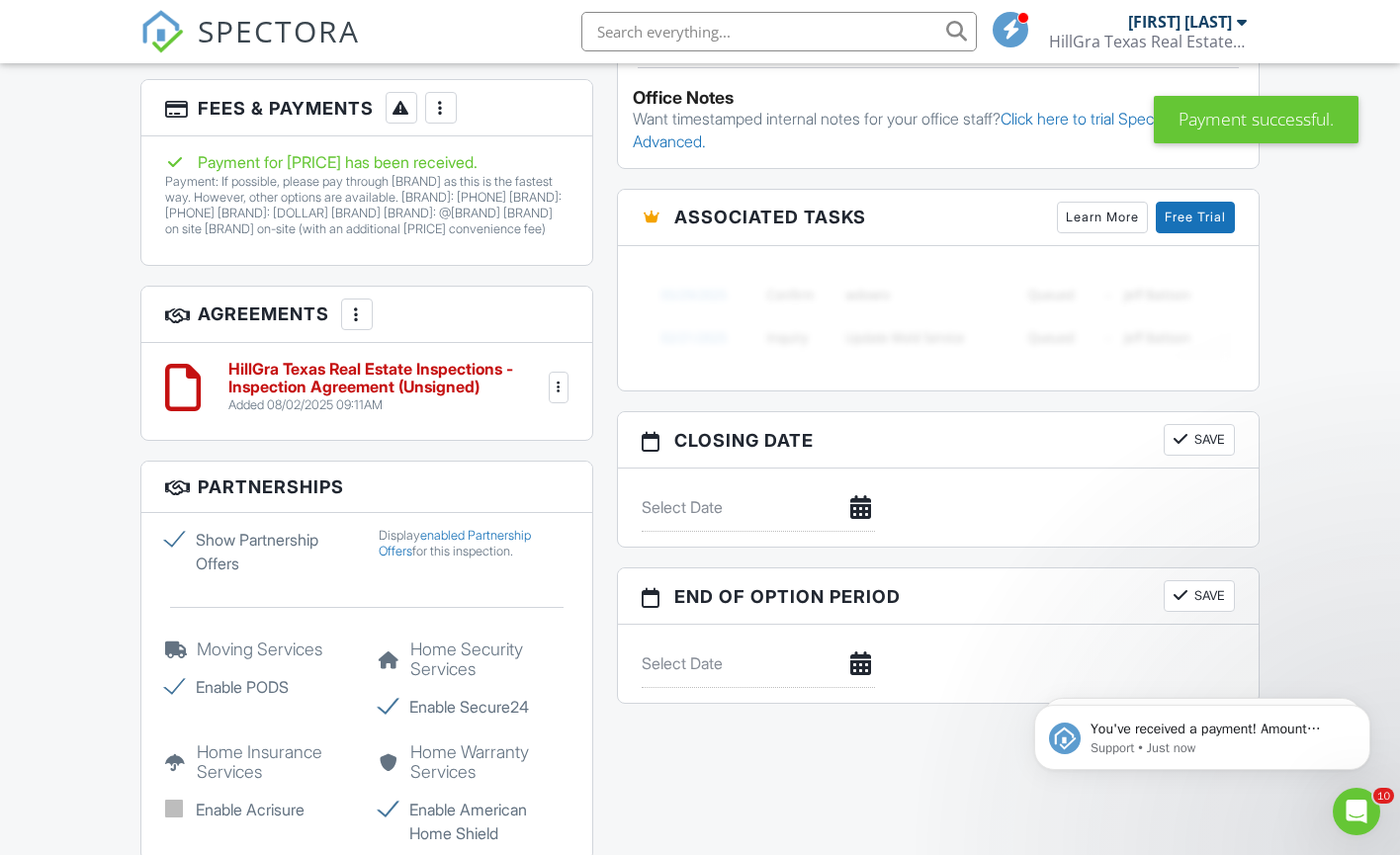 scroll, scrollTop: 0, scrollLeft: 0, axis: both 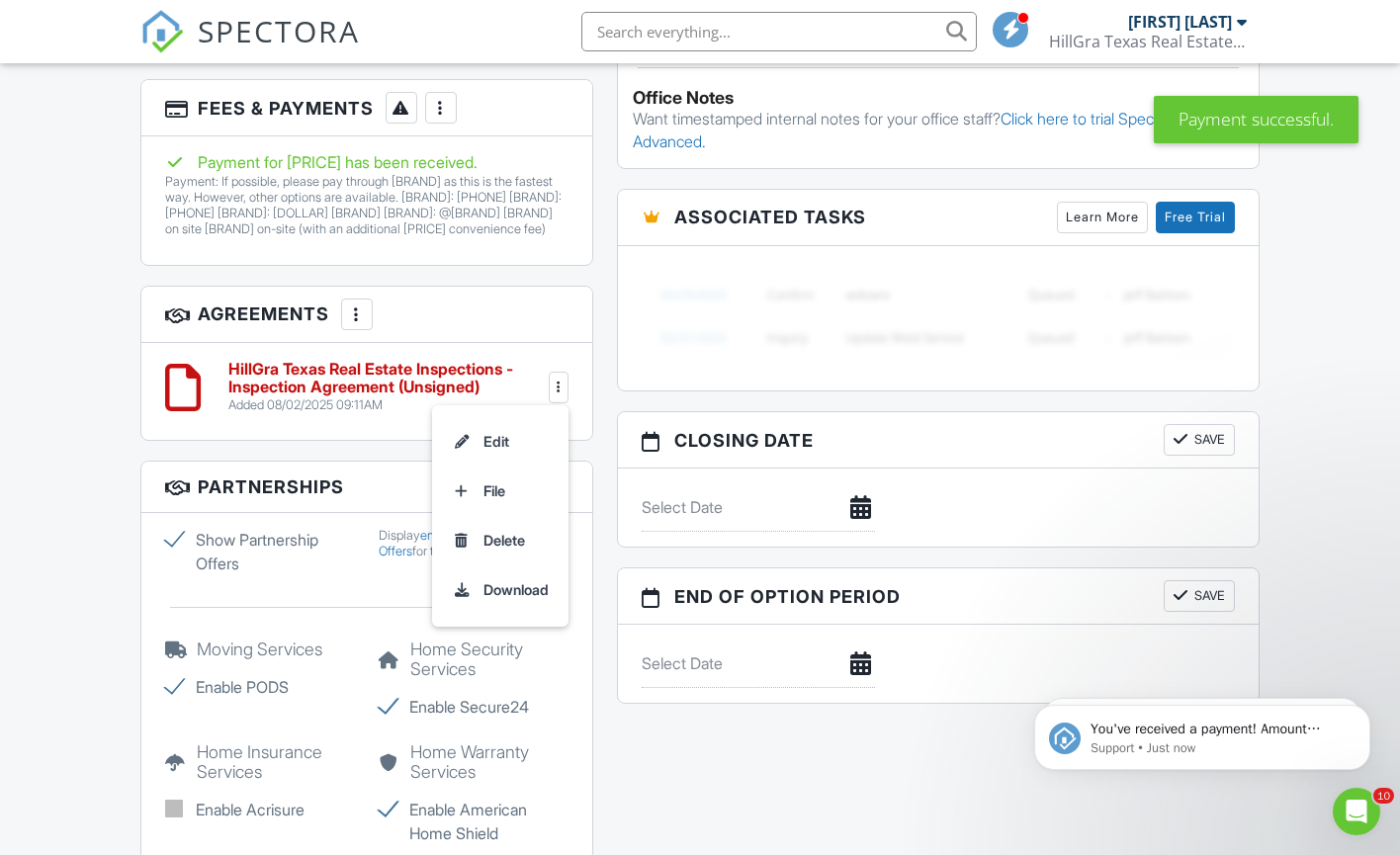 click at bounding box center [559, 387] 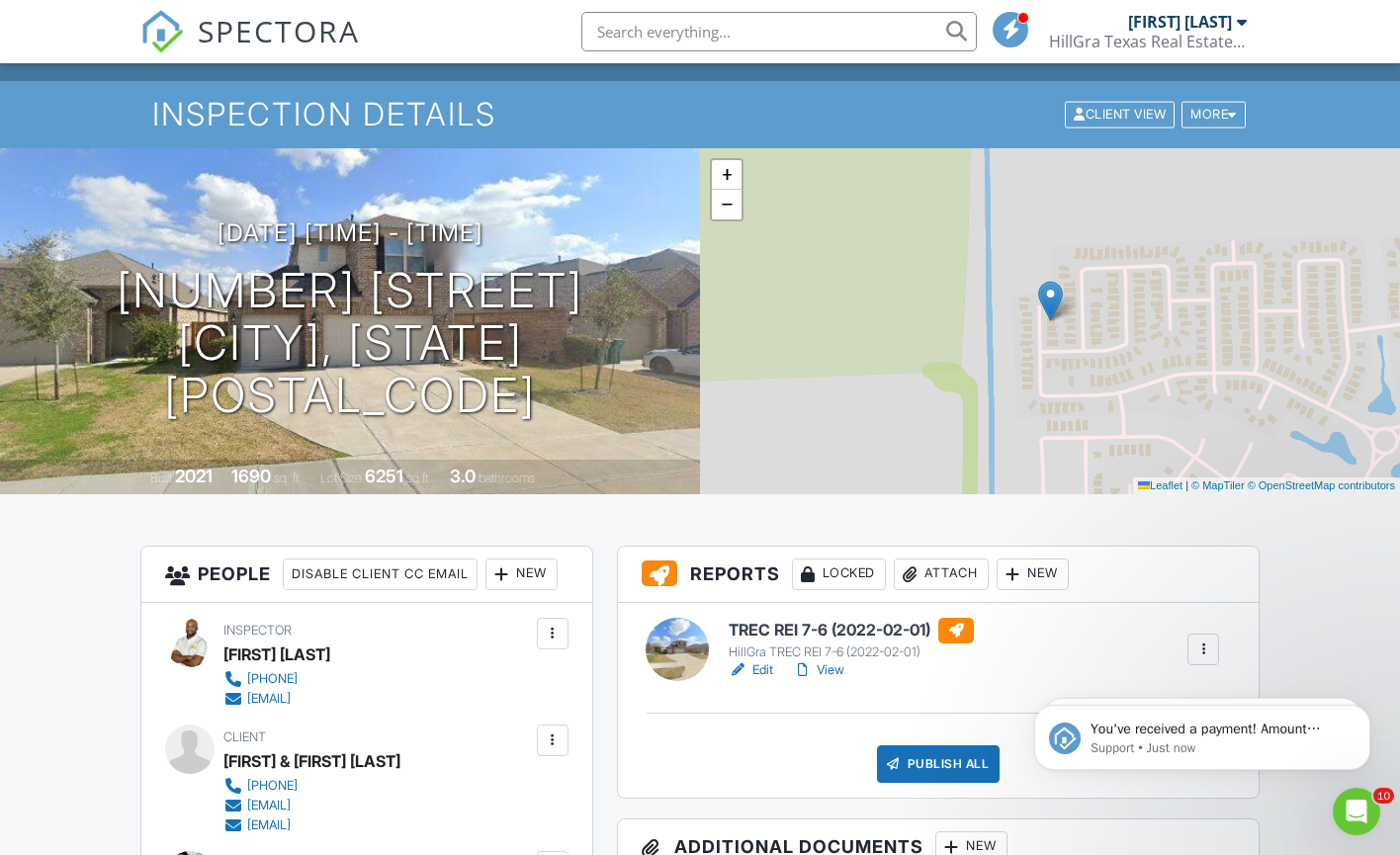 scroll, scrollTop: 0, scrollLeft: 0, axis: both 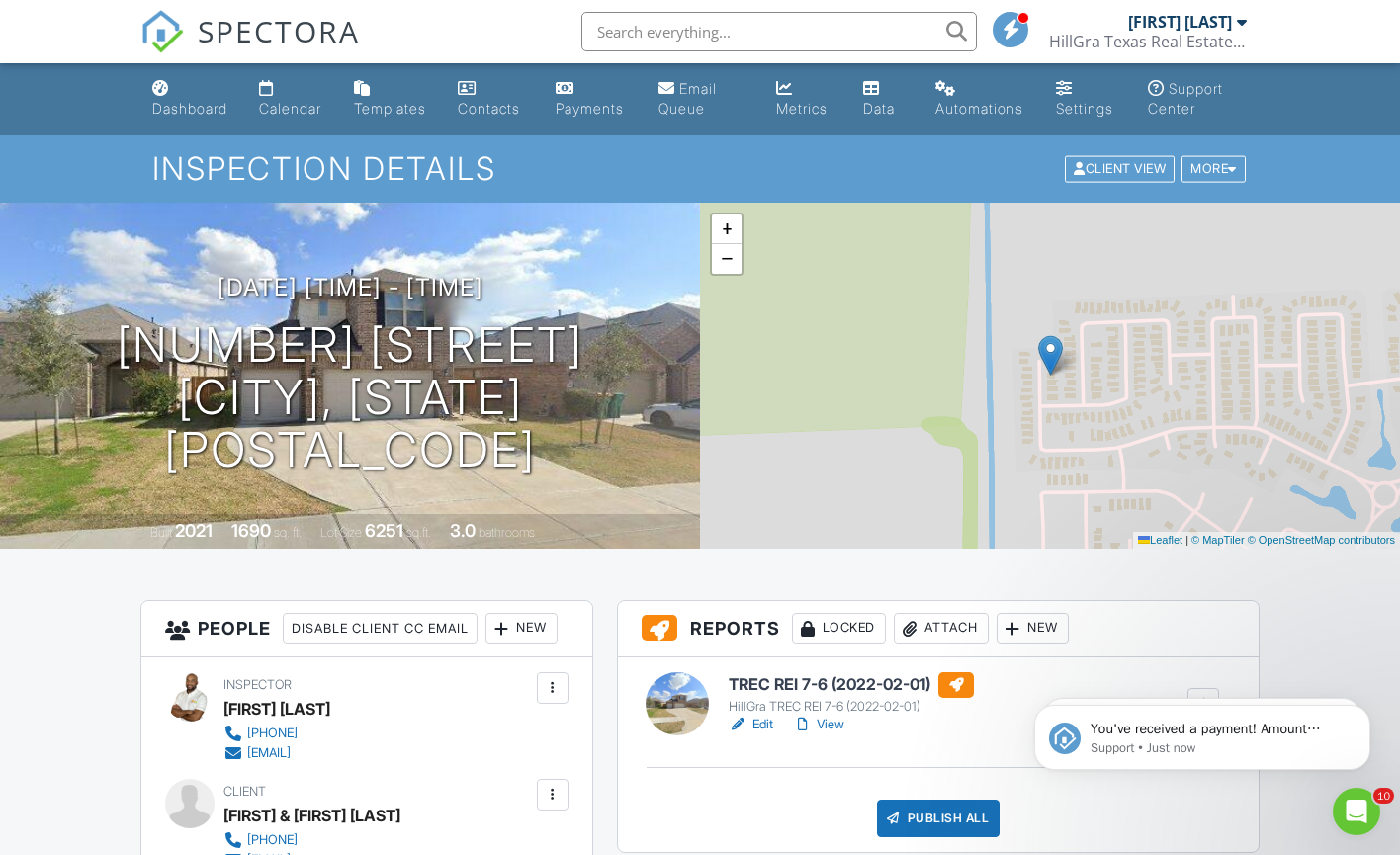 click at bounding box center (1064, 88) 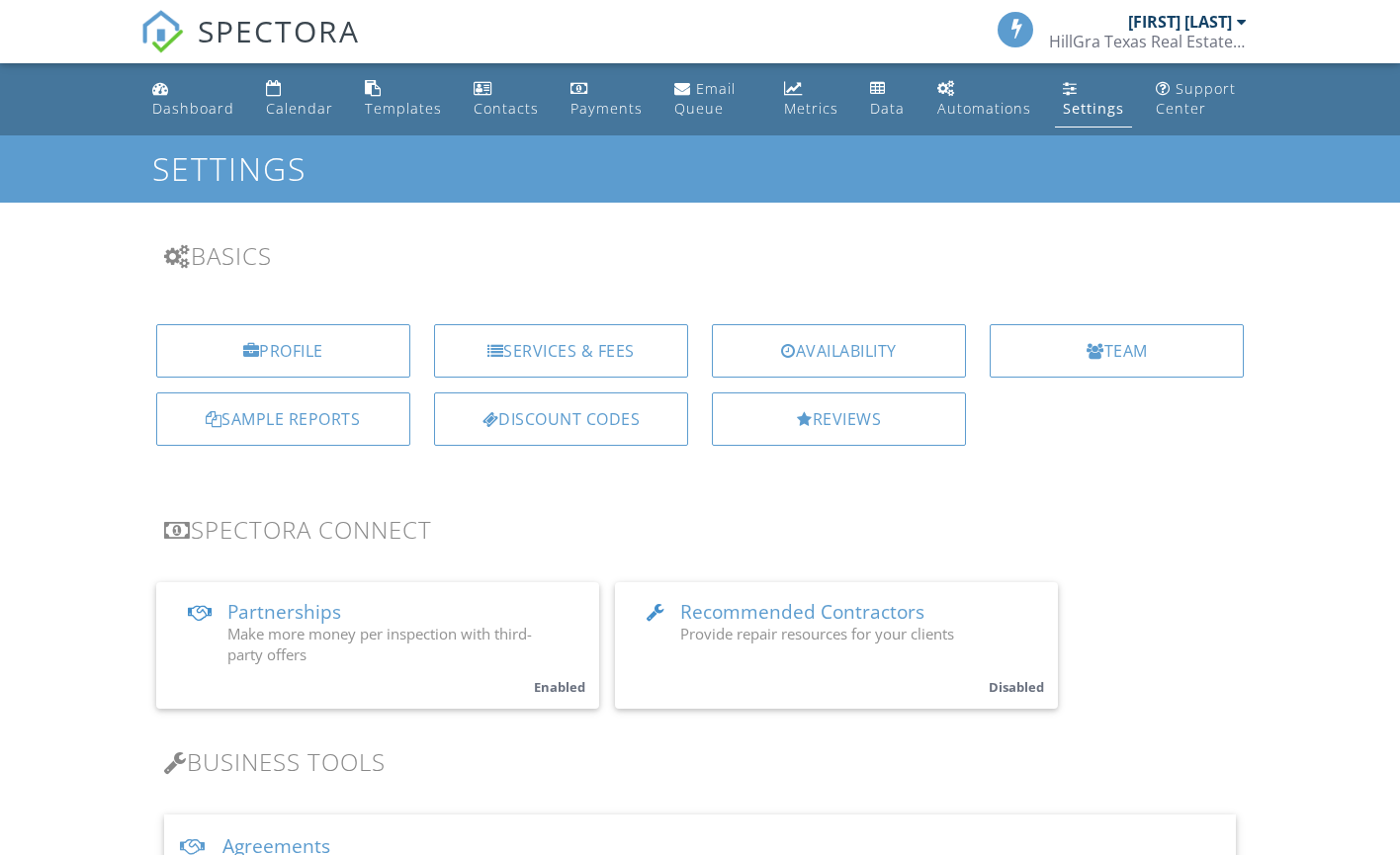 click at bounding box center (682, 88) 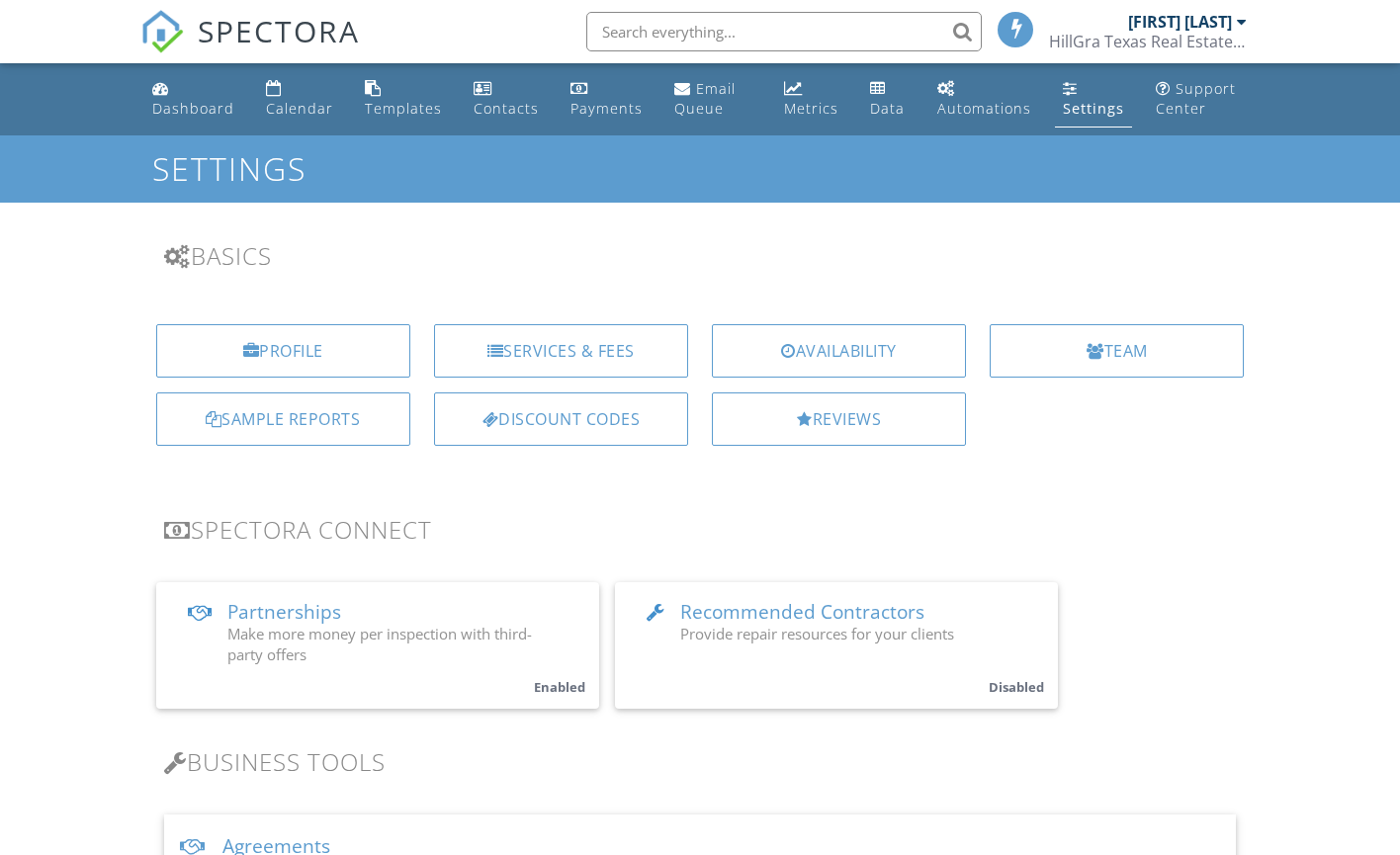 scroll, scrollTop: 0, scrollLeft: 0, axis: both 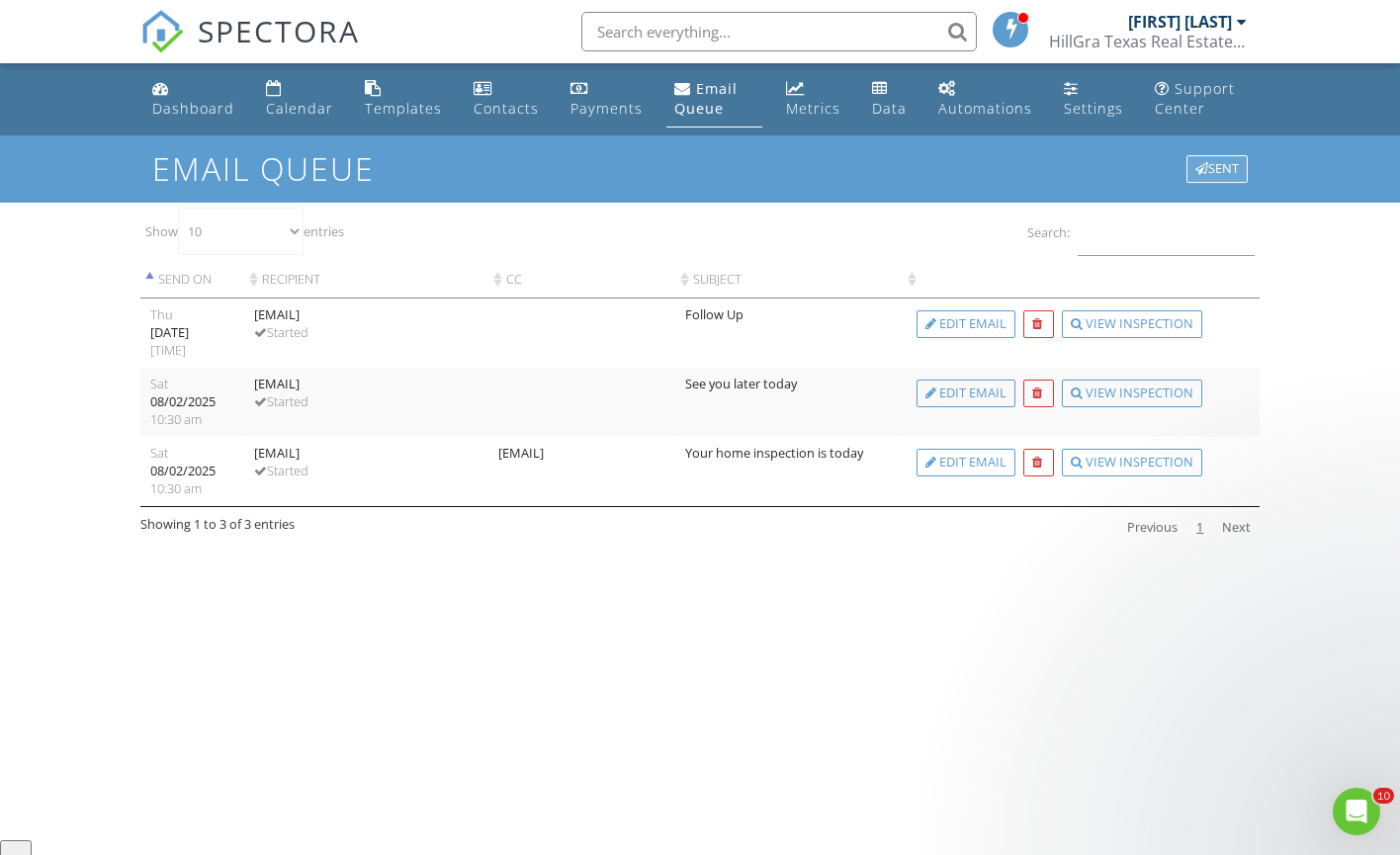 click on "Sent" at bounding box center (1217, 169) 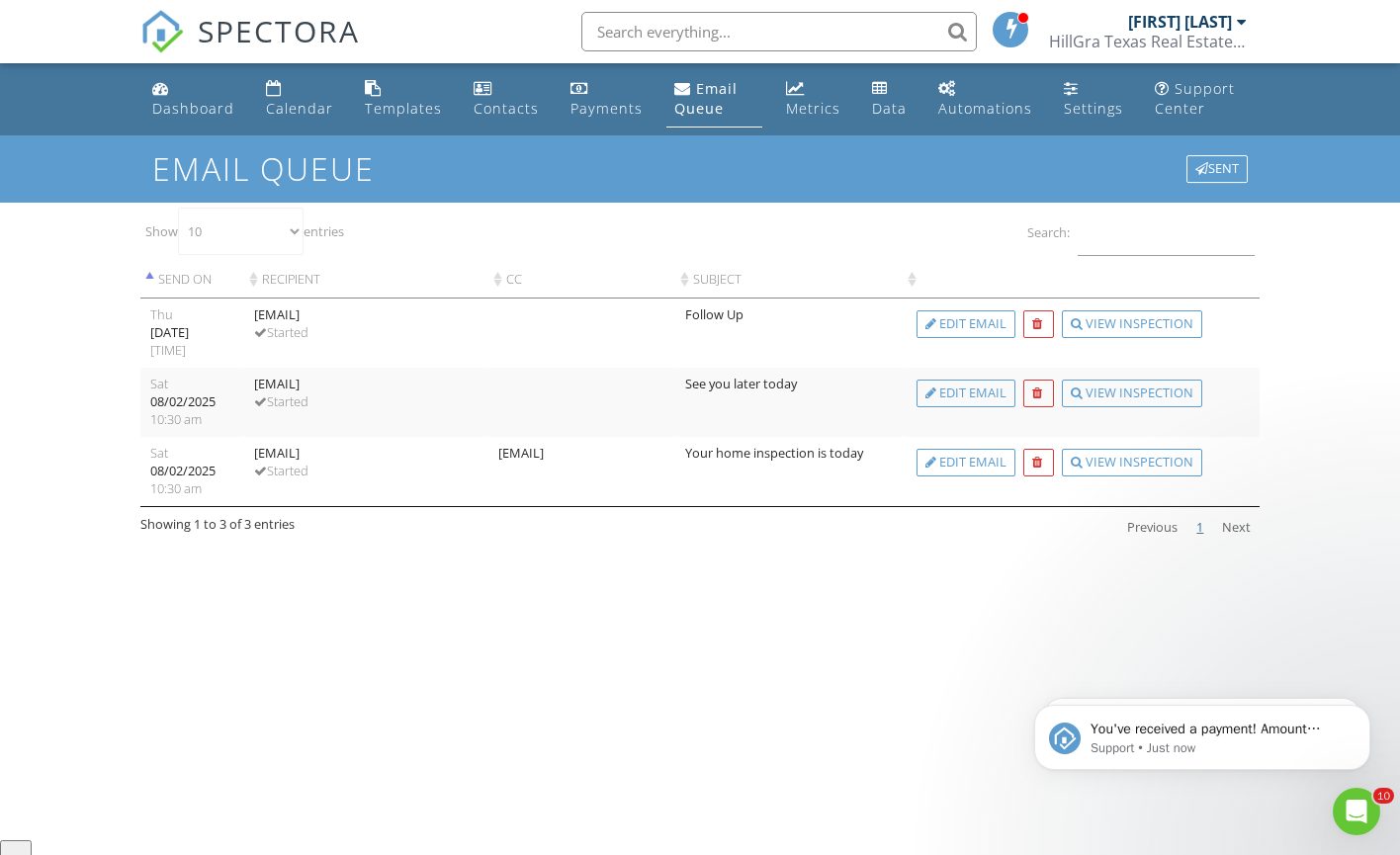 scroll, scrollTop: 0, scrollLeft: 0, axis: both 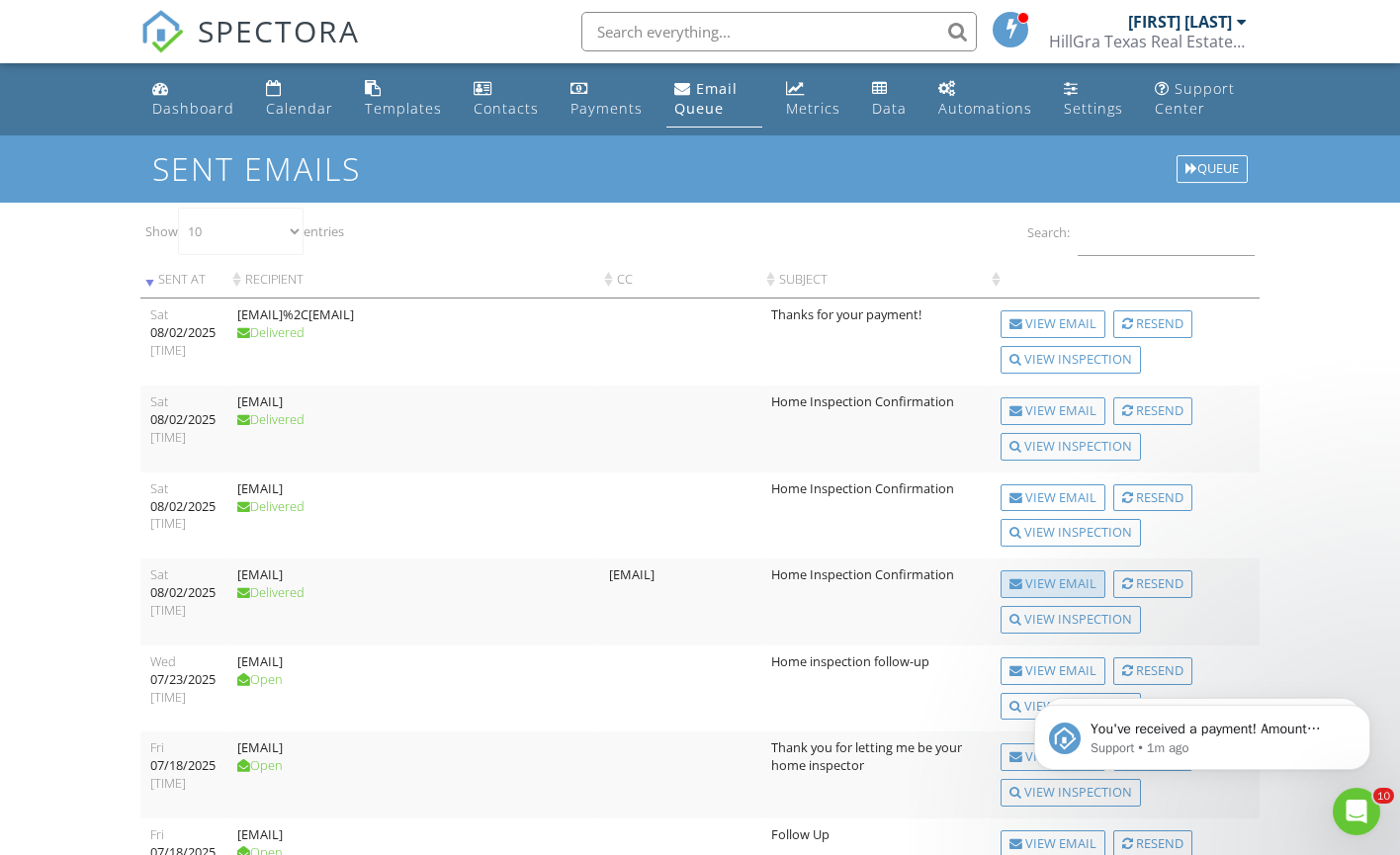 click on "View Email" at bounding box center (1053, 584) 